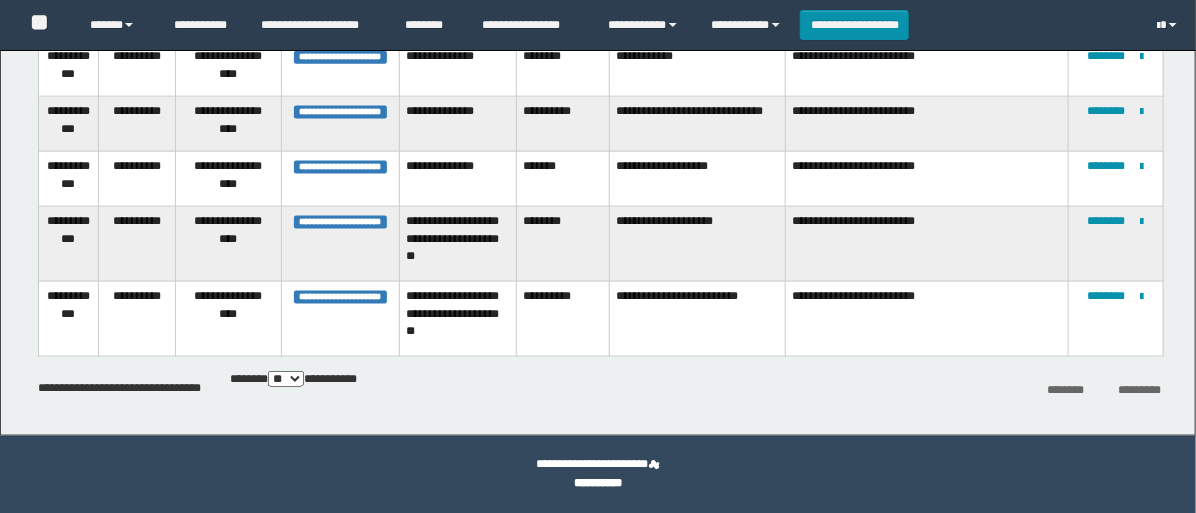scroll, scrollTop: 929, scrollLeft: 0, axis: vertical 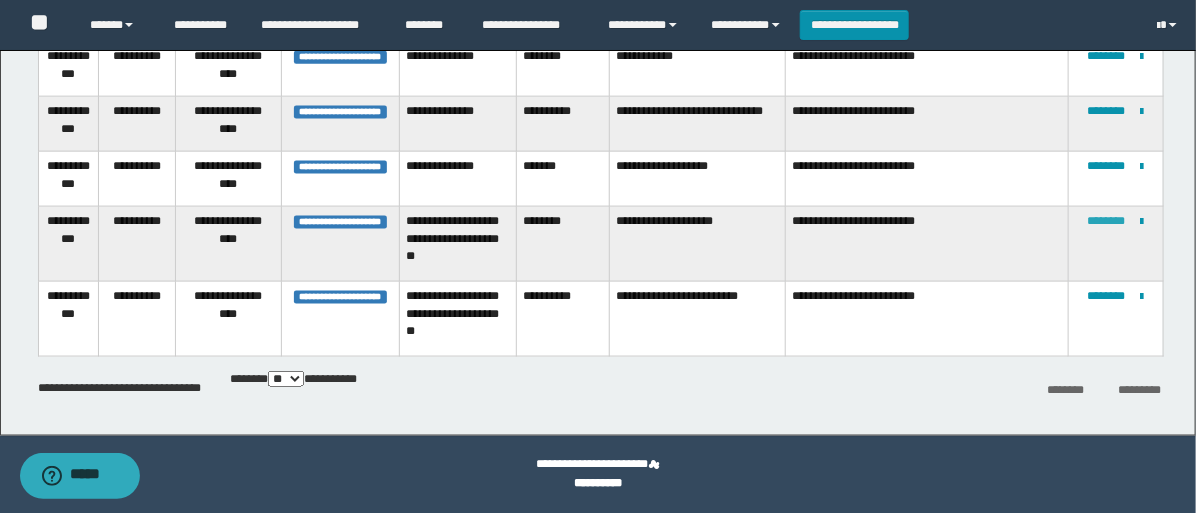 click on "********" at bounding box center [1107, 221] 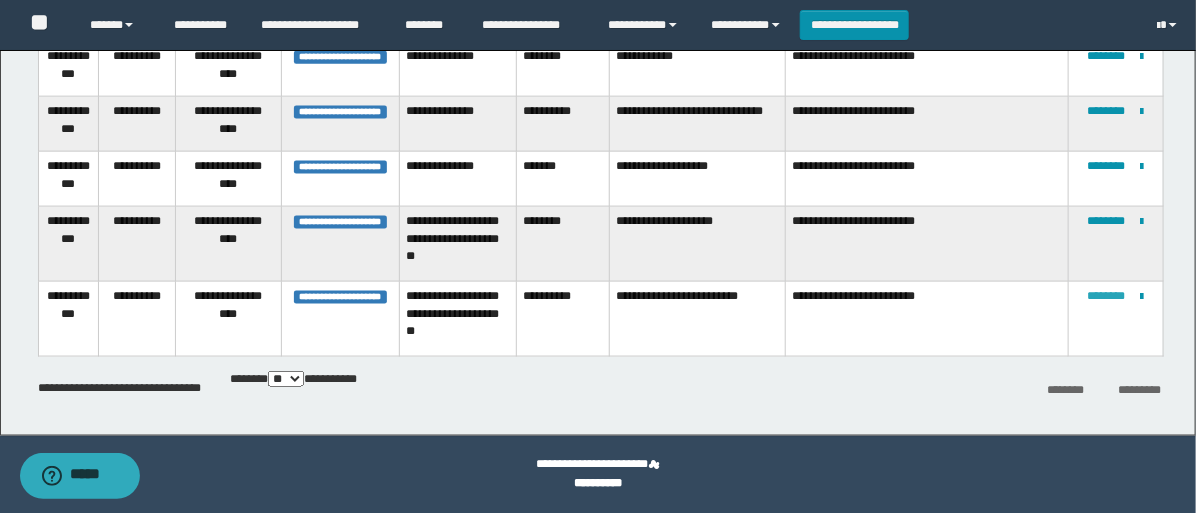 click on "********" at bounding box center (1107, 296) 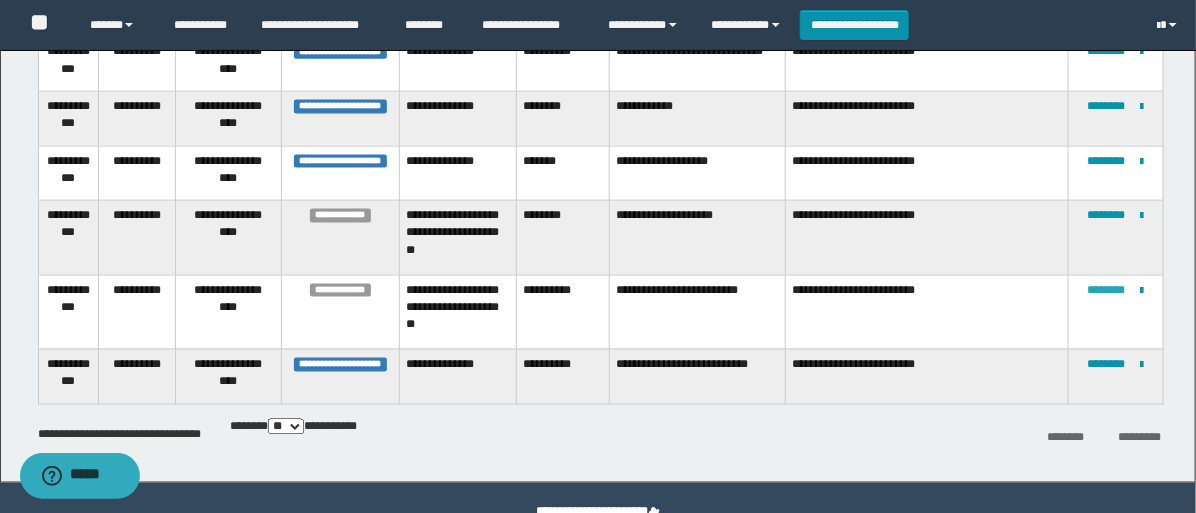 click on "********" at bounding box center [1107, 290] 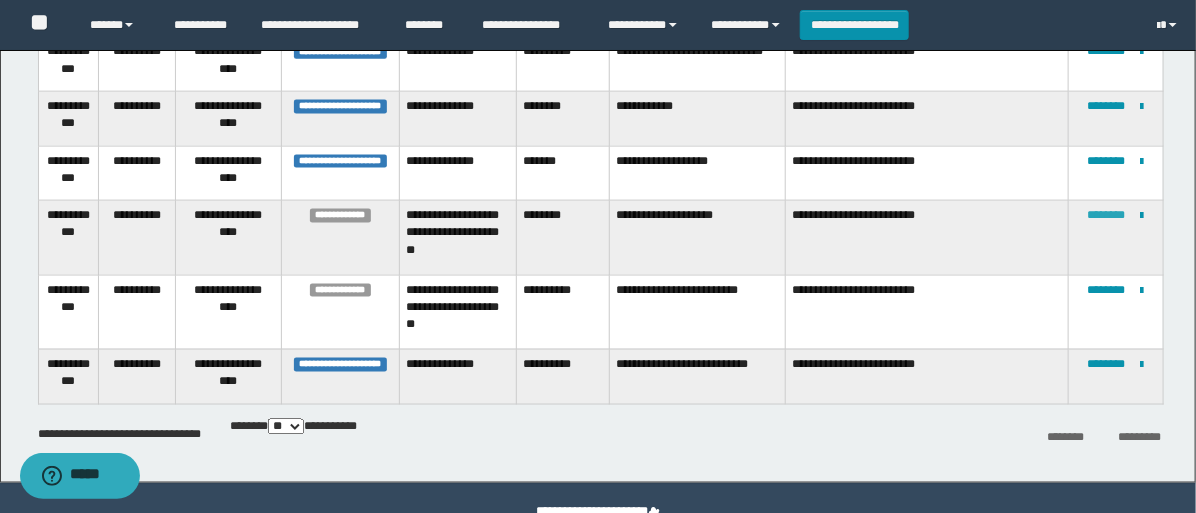 click on "********" at bounding box center [1107, 215] 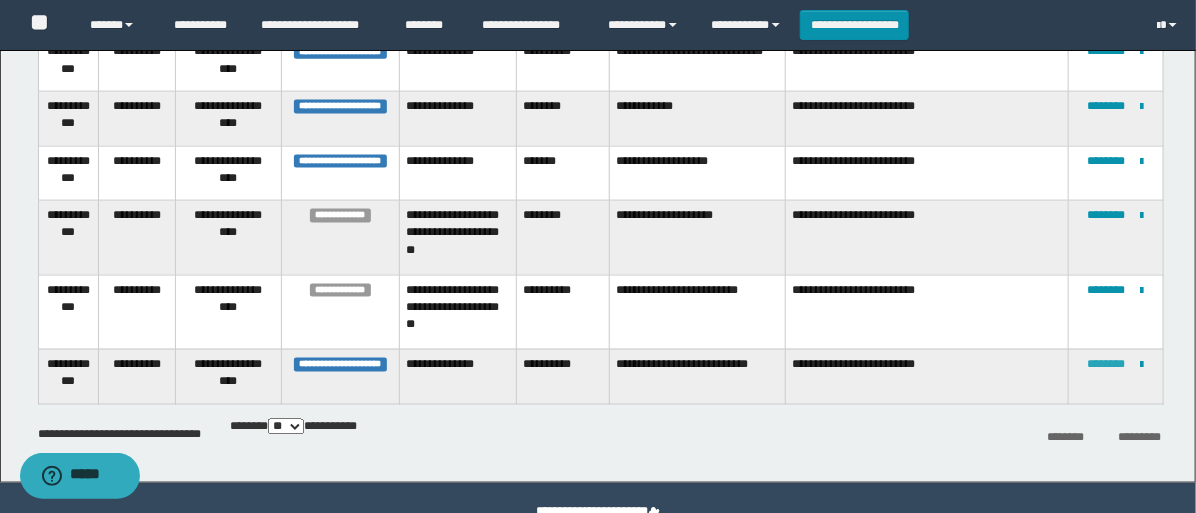 click on "********" at bounding box center (1107, 364) 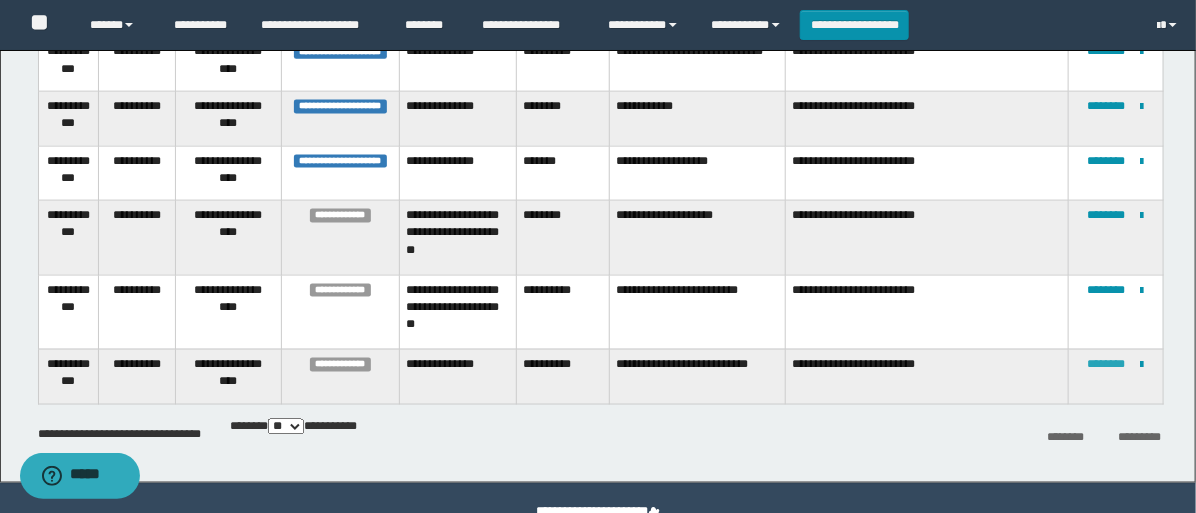 click on "********" at bounding box center (1107, 364) 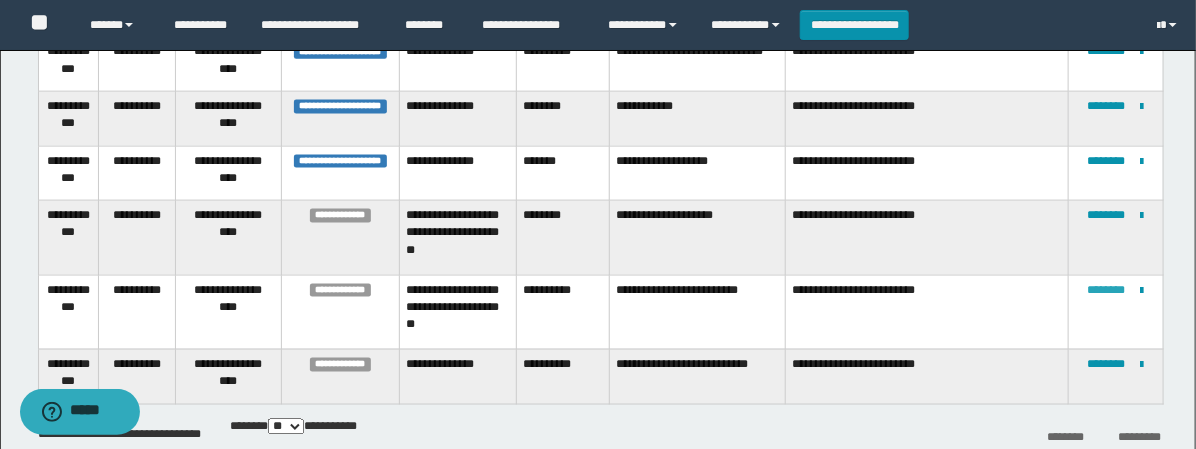 click on "********" at bounding box center (1107, 290) 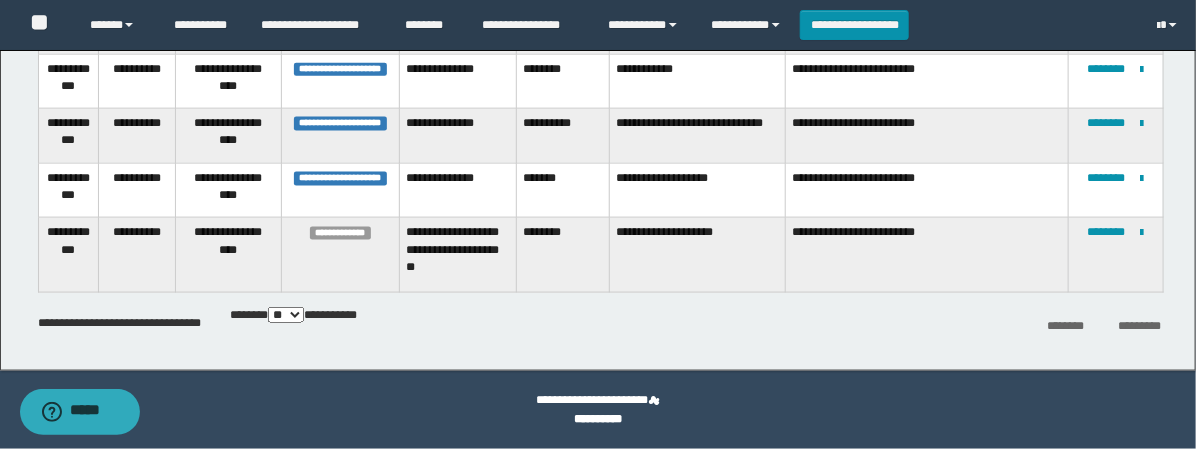 scroll, scrollTop: 912, scrollLeft: 0, axis: vertical 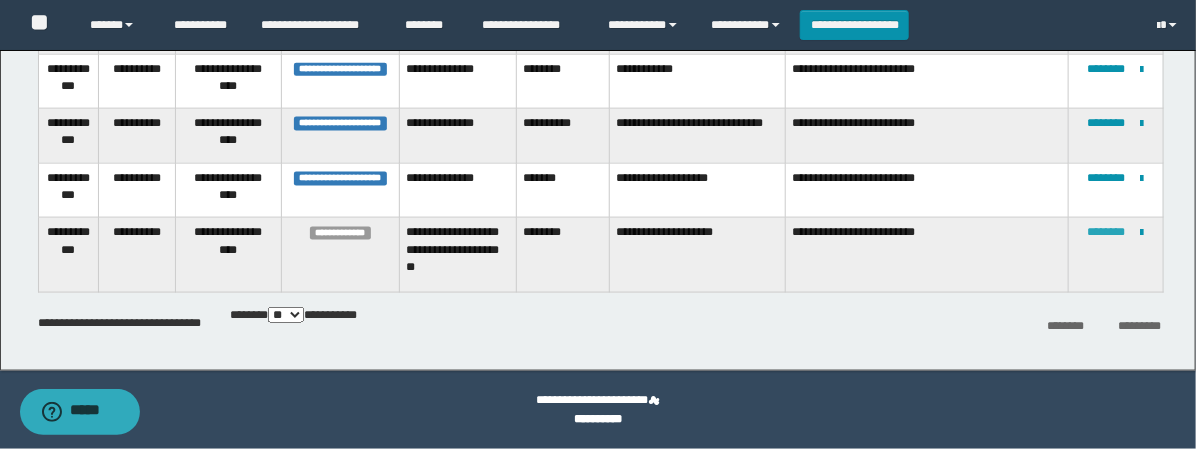 click on "********" at bounding box center [1107, 232] 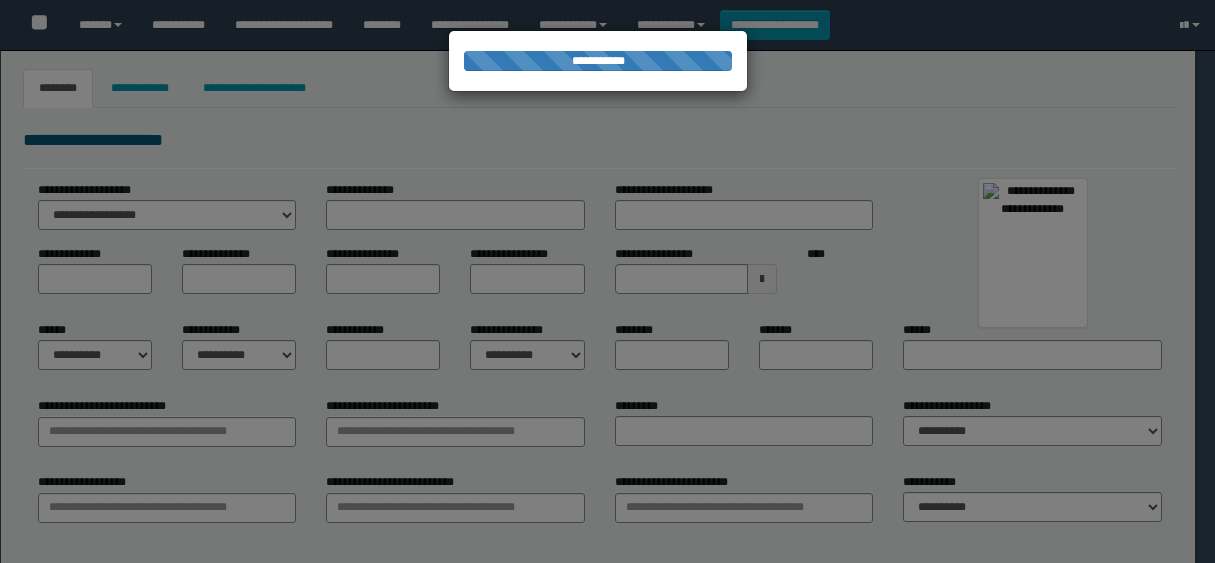 scroll, scrollTop: 0, scrollLeft: 0, axis: both 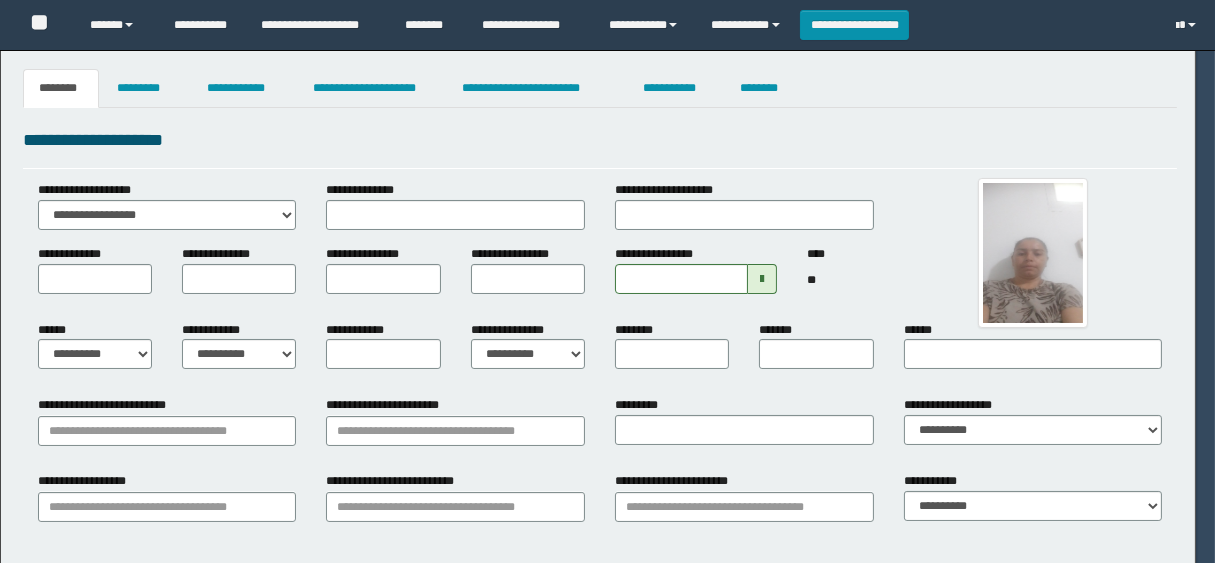 type on "*****" 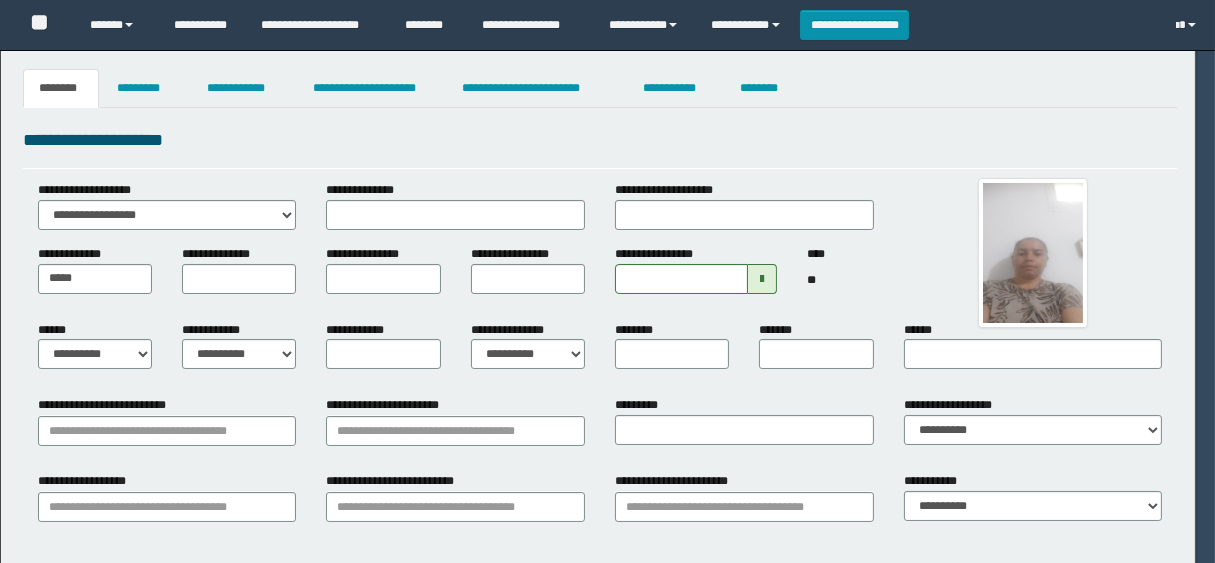 type on "*****" 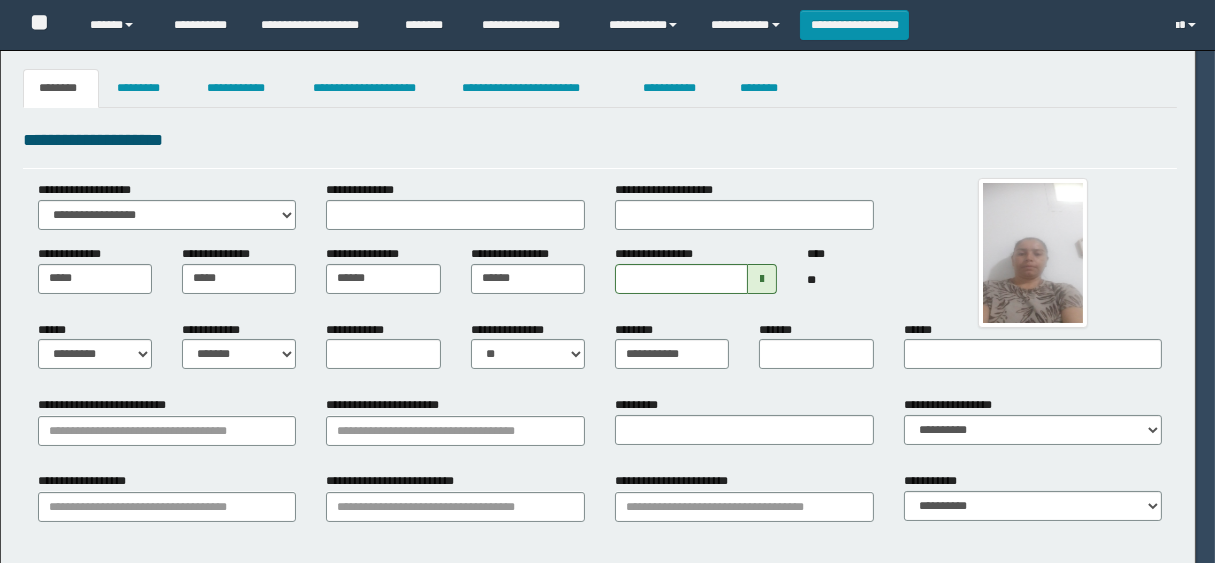 type on "******" 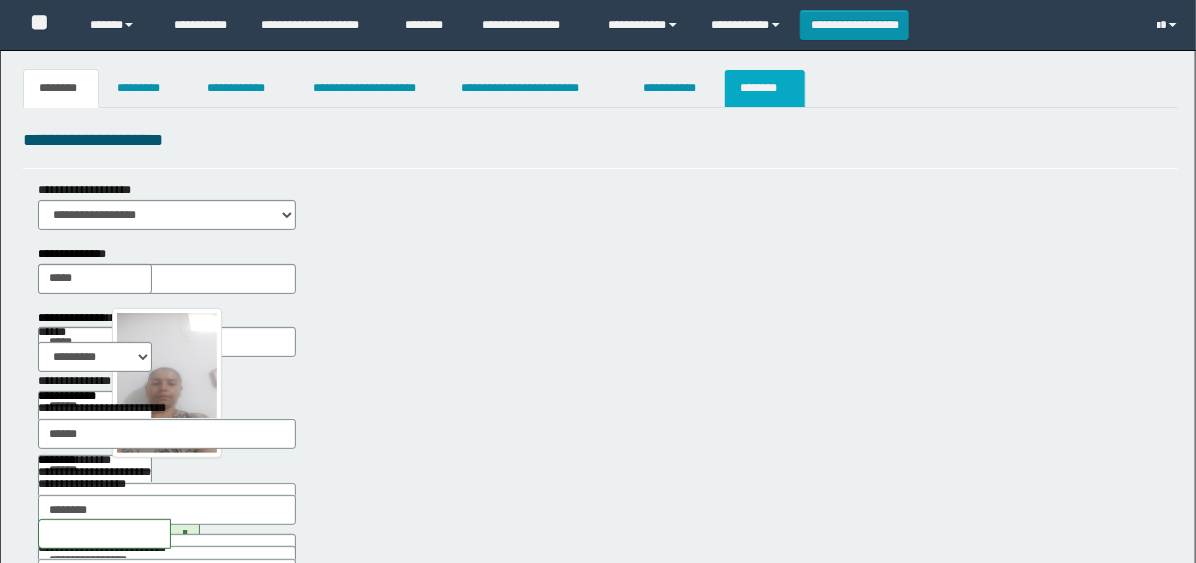 click on "********" at bounding box center (765, 88) 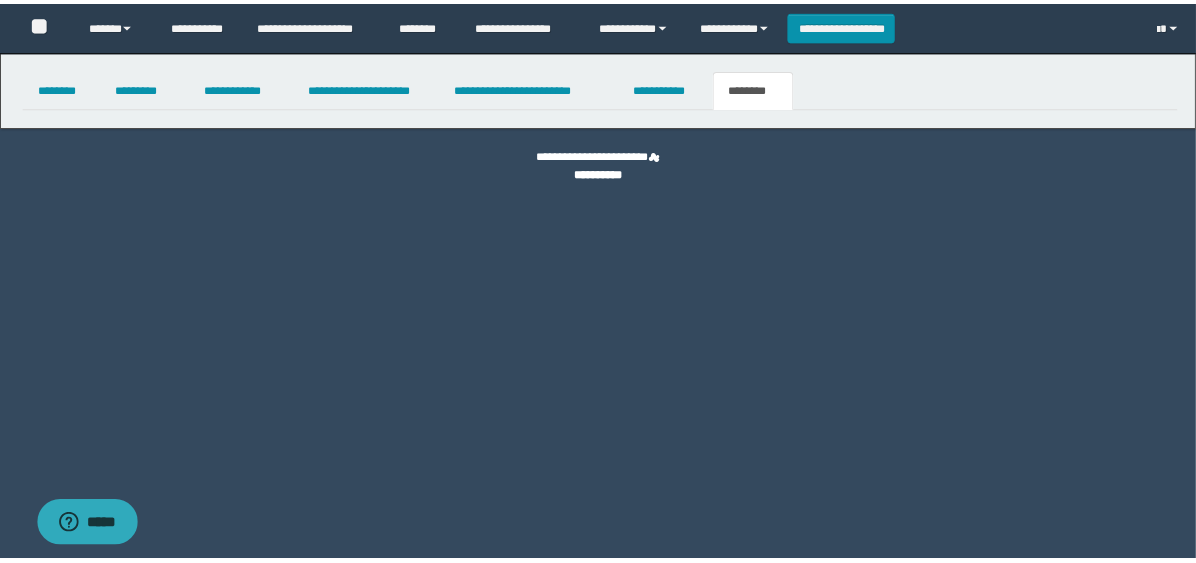 scroll, scrollTop: 0, scrollLeft: 0, axis: both 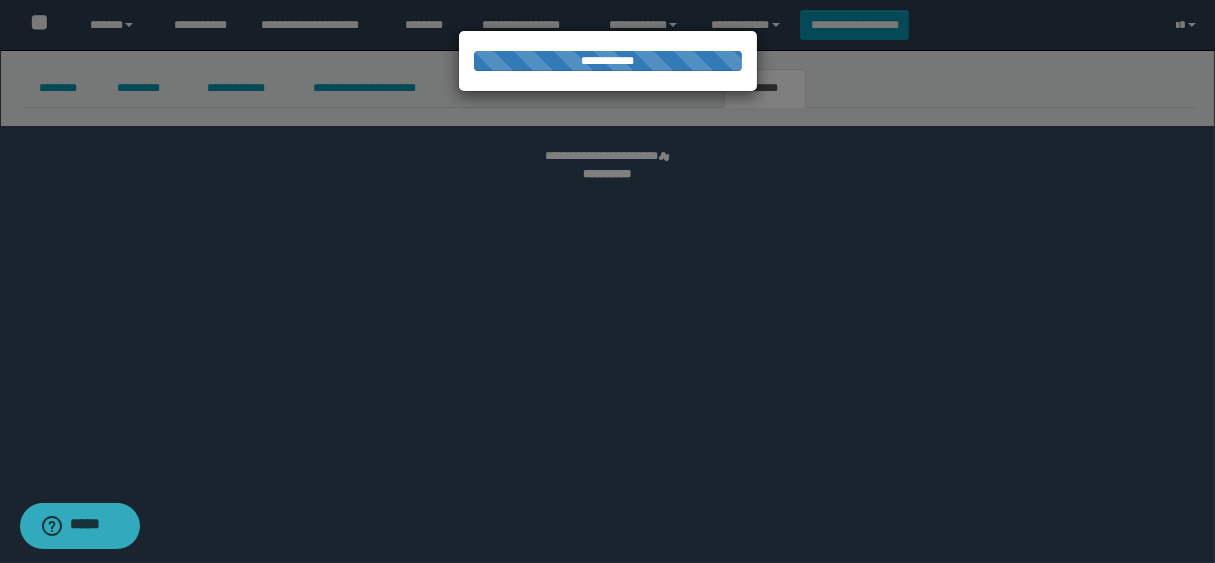 select 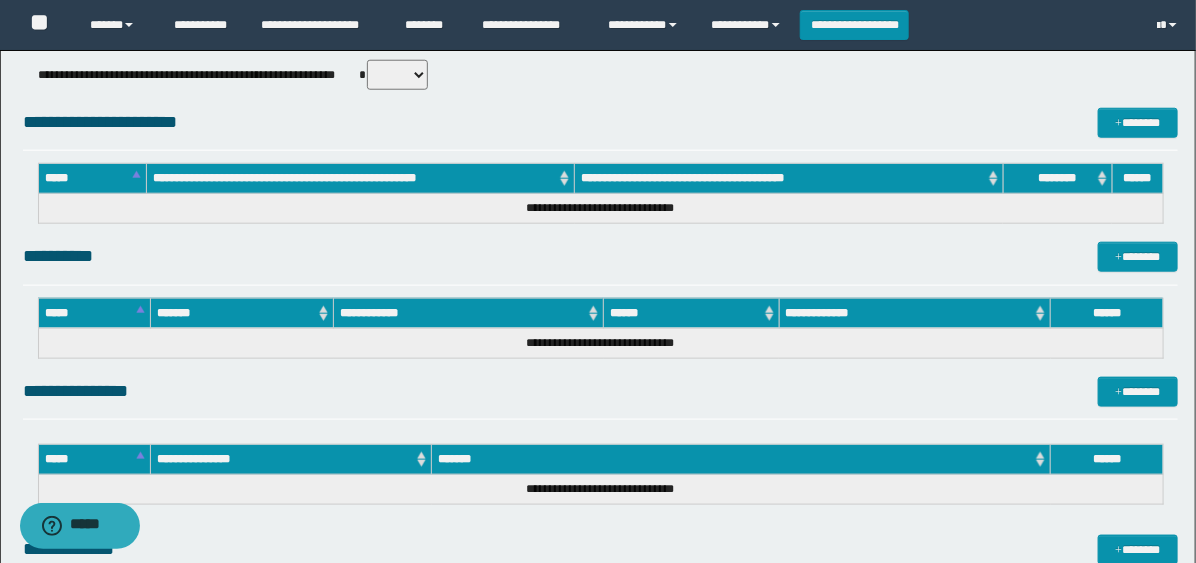 scroll, scrollTop: 444, scrollLeft: 0, axis: vertical 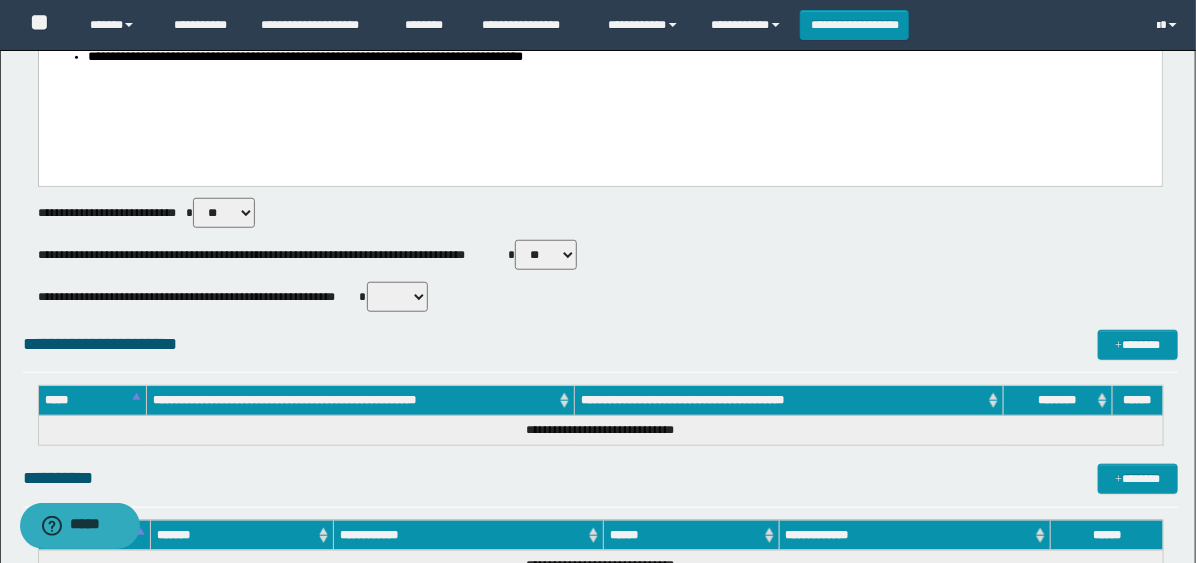 click on "**
**" at bounding box center (546, 255) 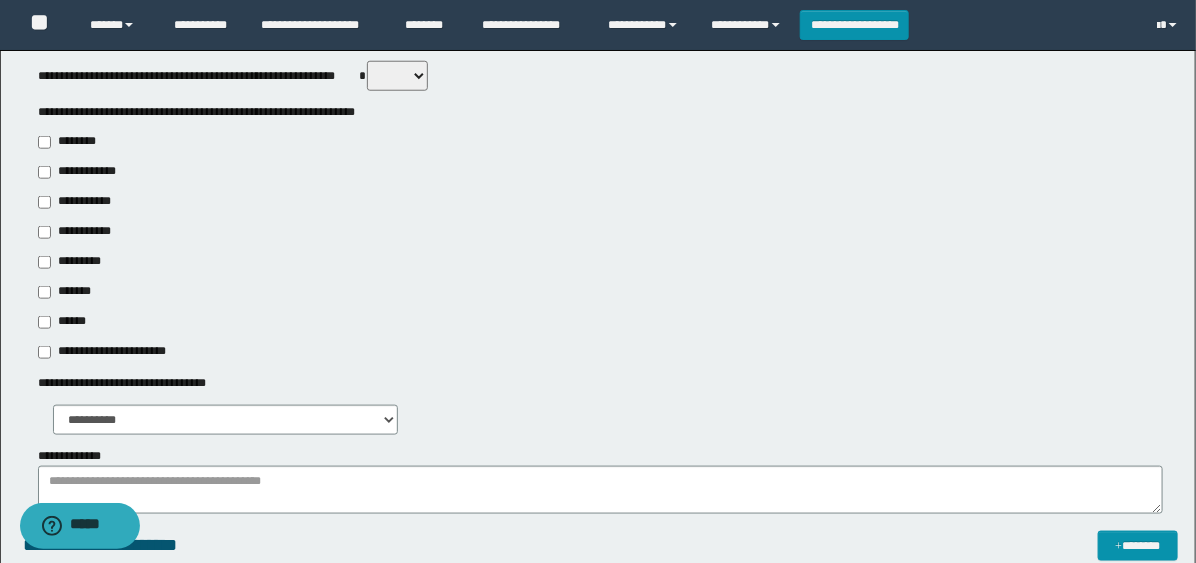 scroll, scrollTop: 666, scrollLeft: 0, axis: vertical 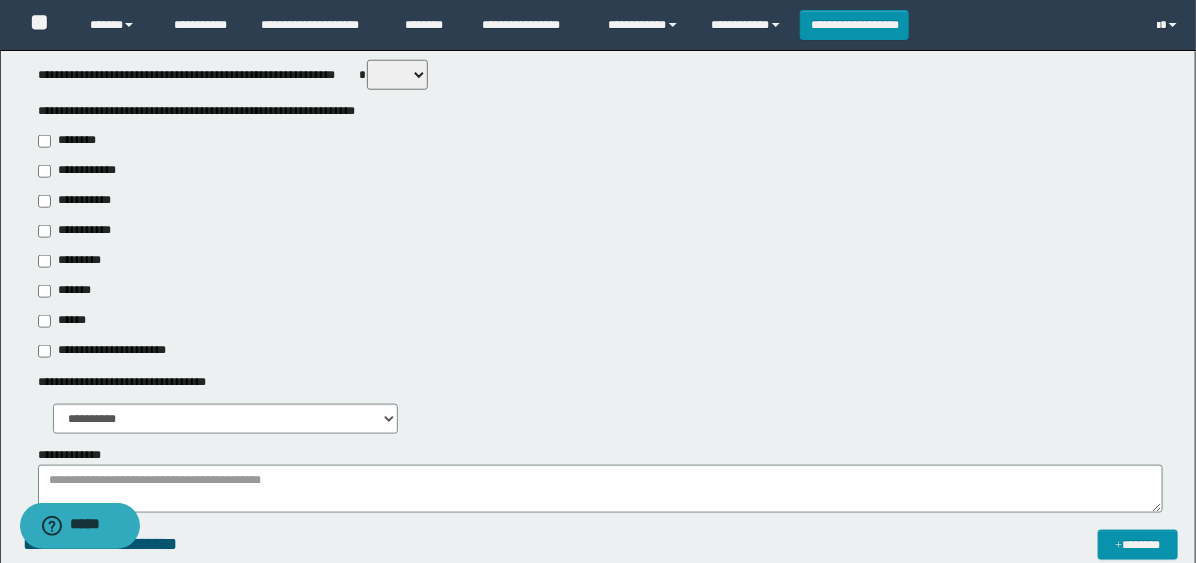 click on "**********" at bounding box center (76, 231) 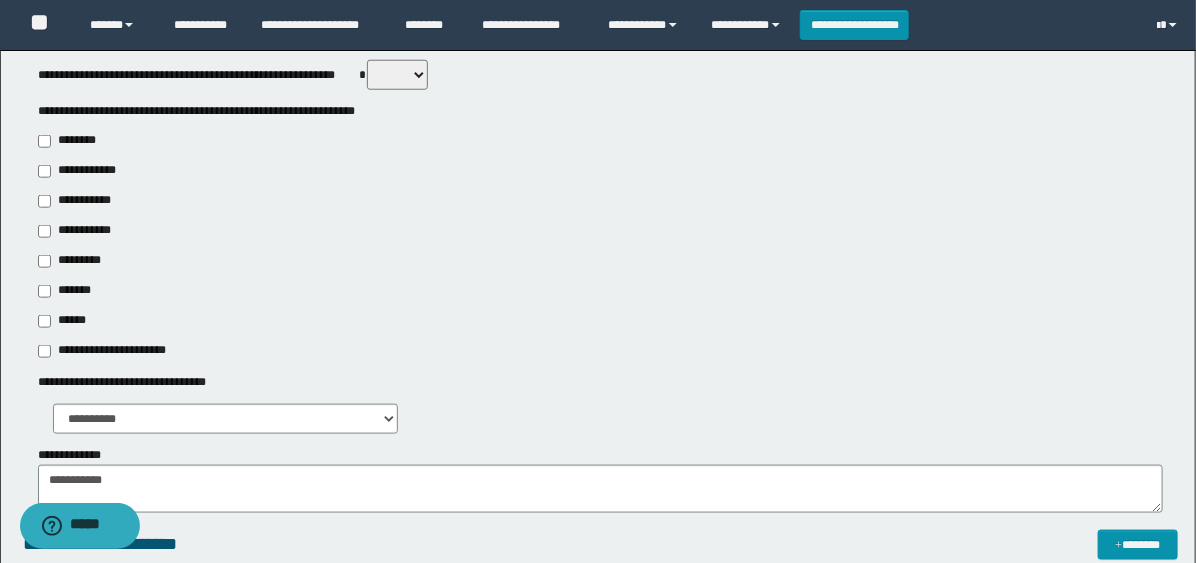 click on "**********" at bounding box center [81, 201] 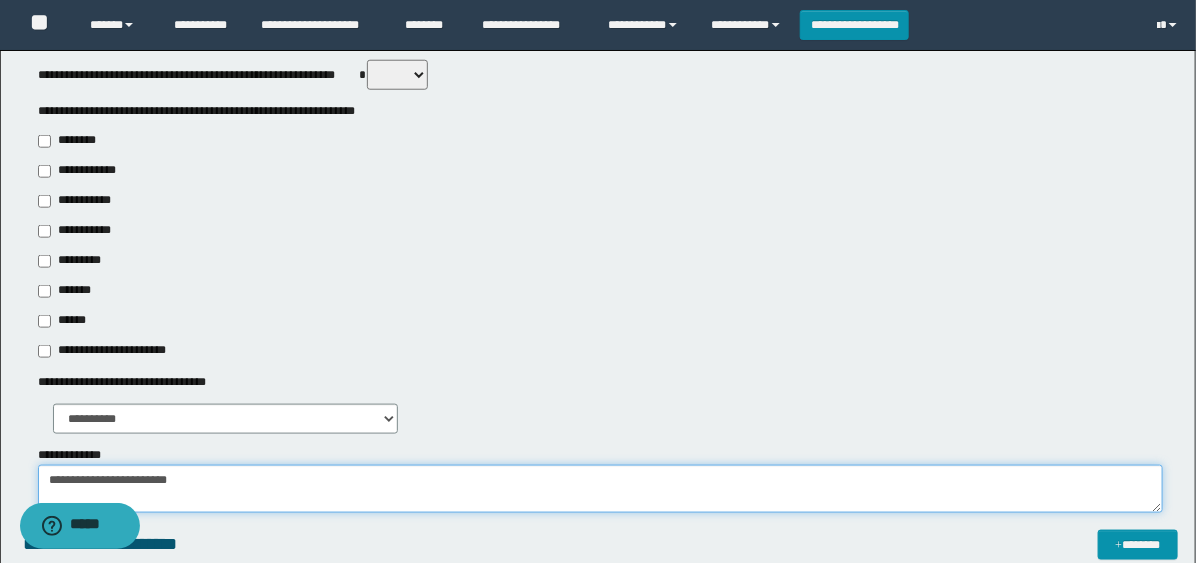 click on "**********" at bounding box center [600, 489] 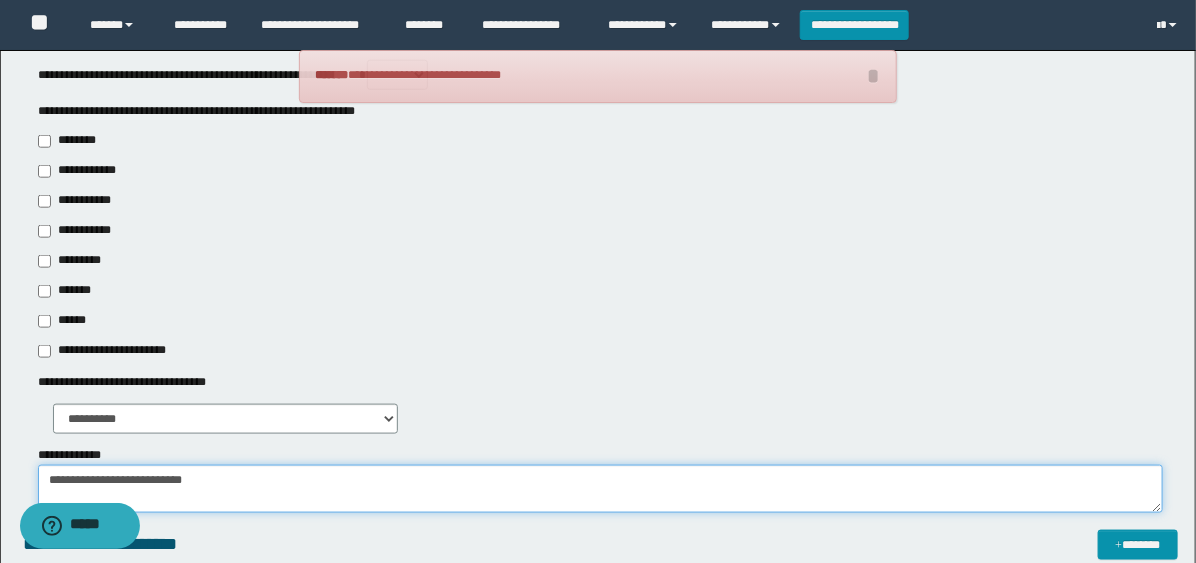 paste on "**********" 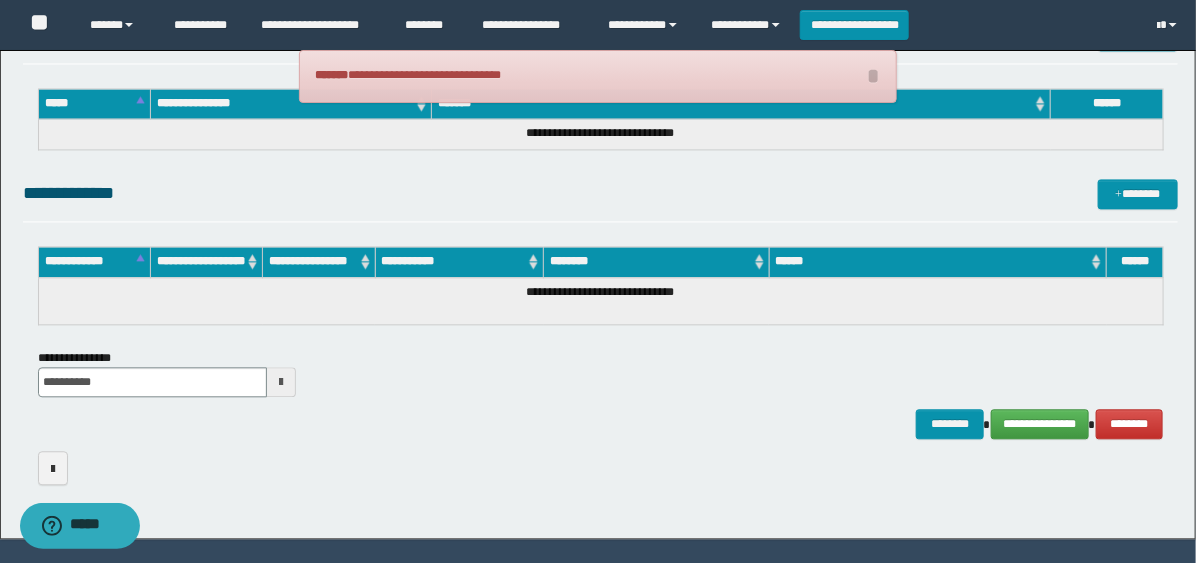 scroll, scrollTop: 1497, scrollLeft: 0, axis: vertical 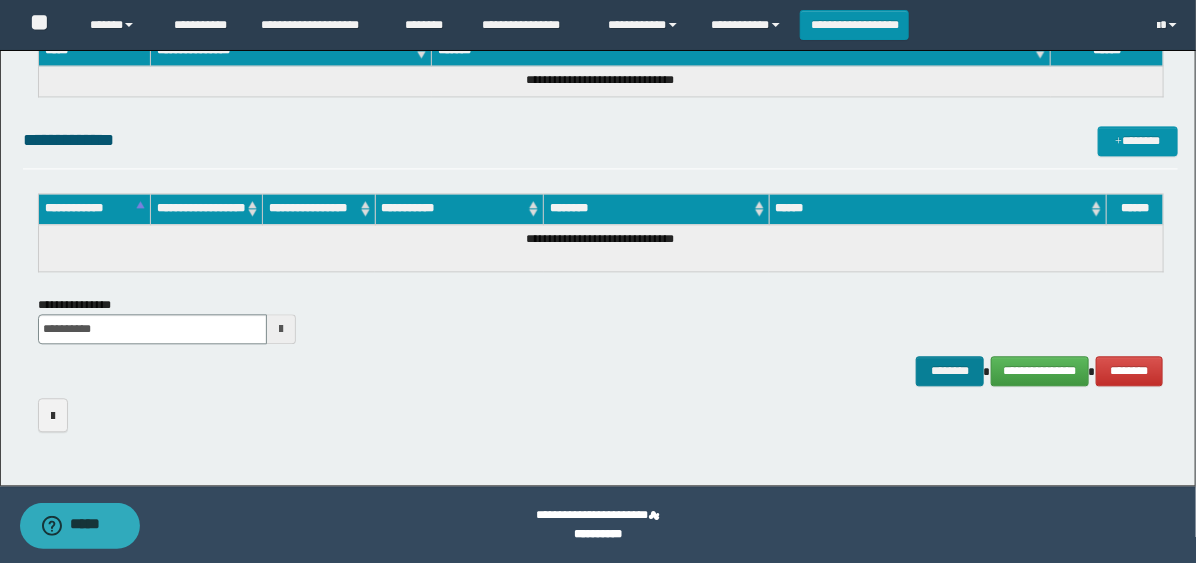 type on "**********" 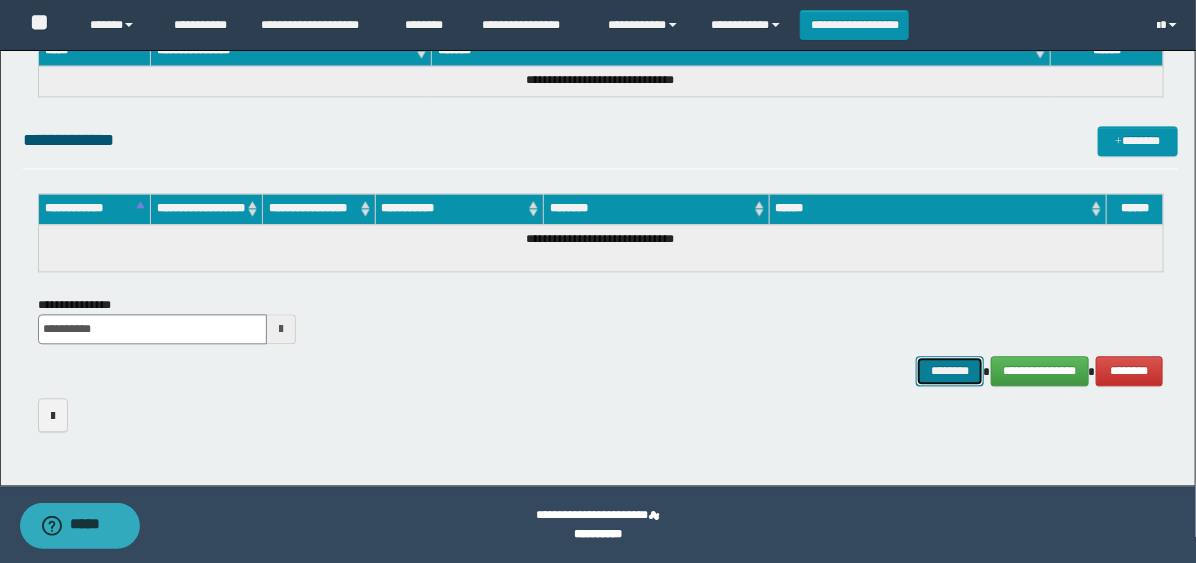 click on "********" at bounding box center [950, 371] 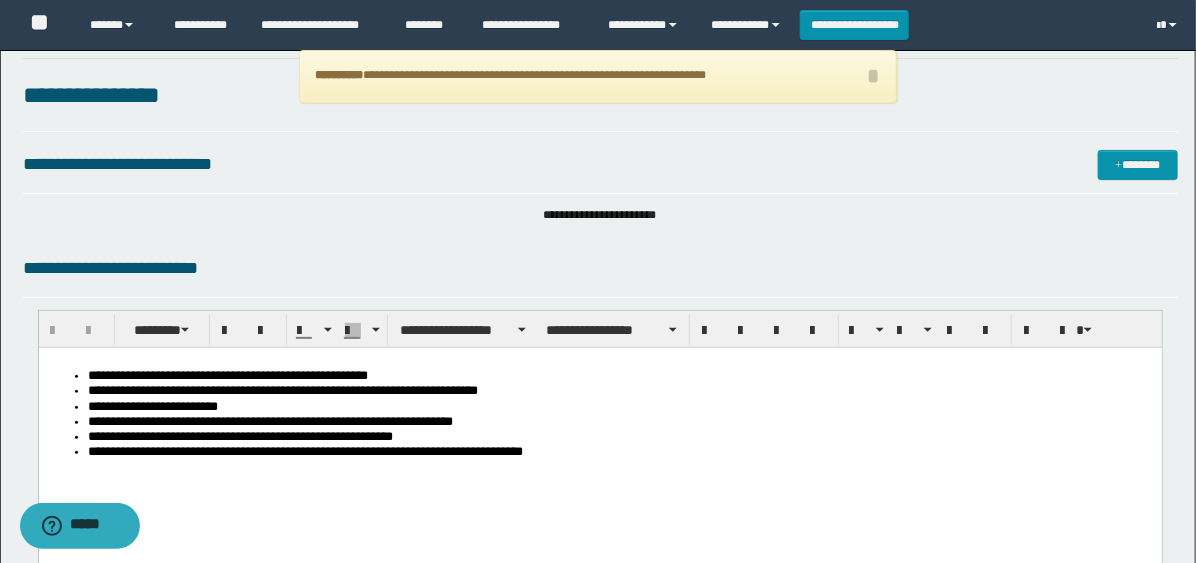 scroll, scrollTop: 0, scrollLeft: 0, axis: both 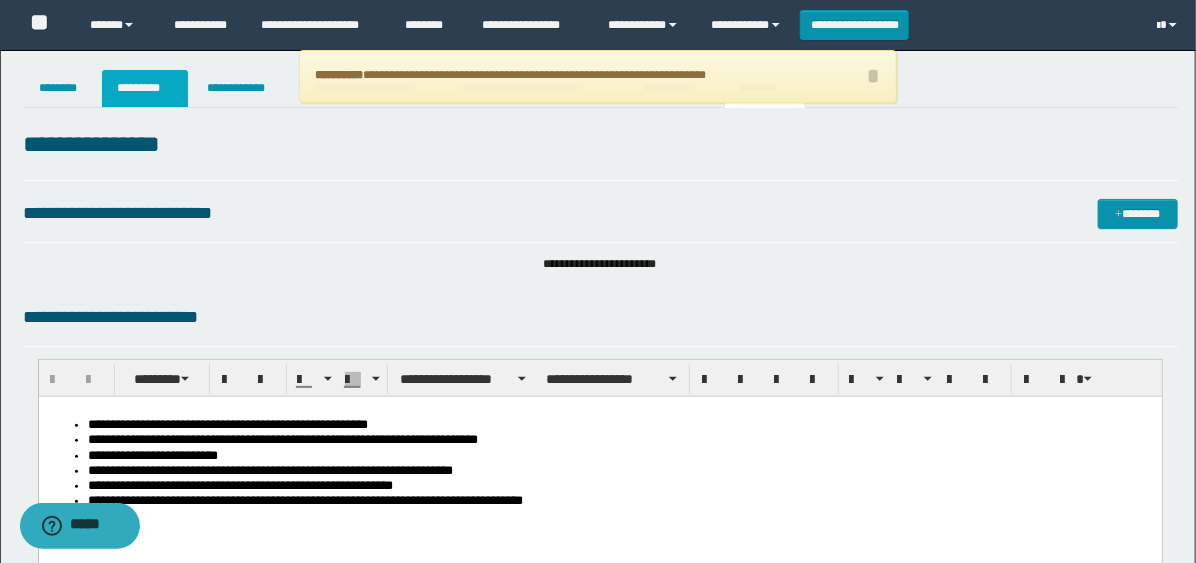 click on "*********" at bounding box center (145, 88) 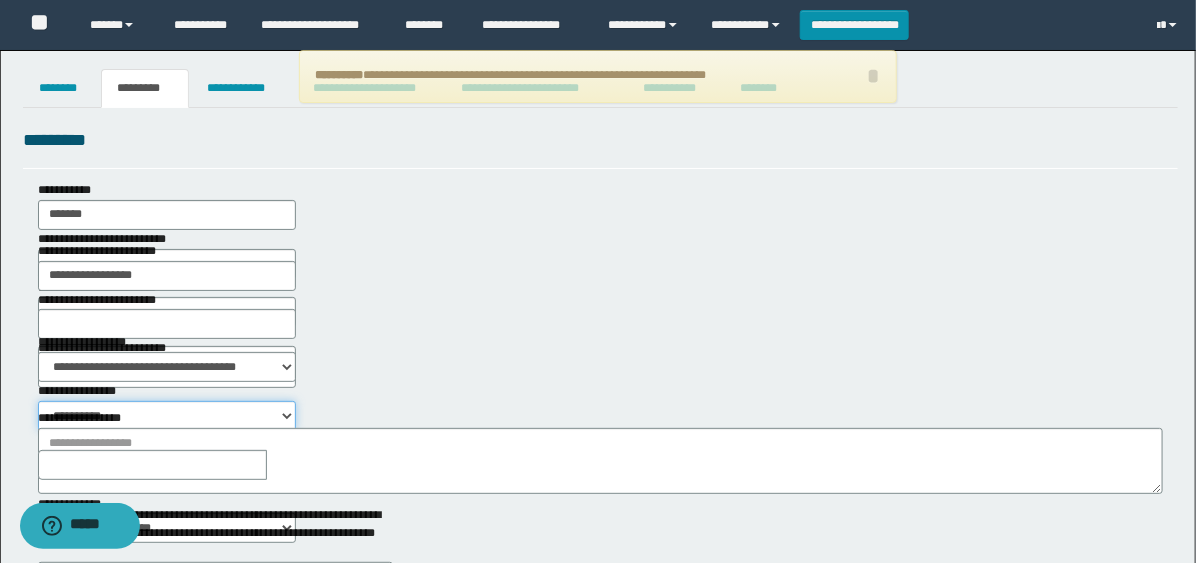 click on "**********" at bounding box center (167, 416) 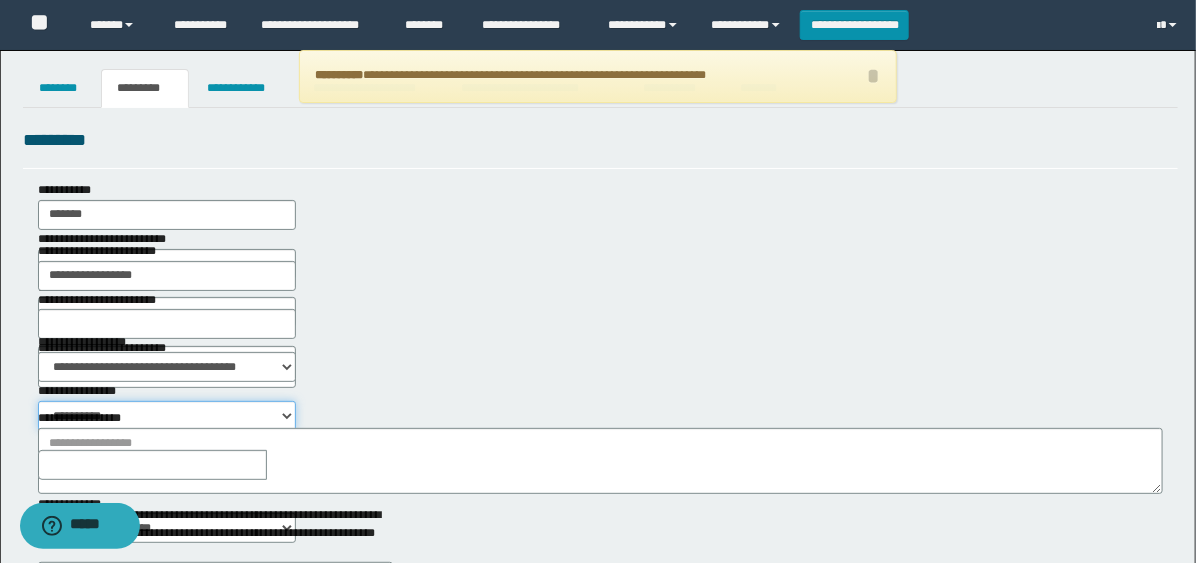 select on "****" 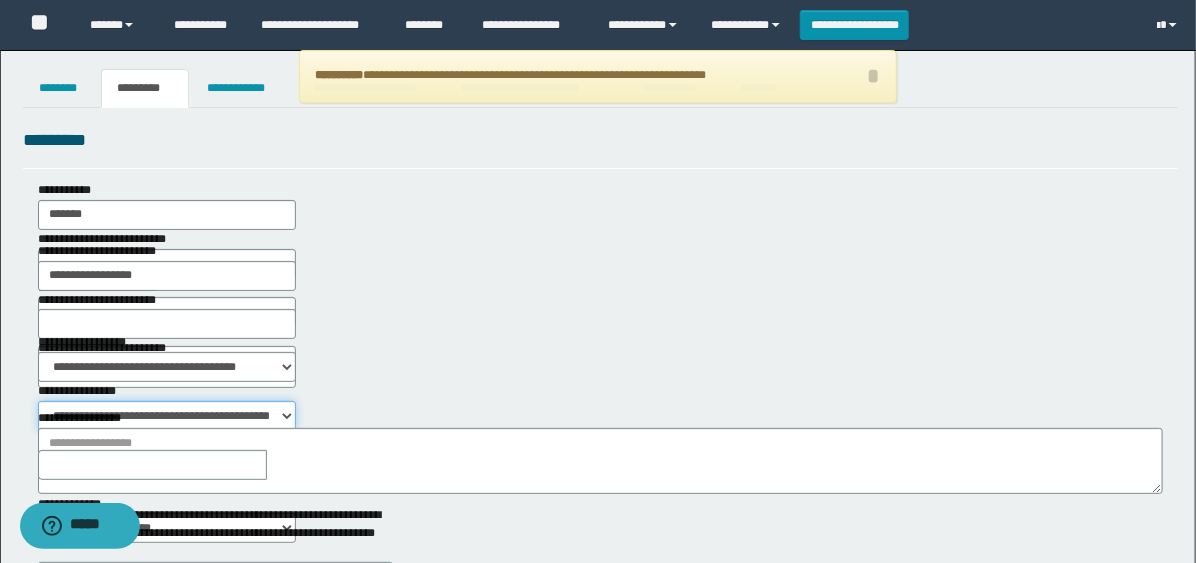 click on "**********" at bounding box center (167, 416) 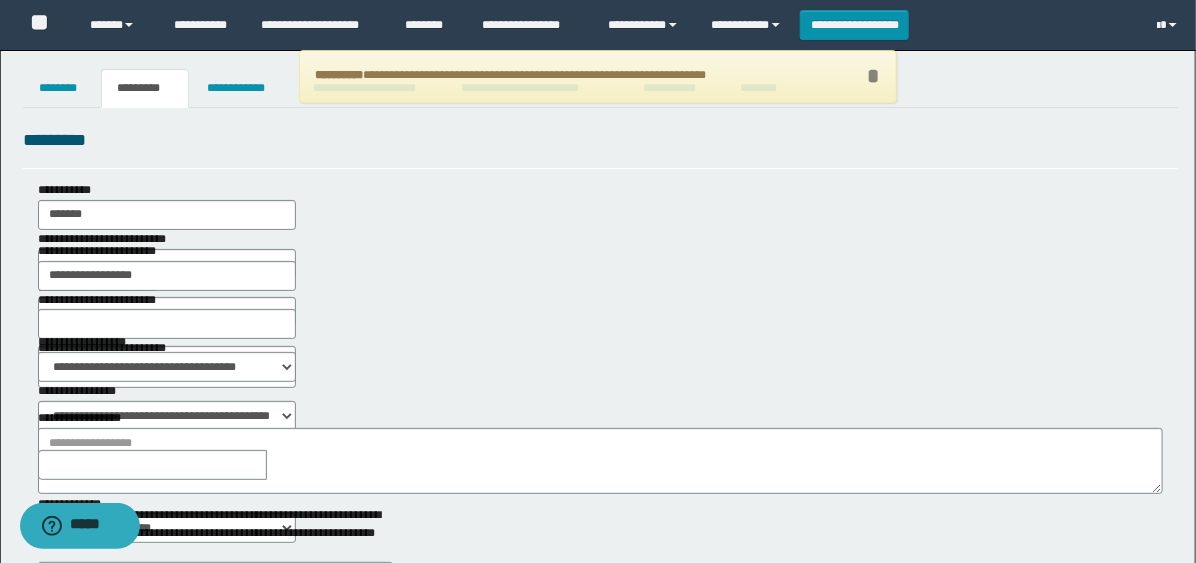 click on "*" at bounding box center [873, 76] 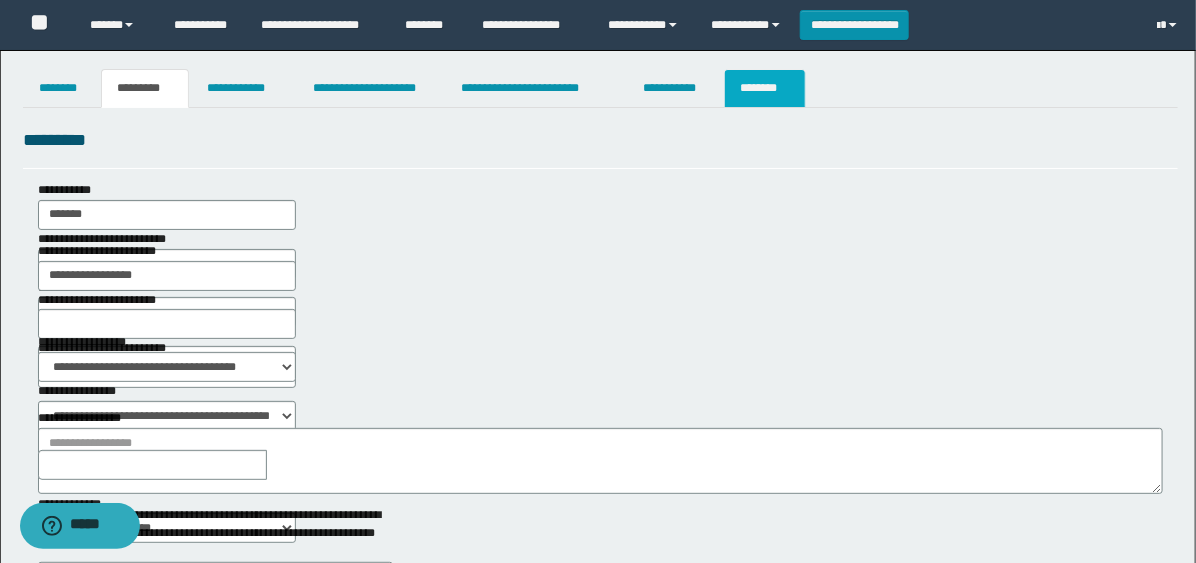 click on "********" at bounding box center (765, 88) 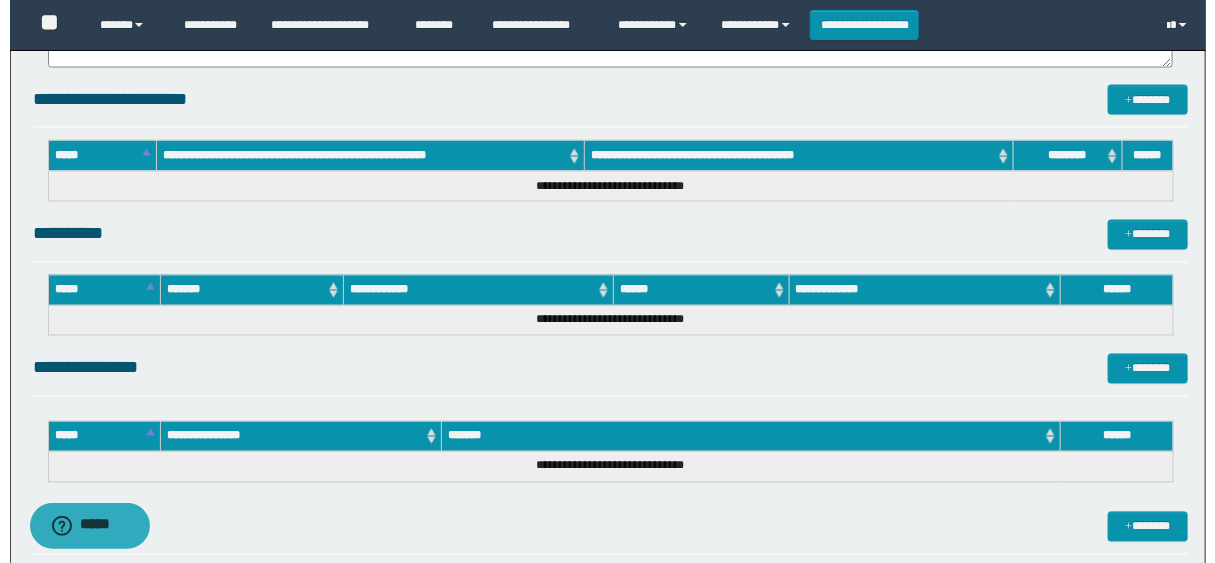 scroll, scrollTop: 1497, scrollLeft: 0, axis: vertical 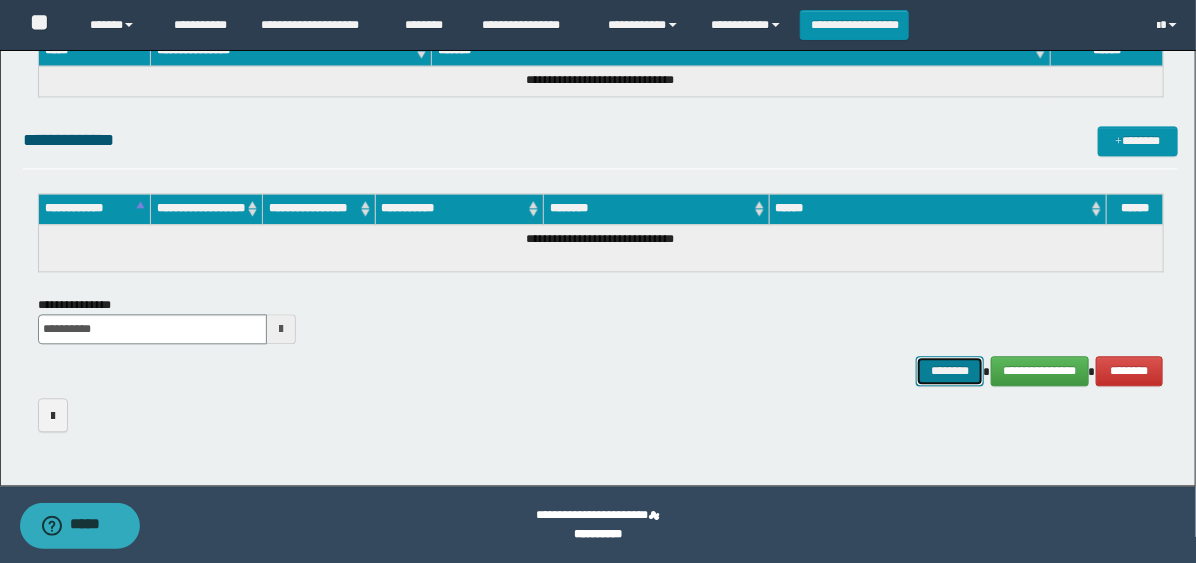 click on "********" at bounding box center (950, 371) 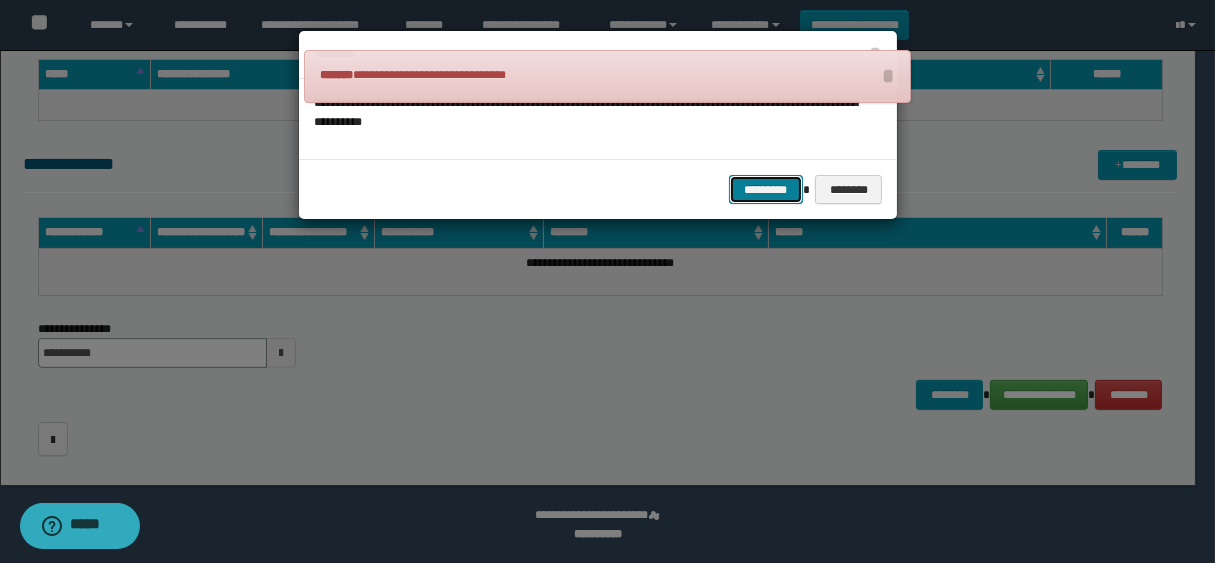click on "*********" at bounding box center (766, 190) 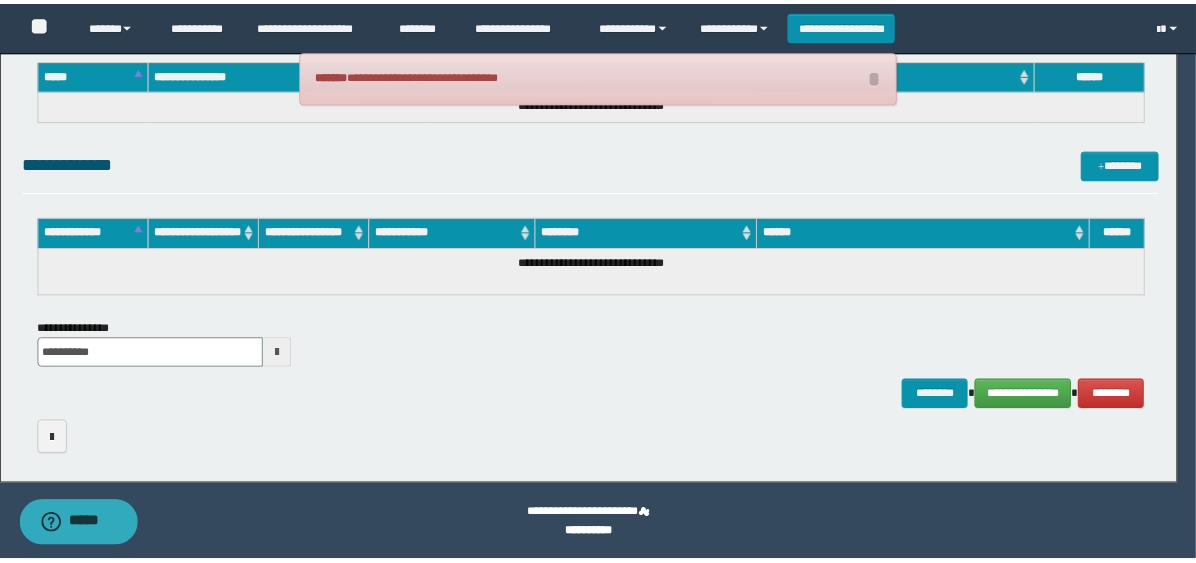 scroll, scrollTop: 1480, scrollLeft: 0, axis: vertical 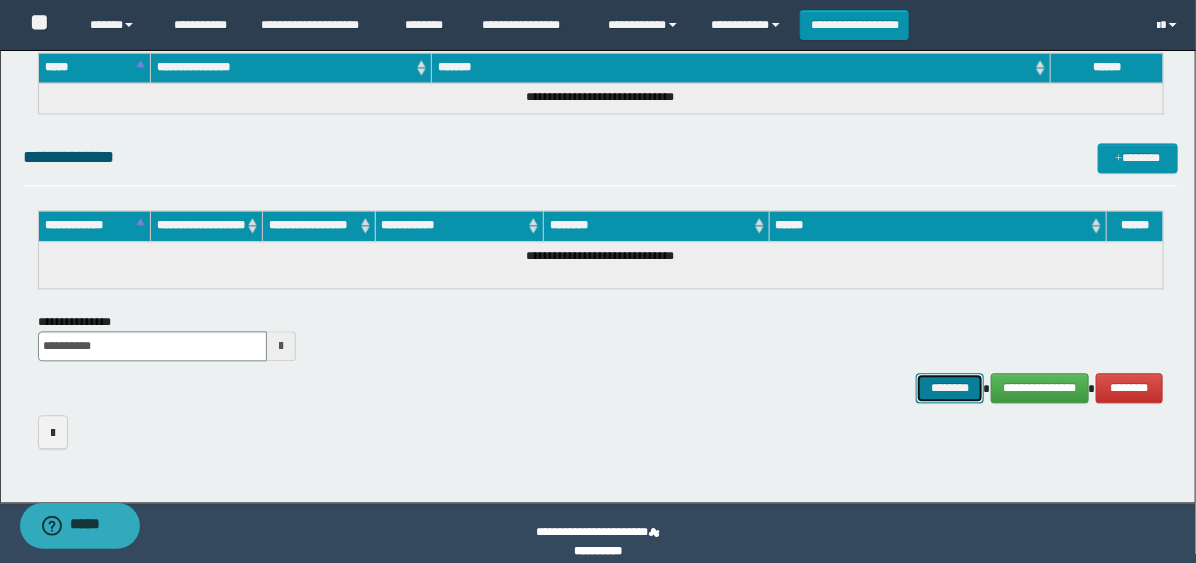 click on "********" at bounding box center [950, 388] 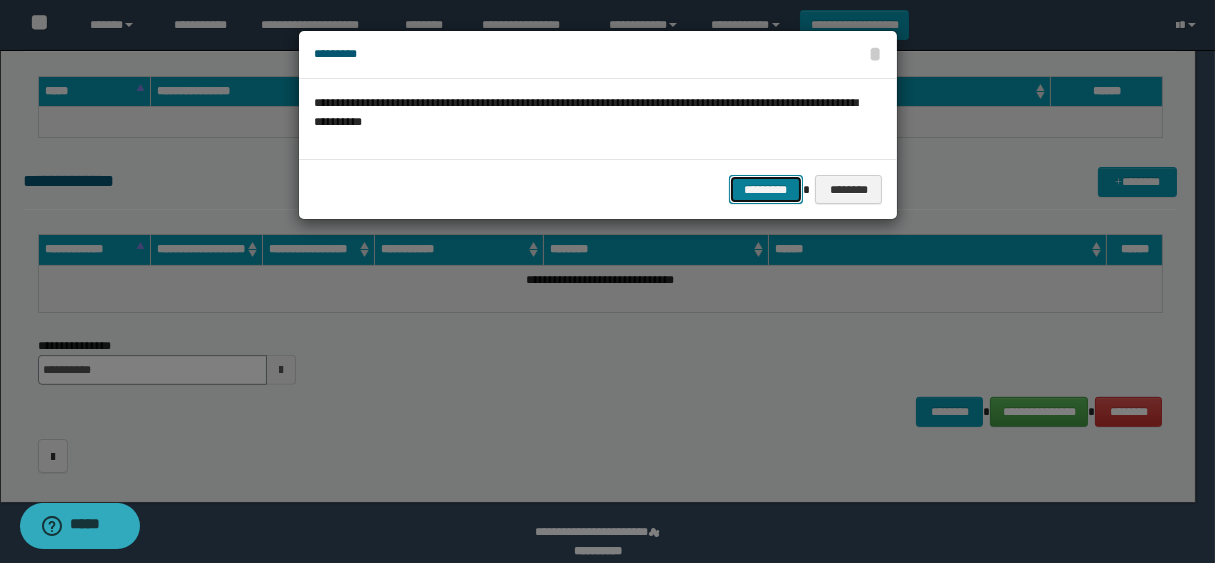 click on "*********" at bounding box center (766, 190) 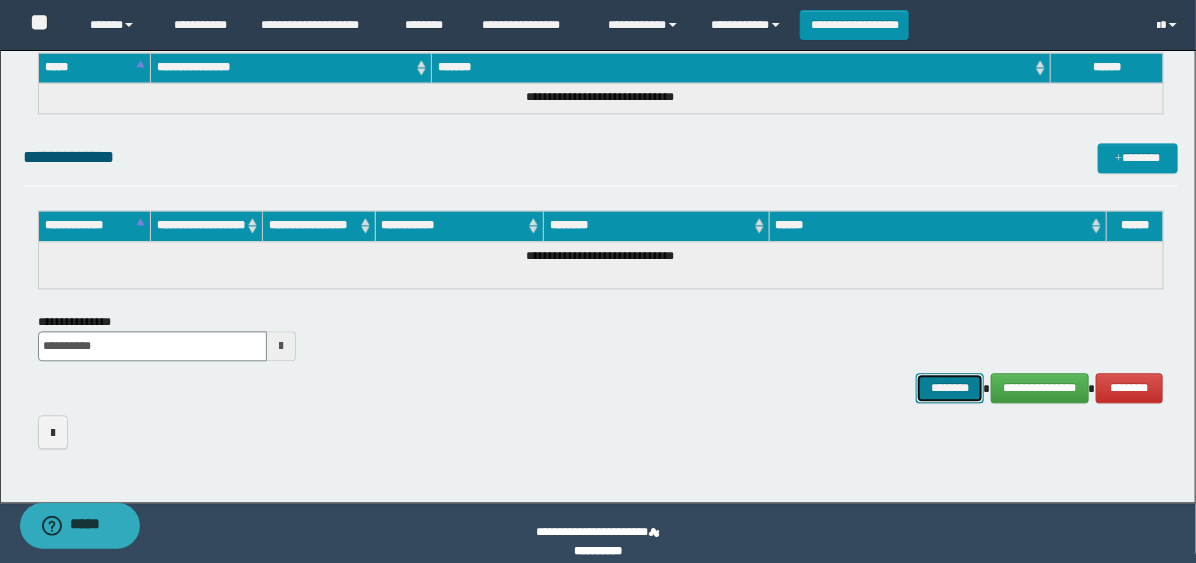 click on "********" at bounding box center [950, 388] 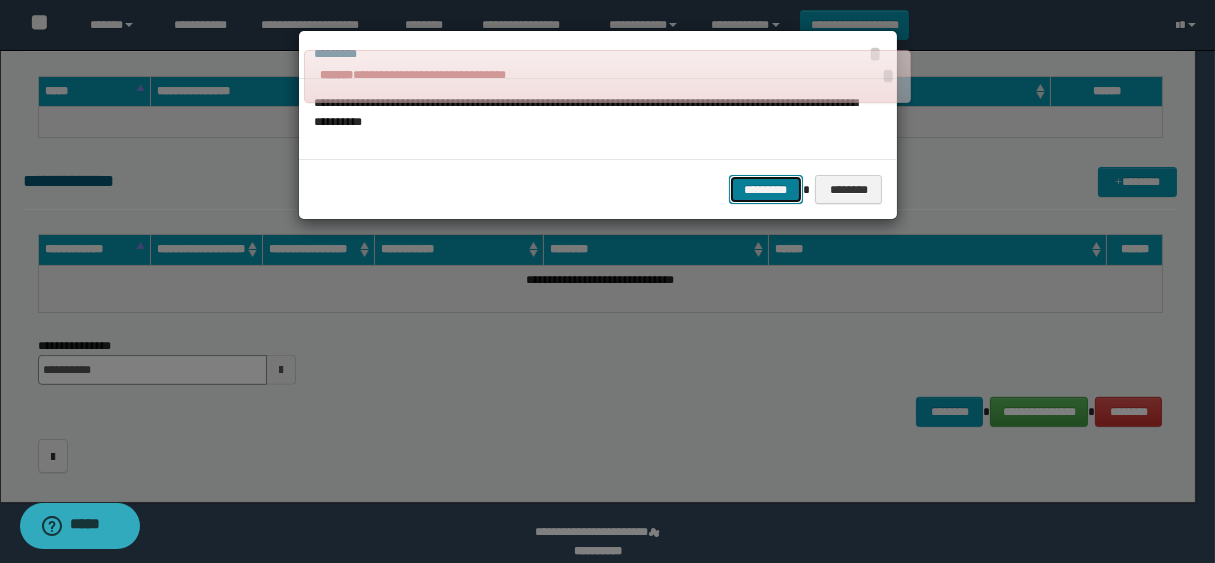 click on "*********" at bounding box center [766, 190] 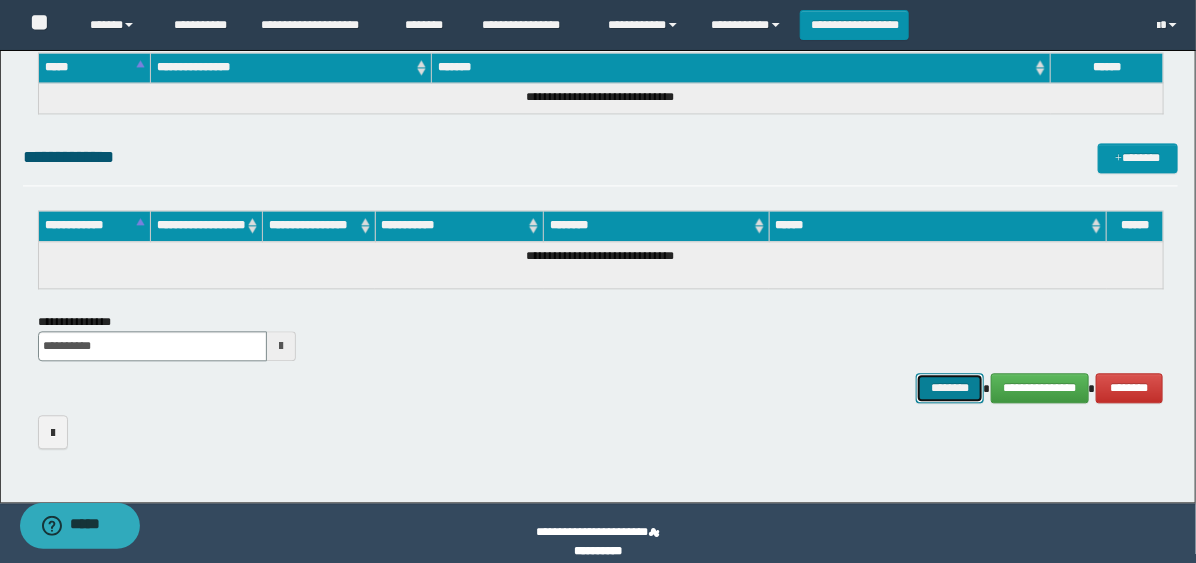 click on "********" at bounding box center (950, 388) 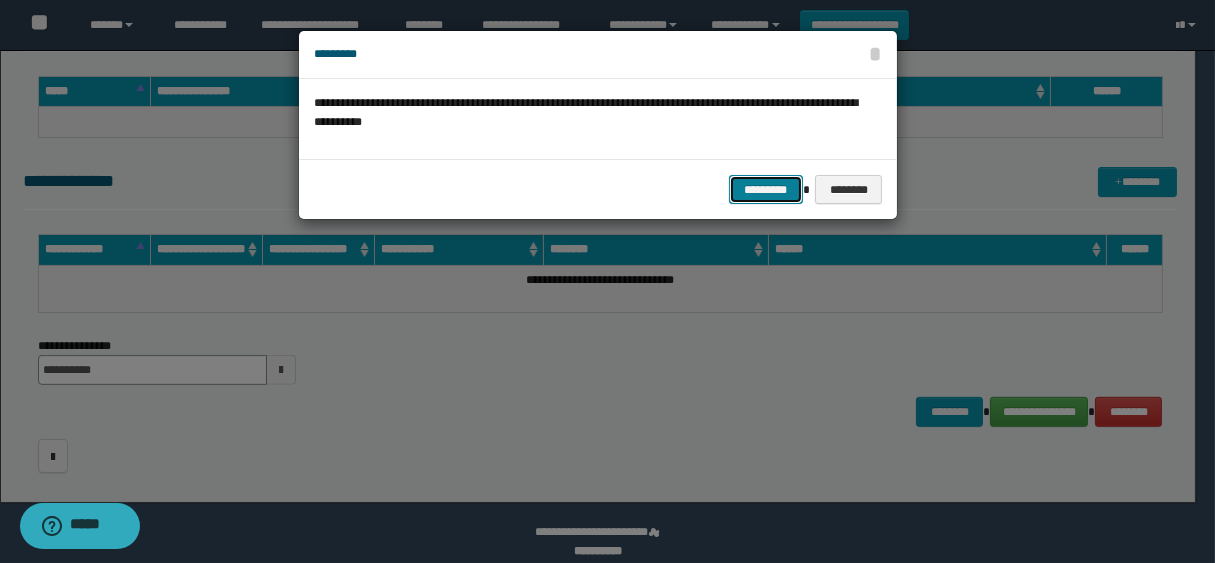 click on "*********" at bounding box center [766, 190] 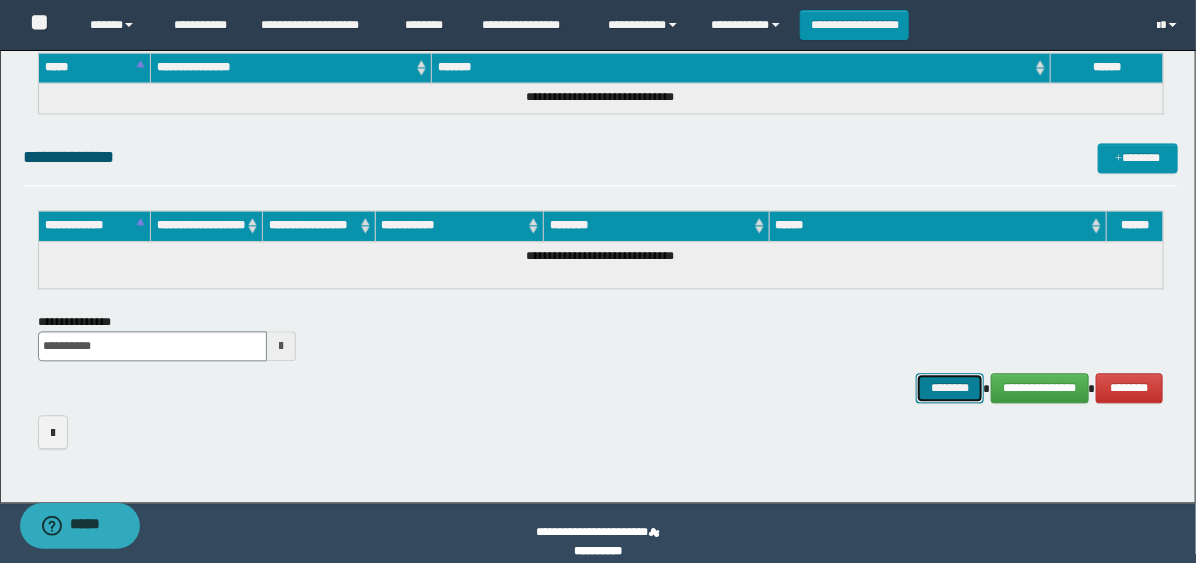 click on "********" at bounding box center (950, 388) 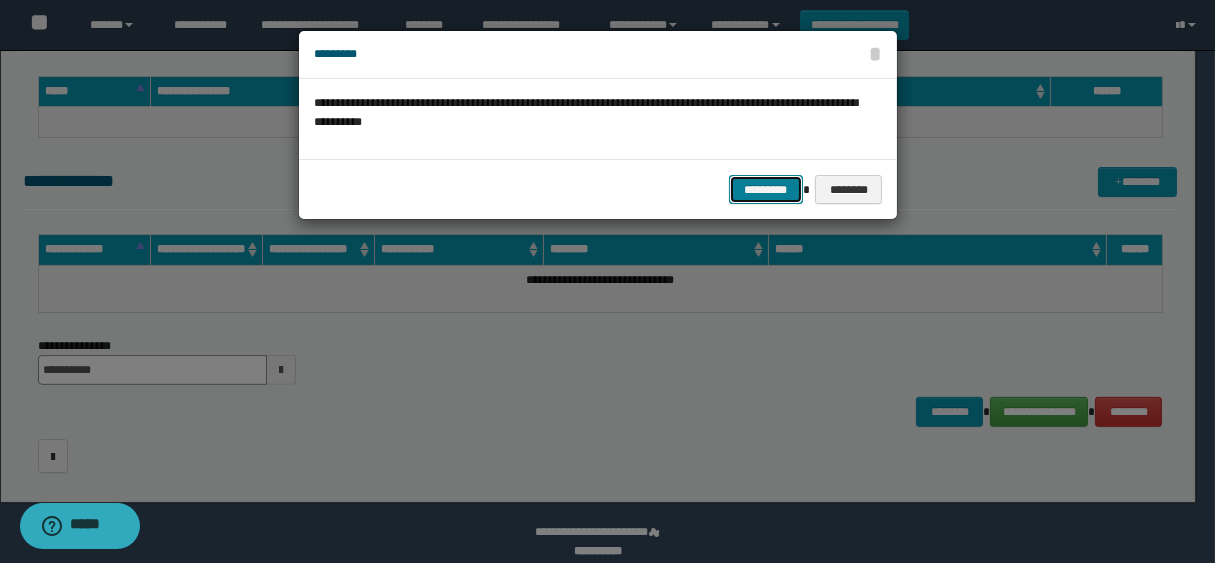 click on "*********" at bounding box center [766, 190] 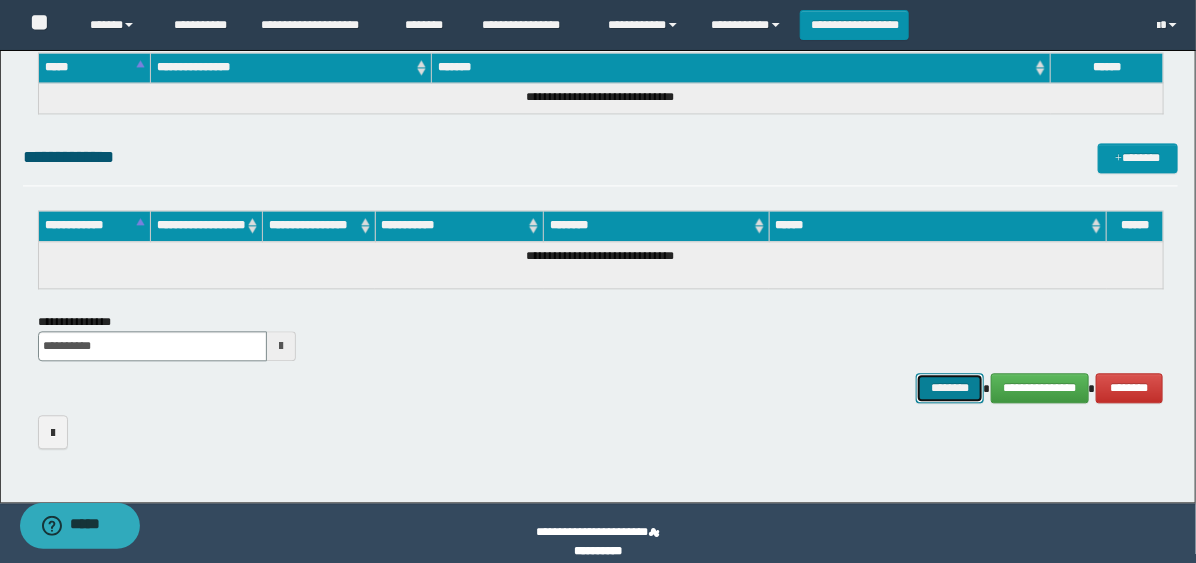 click on "********" at bounding box center (950, 388) 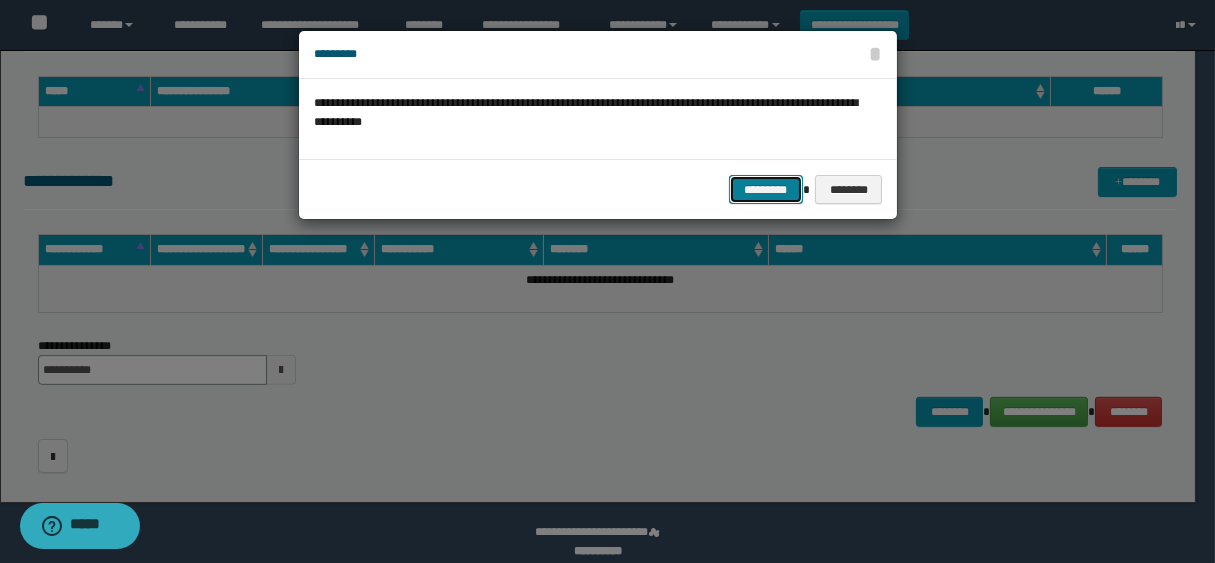 click on "*********" at bounding box center [766, 190] 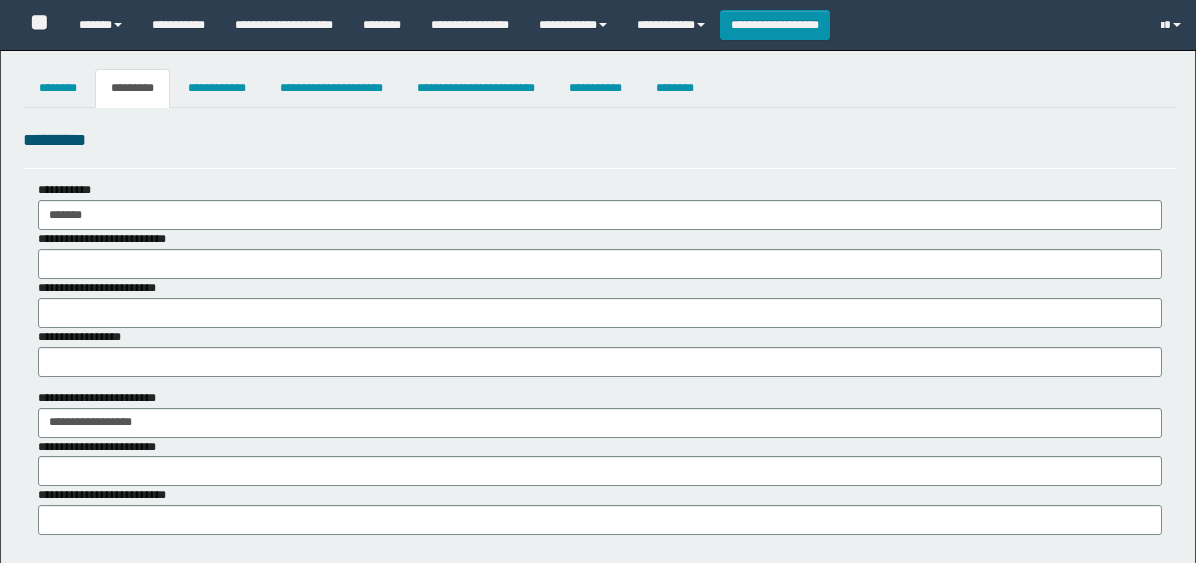 select on "***" 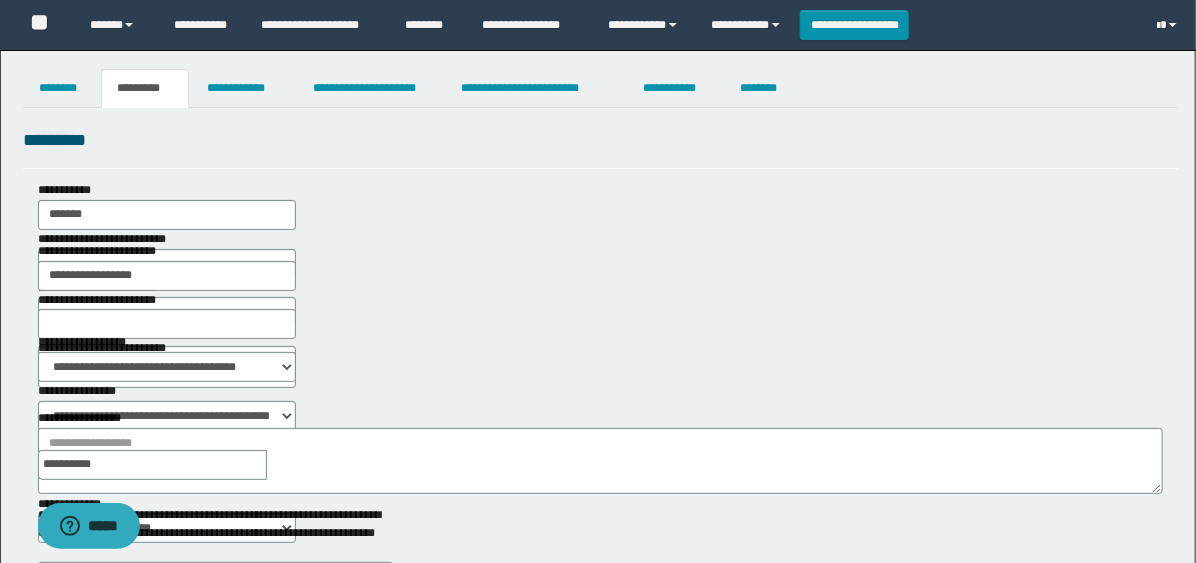 scroll, scrollTop: 0, scrollLeft: 0, axis: both 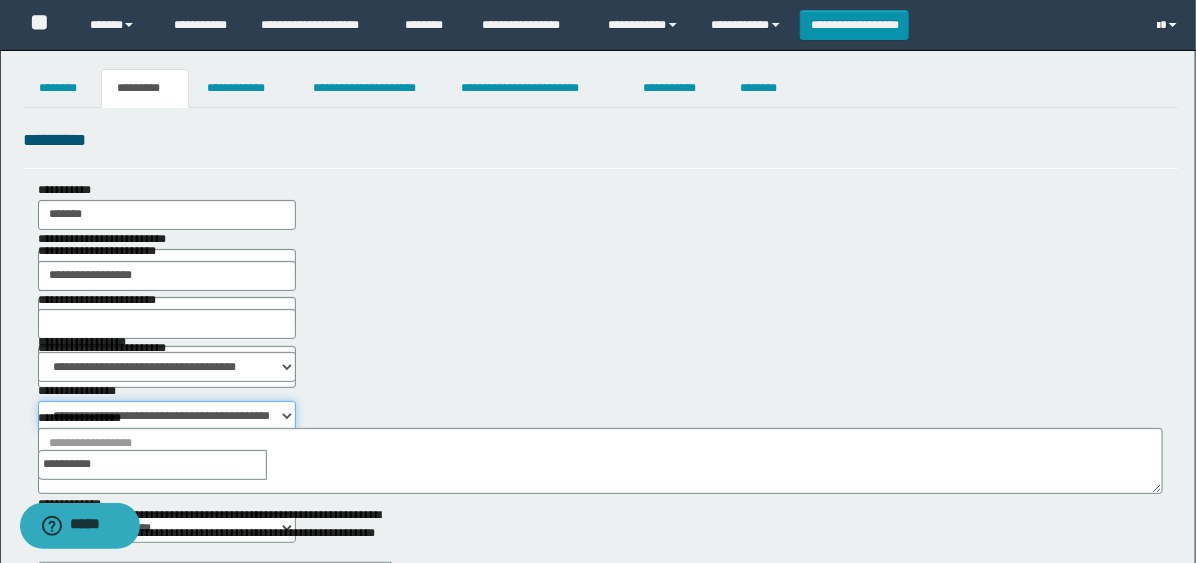 click on "**********" at bounding box center (167, 416) 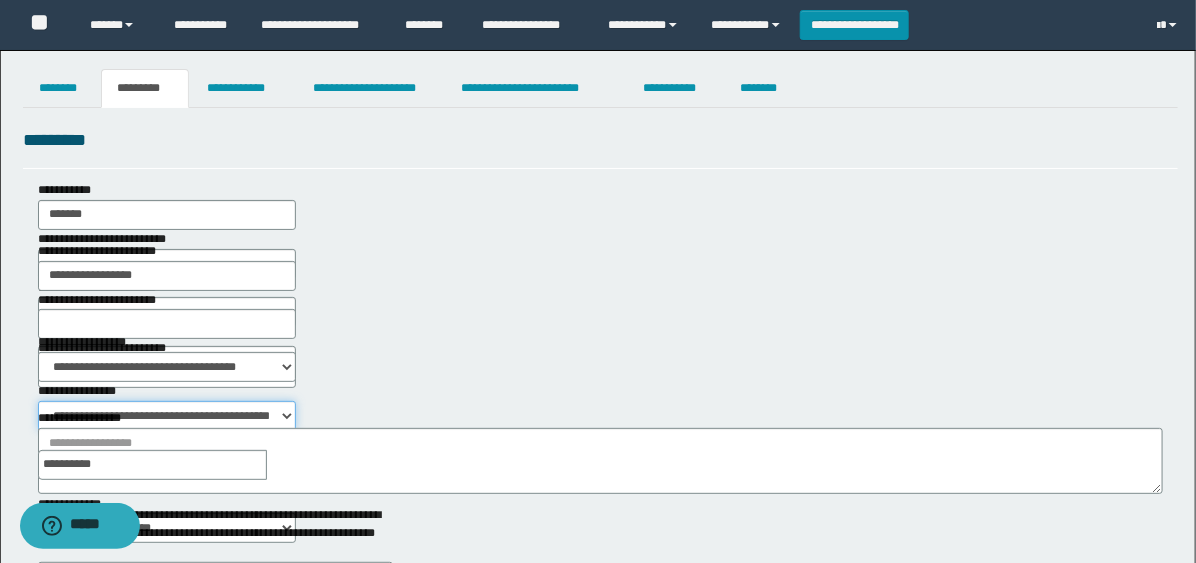 click on "**********" at bounding box center (167, 416) 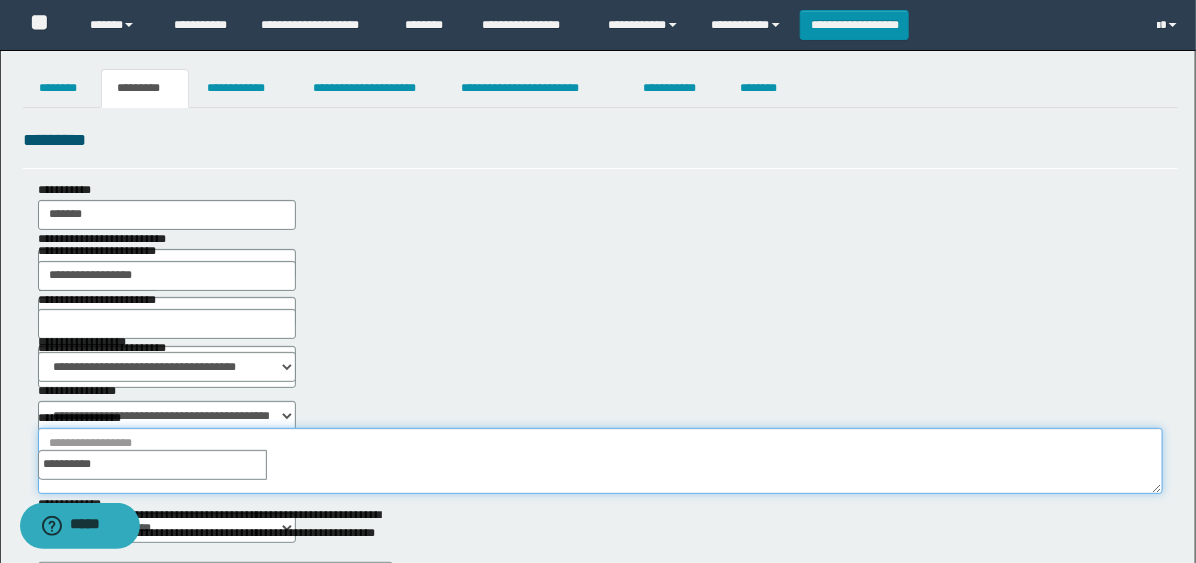click on "**********" at bounding box center (600, 461) 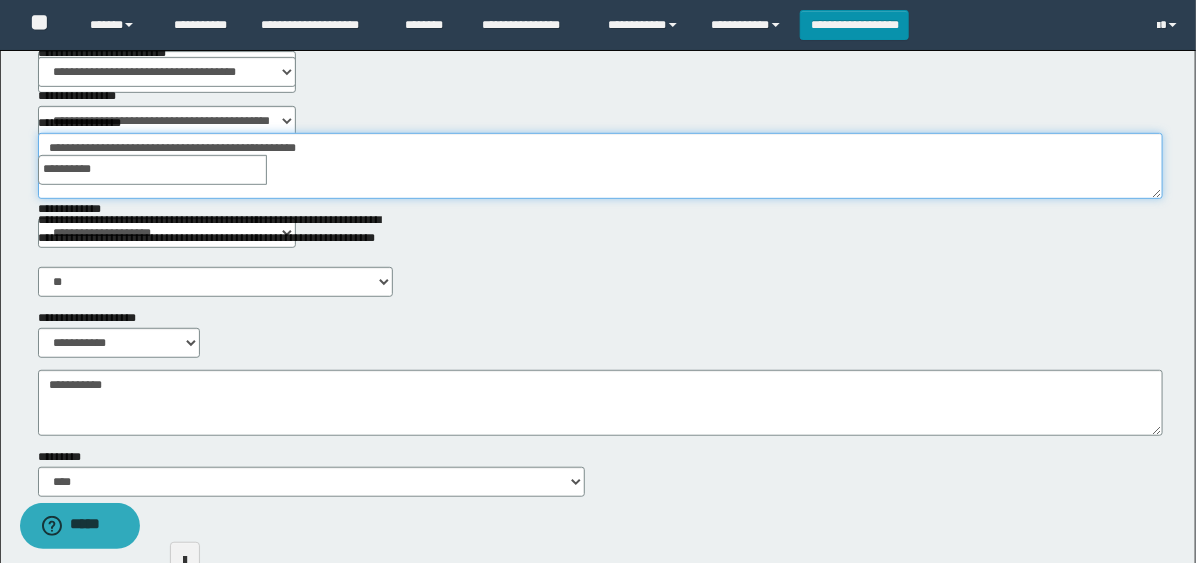 scroll, scrollTop: 311, scrollLeft: 0, axis: vertical 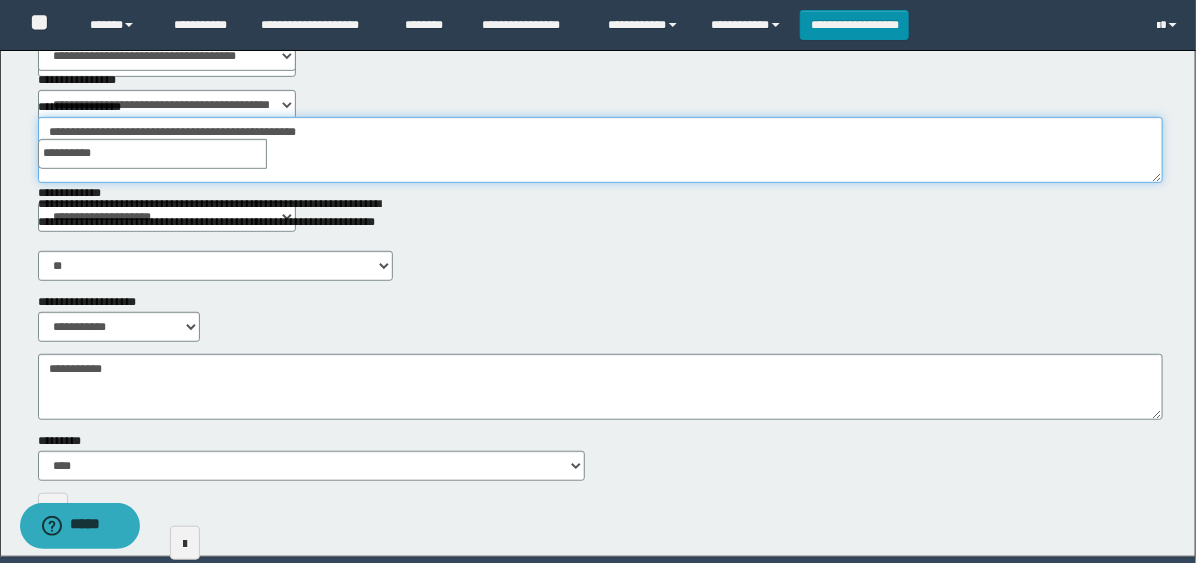 type on "**********" 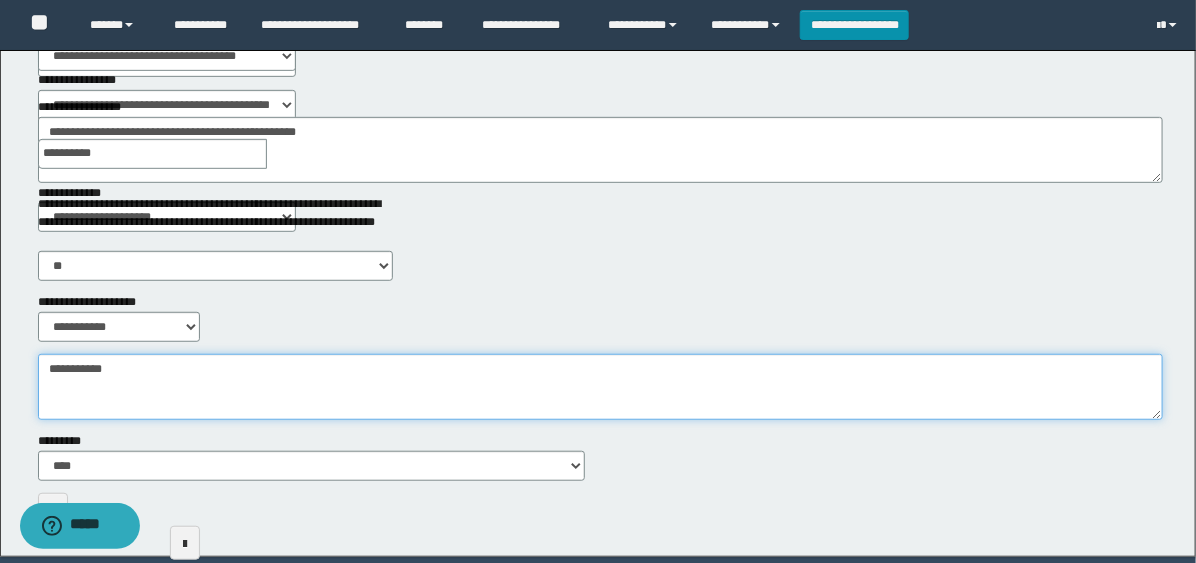click on "**********" at bounding box center (600, 387) 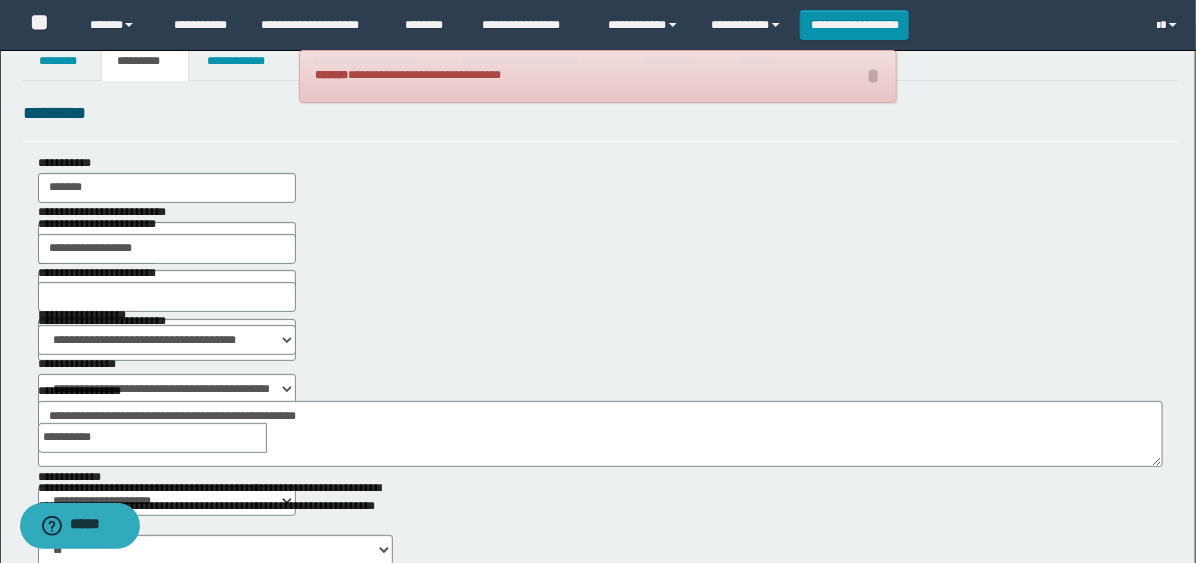 scroll, scrollTop: 0, scrollLeft: 0, axis: both 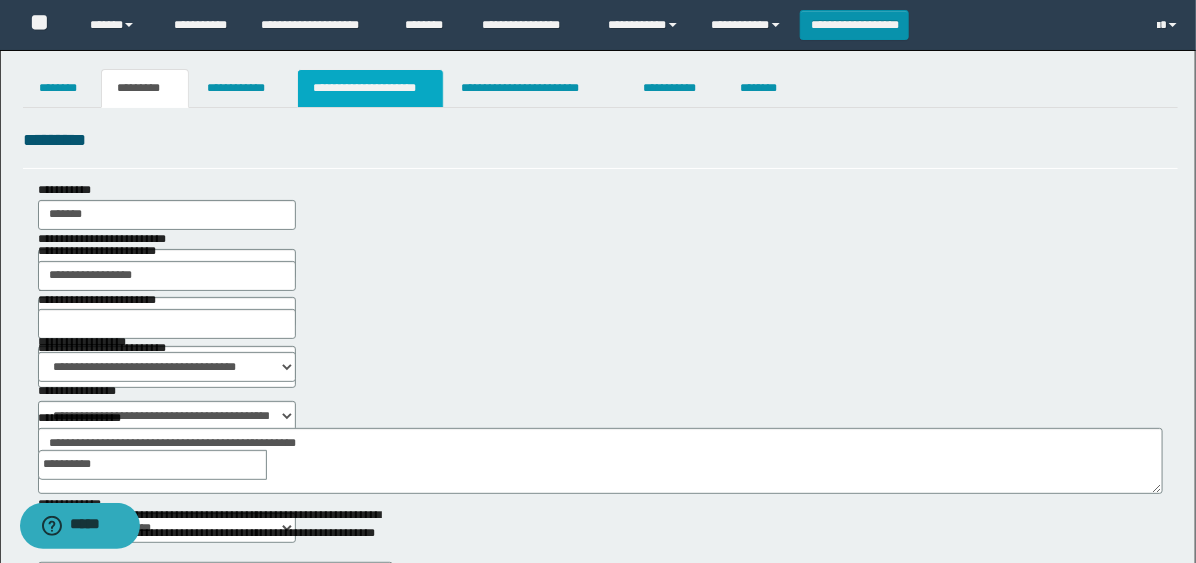 type on "****" 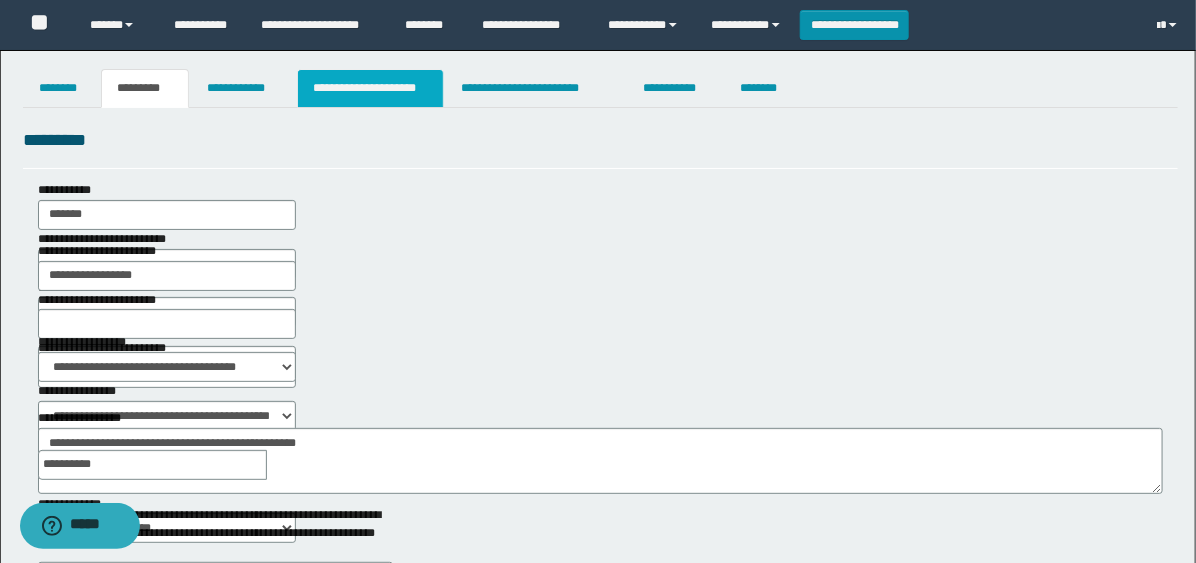 click on "**********" at bounding box center [370, 88] 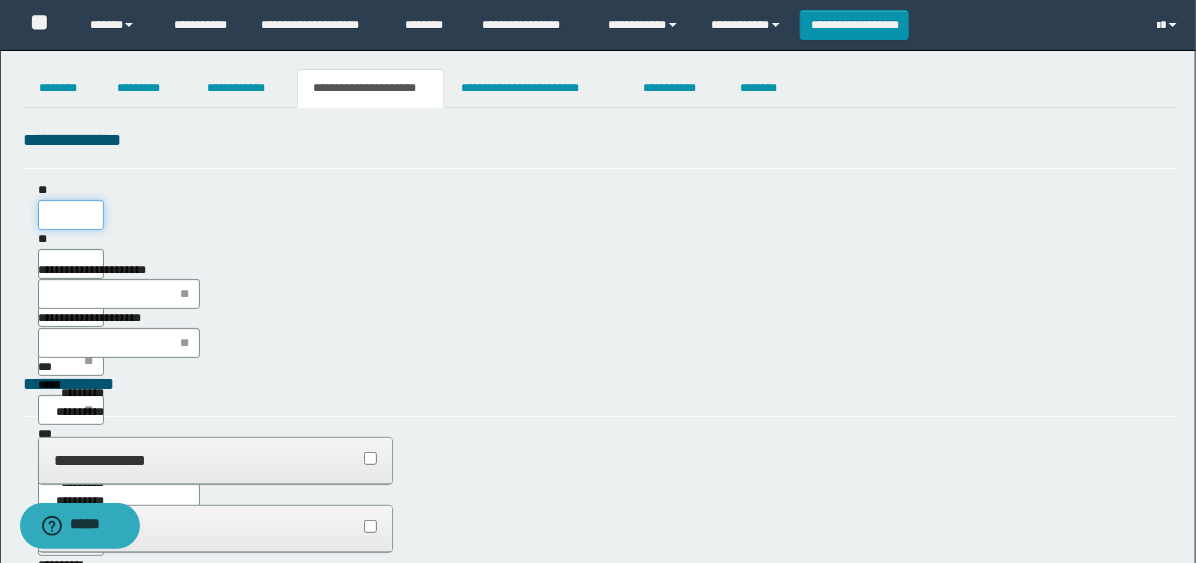 click on "**" at bounding box center (71, 215) 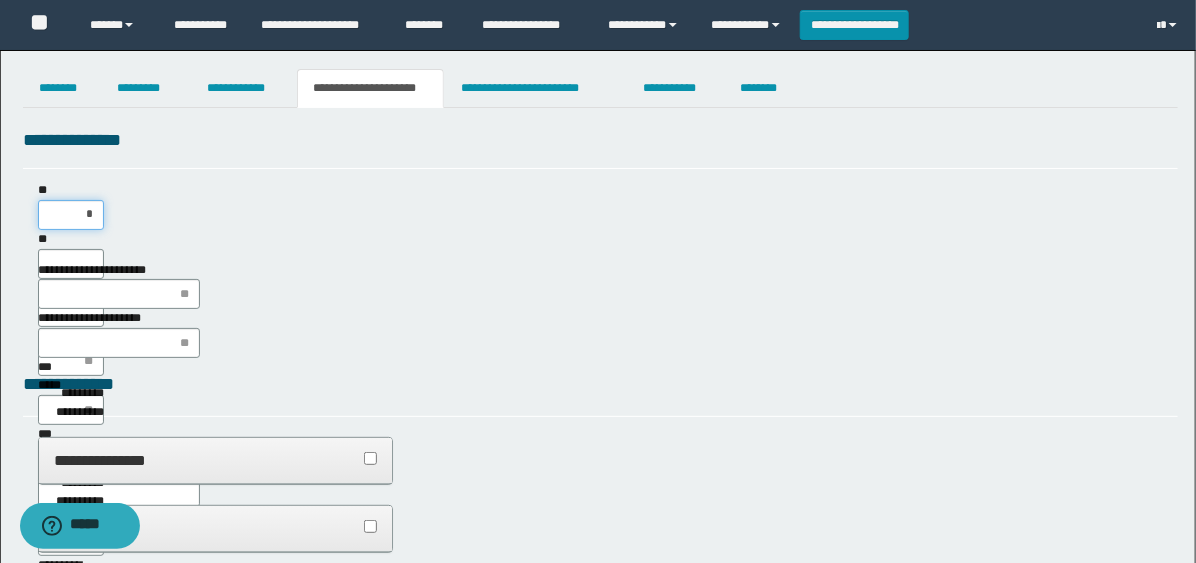 type on "**" 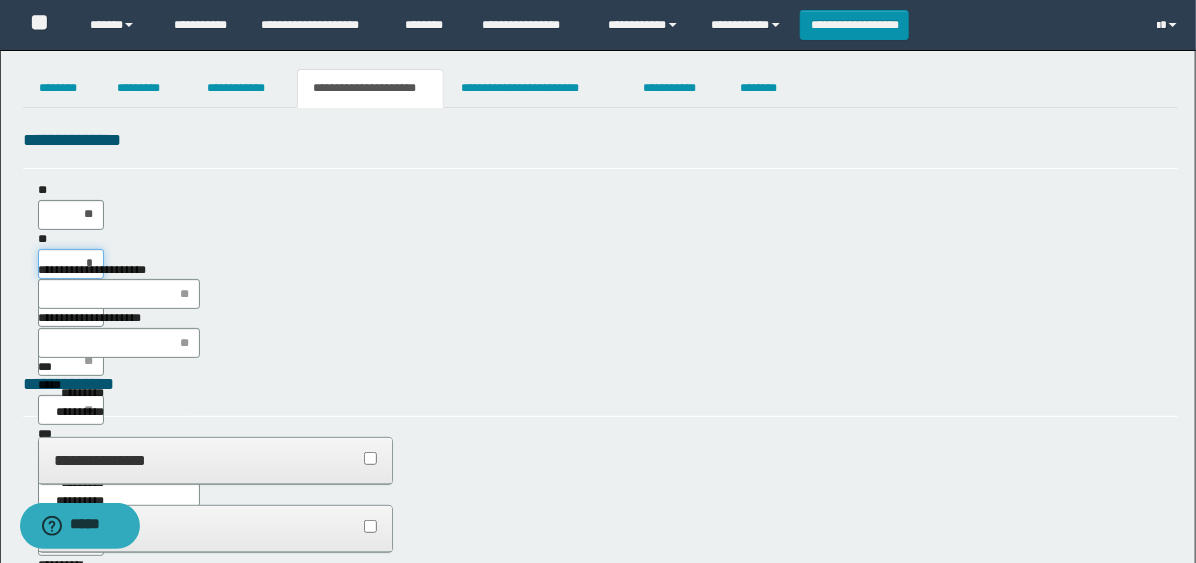 type on "**" 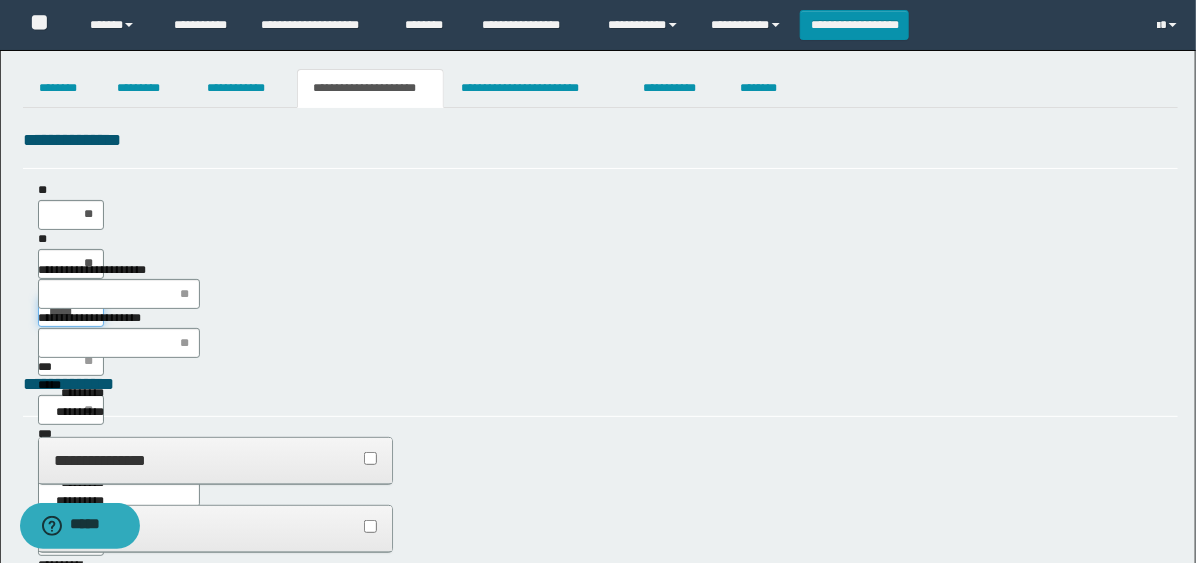 type on "******" 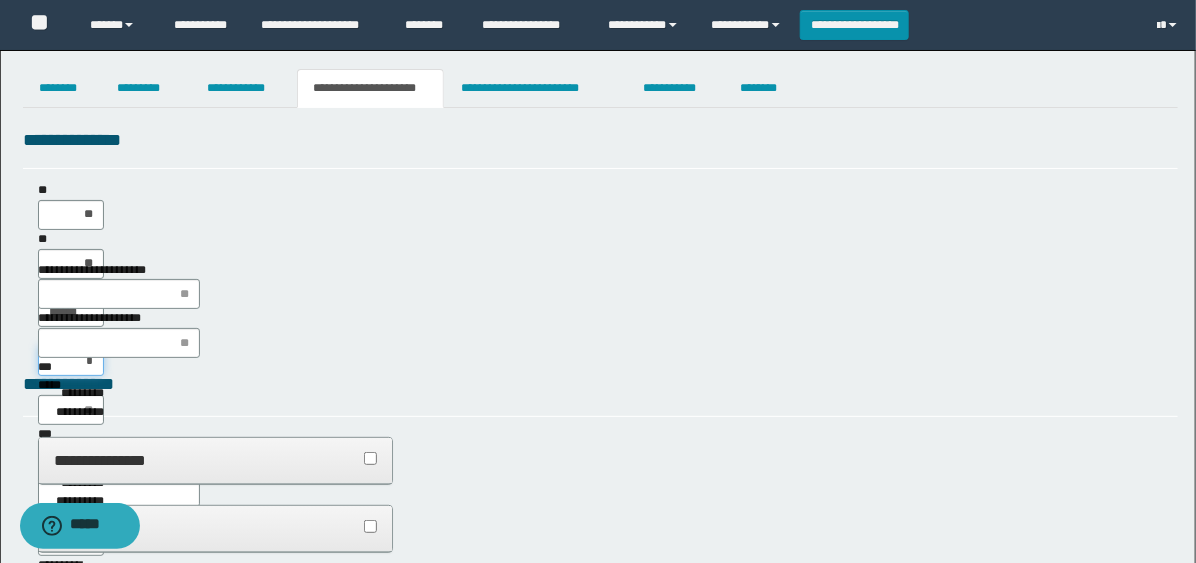 type on "**" 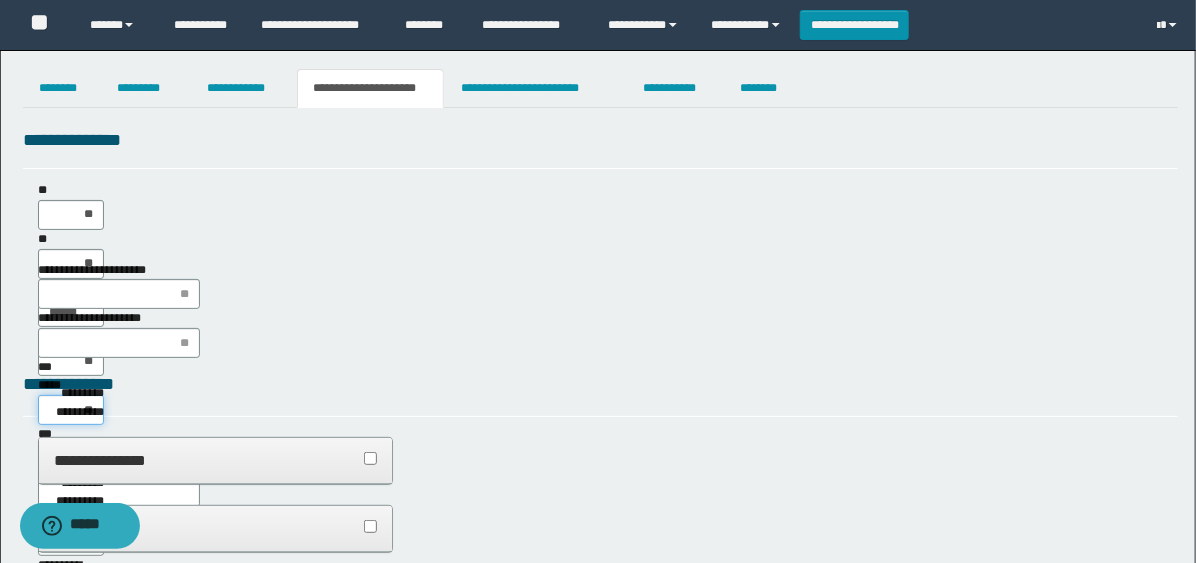 type on "***" 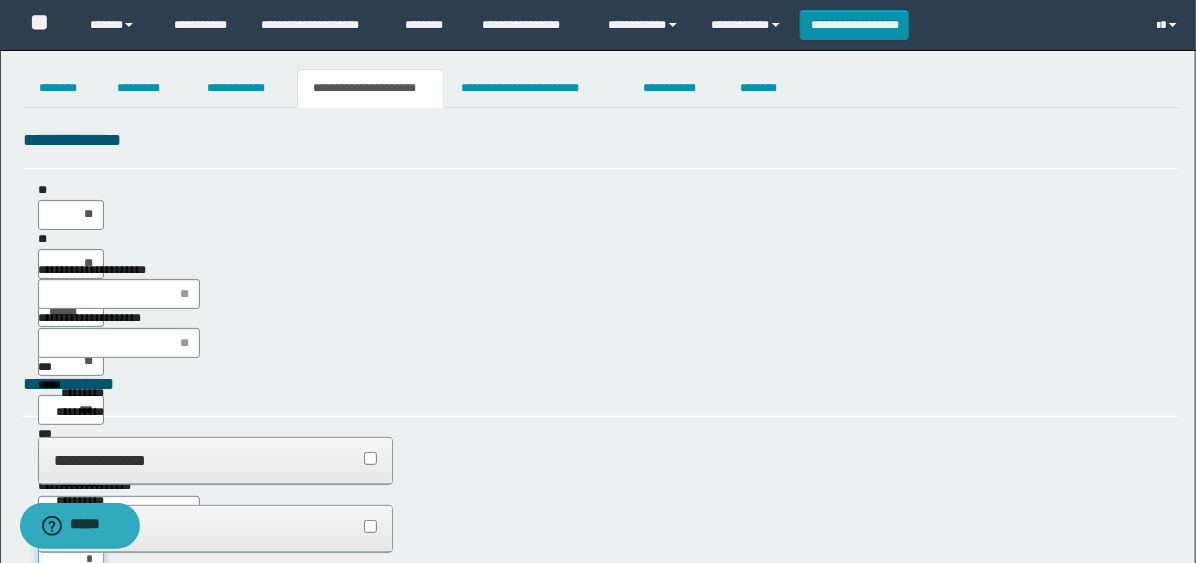 type on "**" 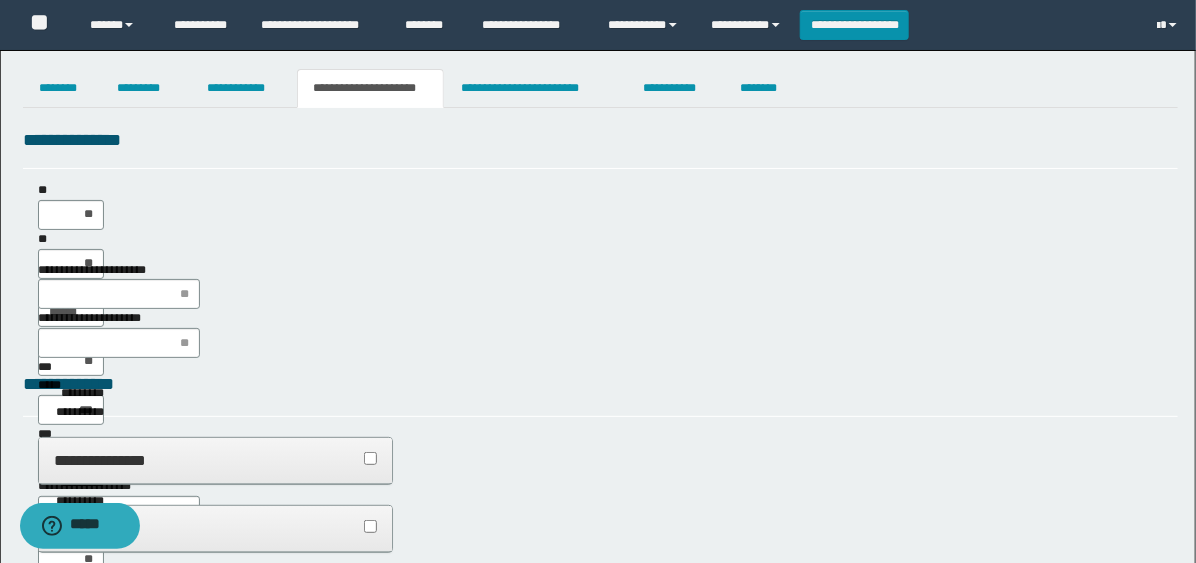 type on "**" 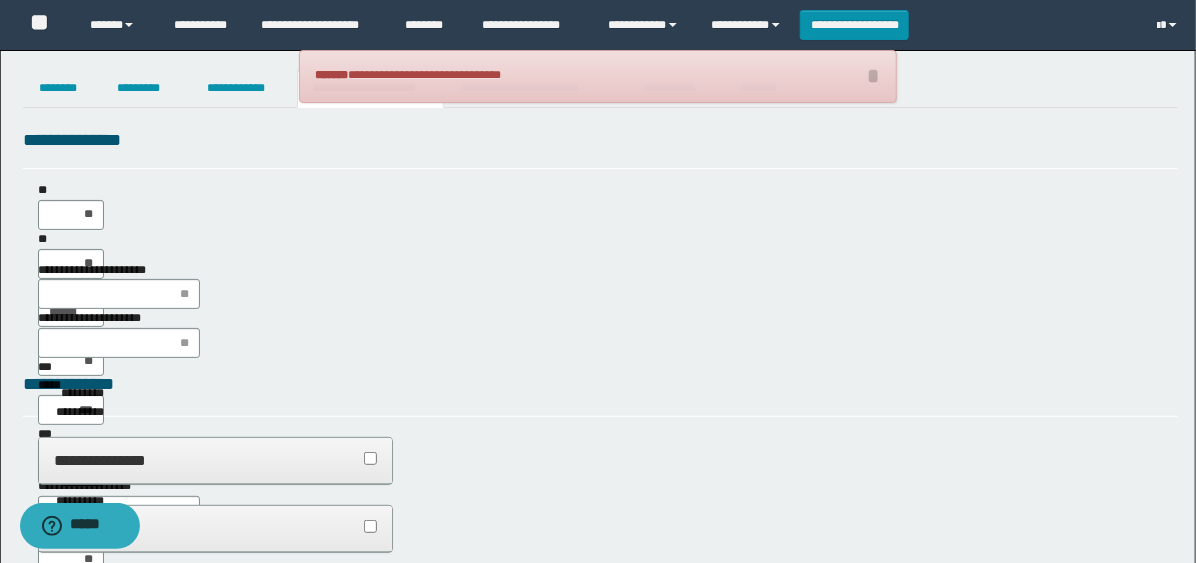 click on "**********" at bounding box center [598, 76] 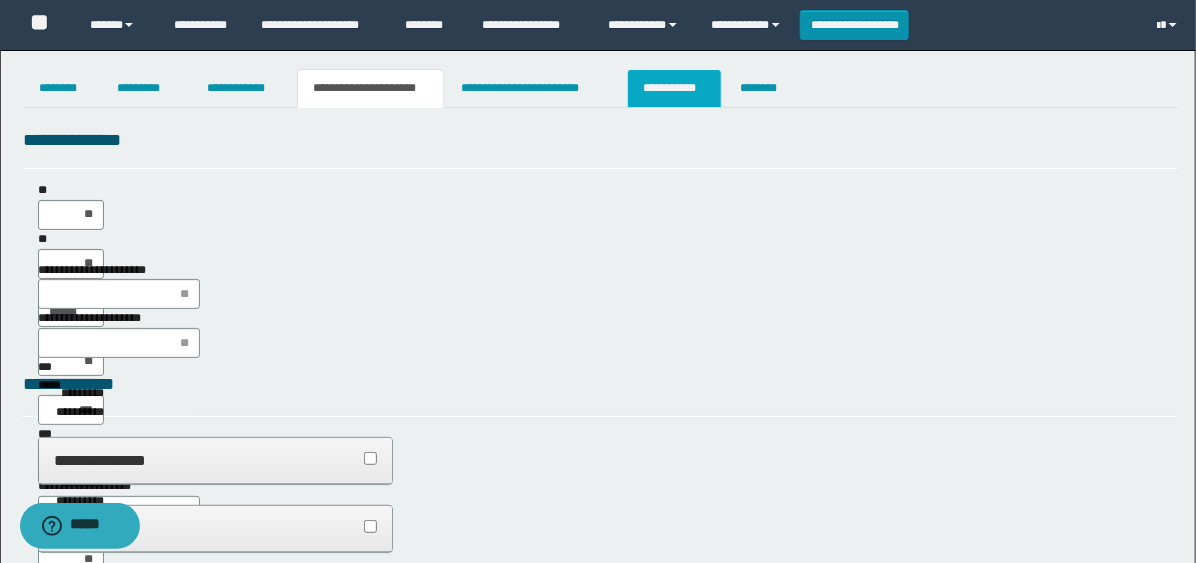 click on "**********" at bounding box center [674, 88] 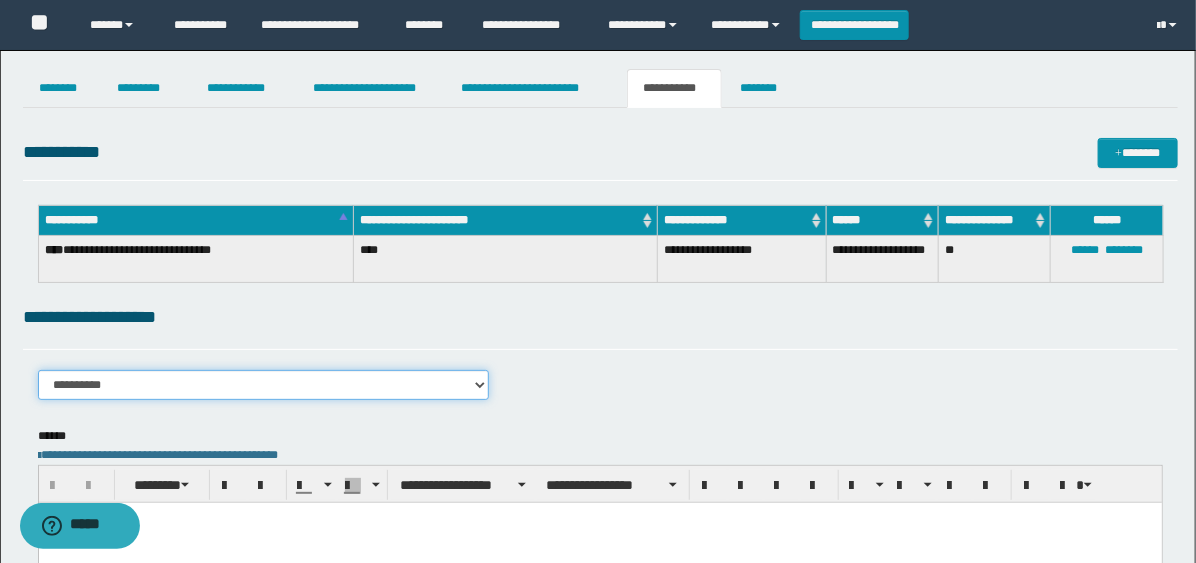 click on "**********" at bounding box center [263, 385] 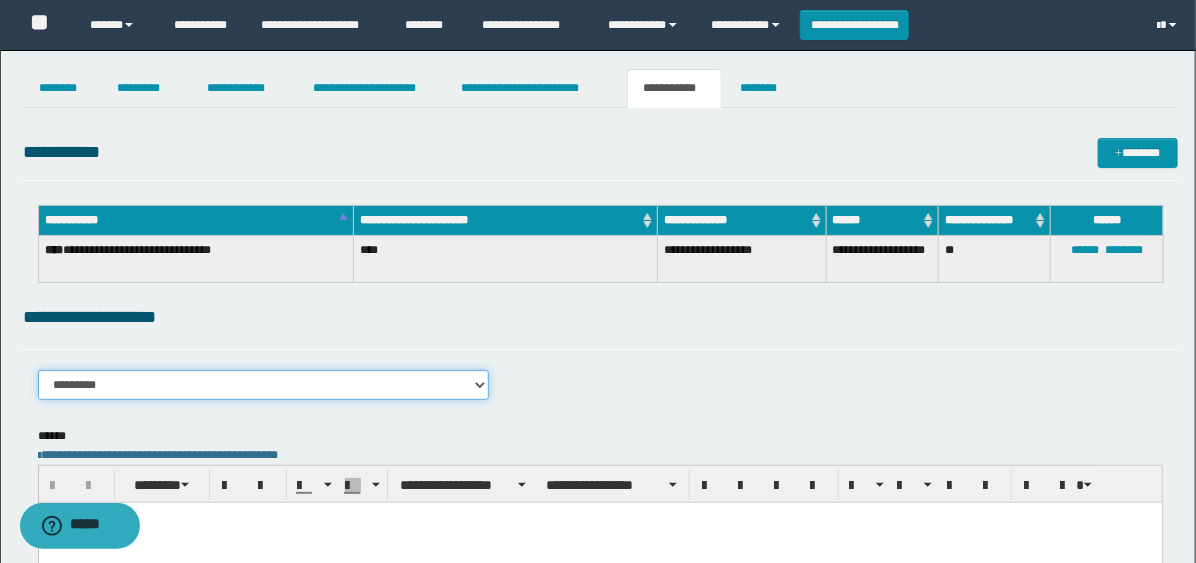 click on "**********" at bounding box center [263, 385] 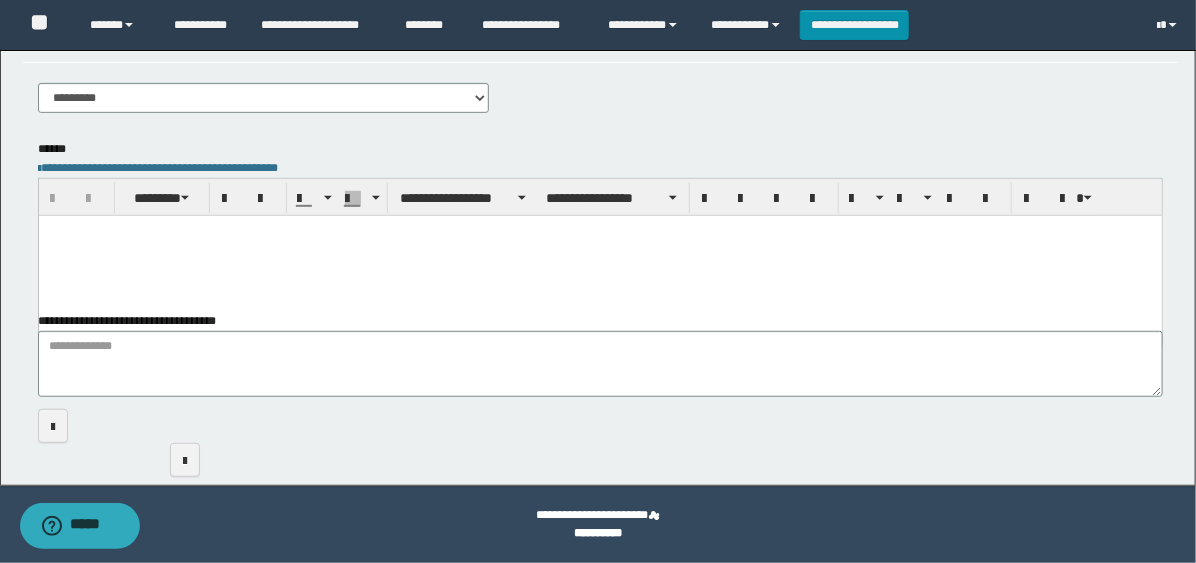 click at bounding box center [599, 255] 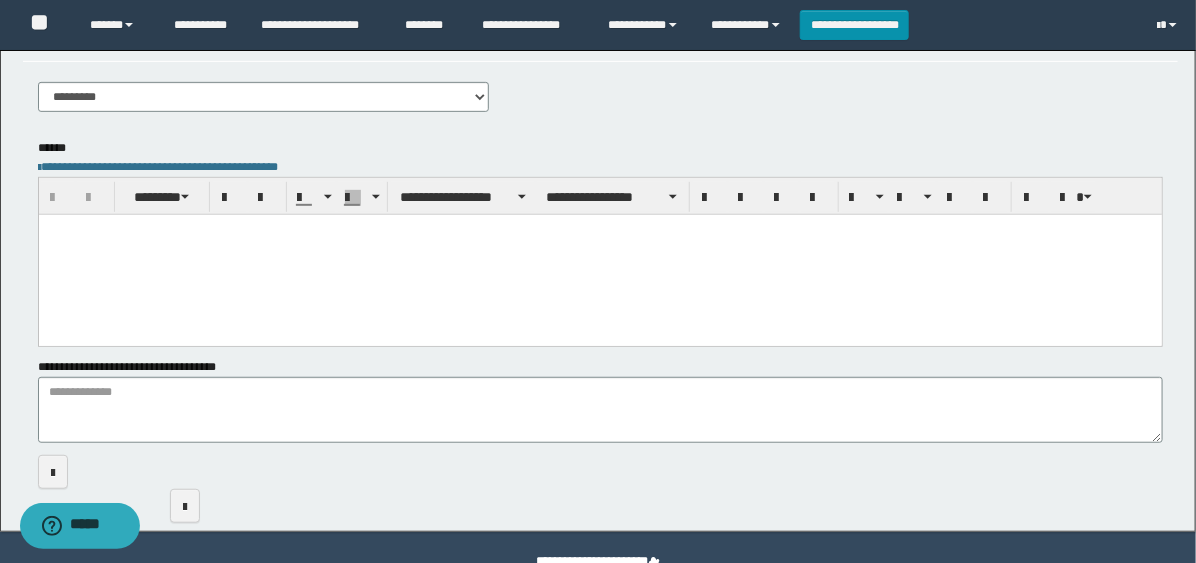 paste 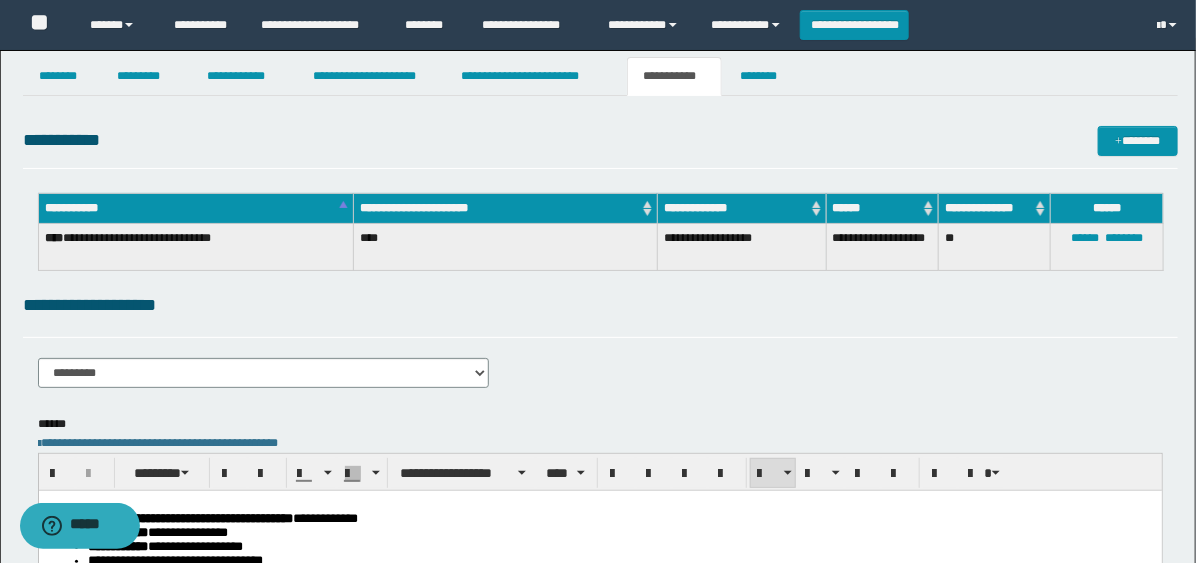scroll, scrollTop: 0, scrollLeft: 0, axis: both 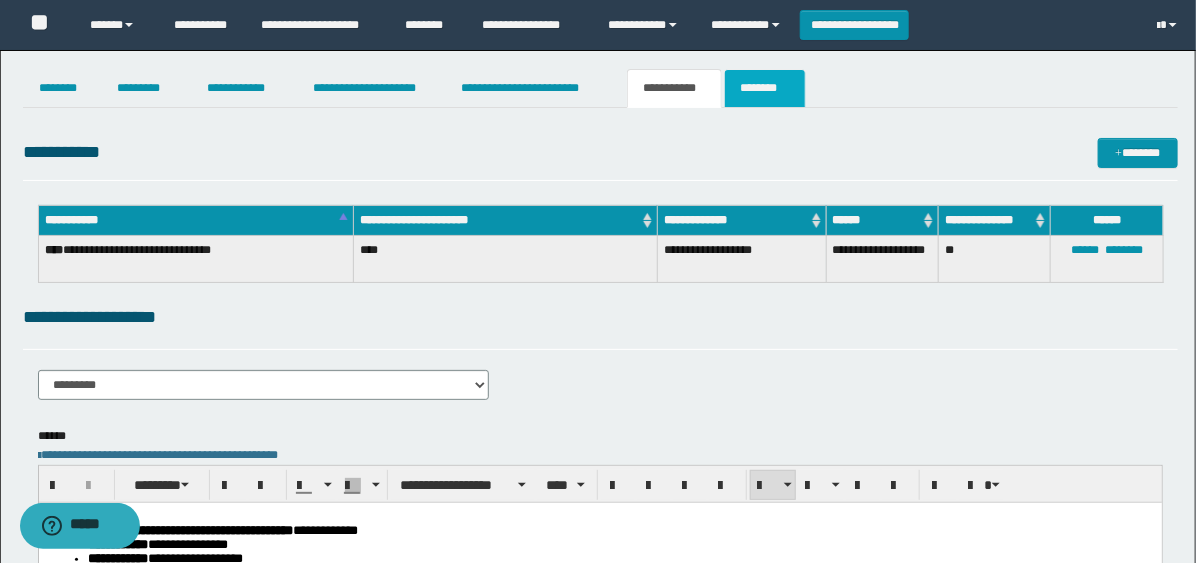 click on "********" at bounding box center [765, 88] 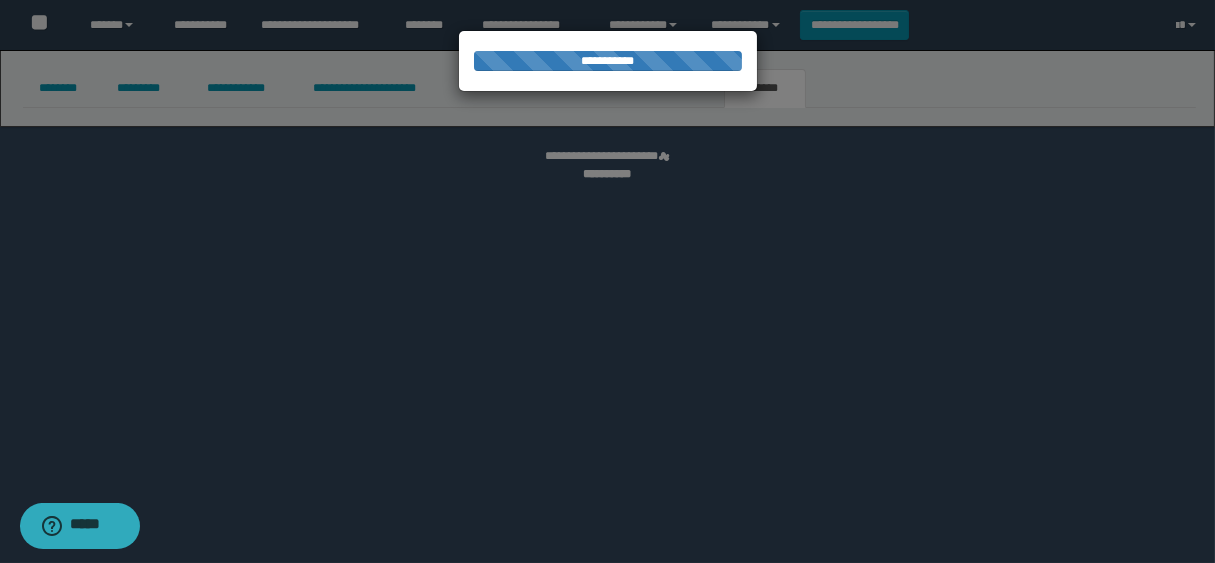 select 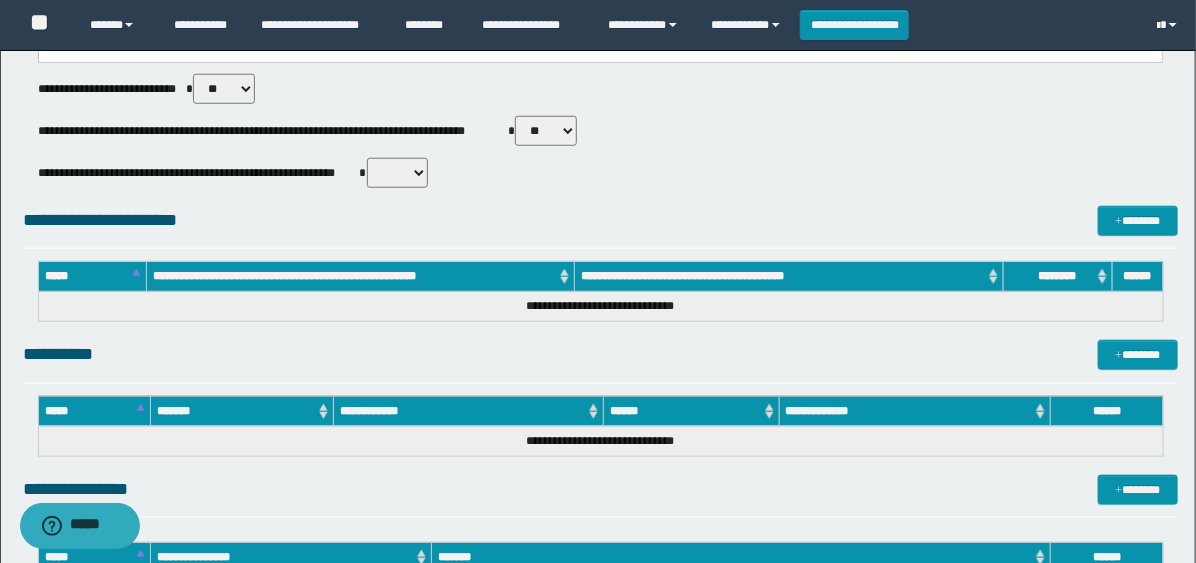 scroll, scrollTop: 577, scrollLeft: 0, axis: vertical 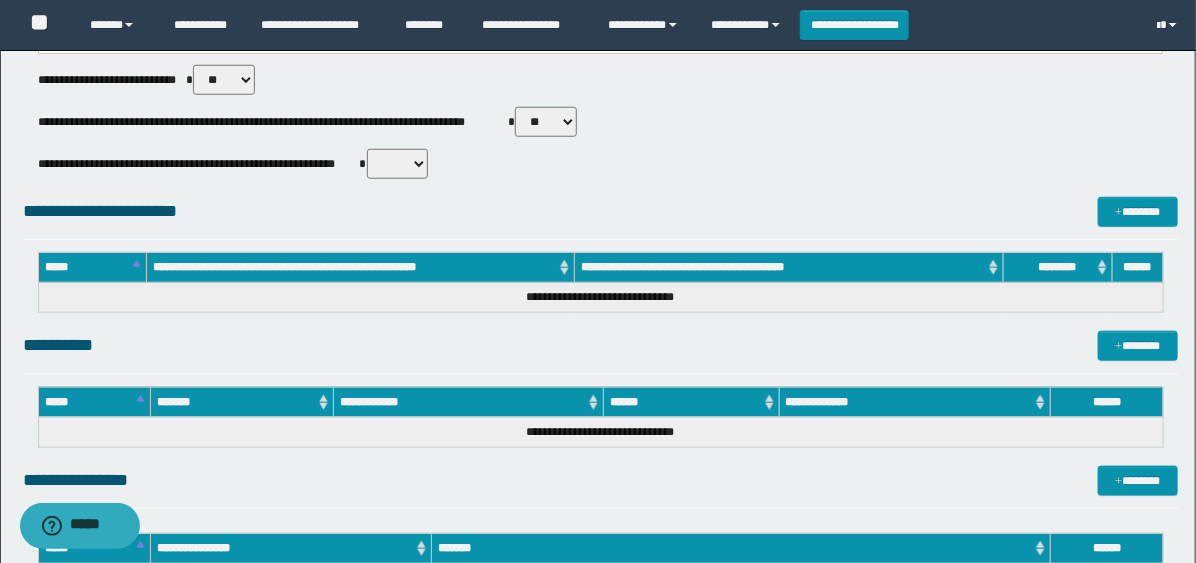 click on "**
**" at bounding box center (546, 122) 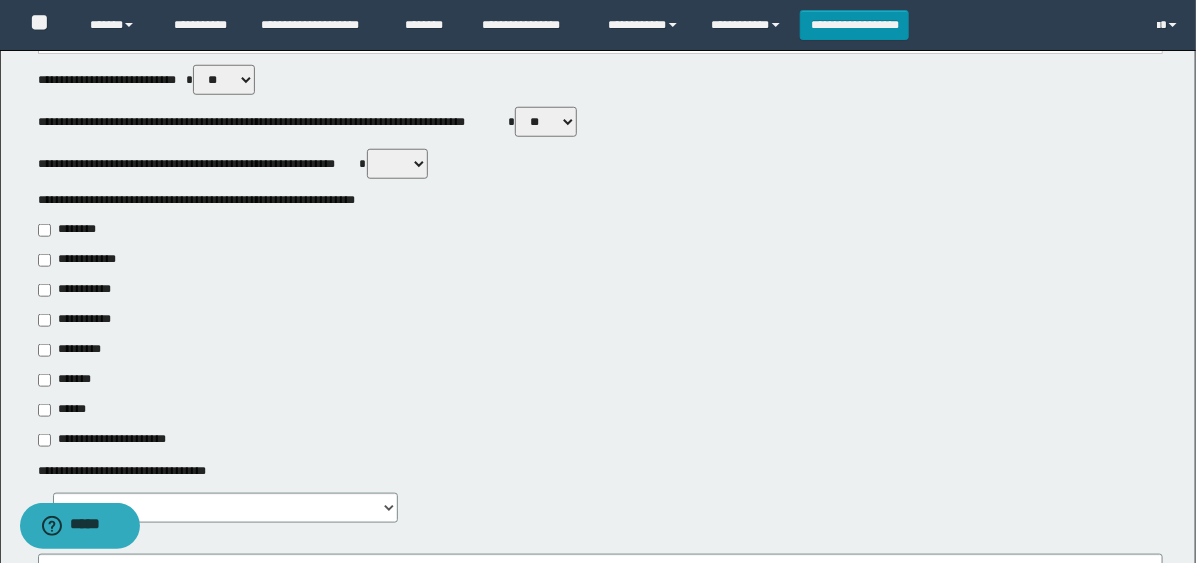 click on "**********" at bounding box center [76, 320] 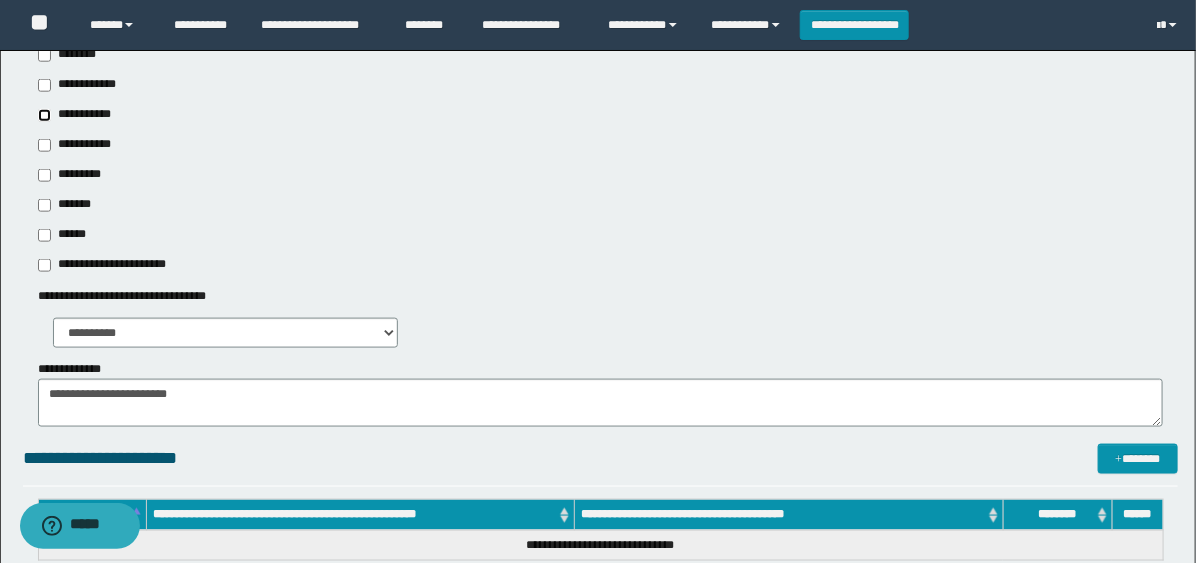 scroll, scrollTop: 755, scrollLeft: 0, axis: vertical 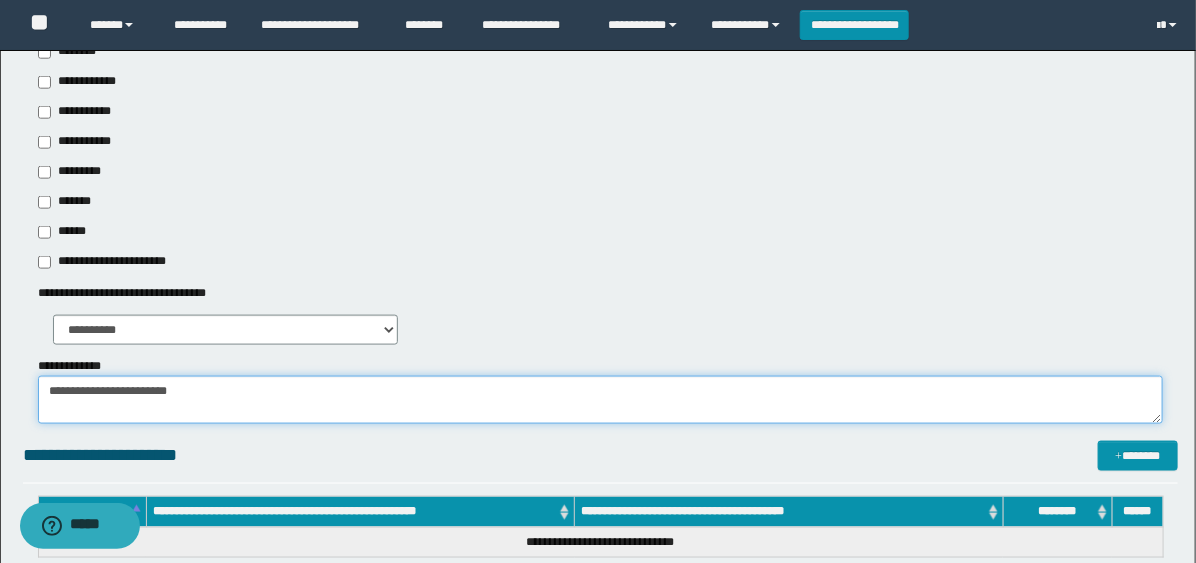 click on "**********" at bounding box center [600, 400] 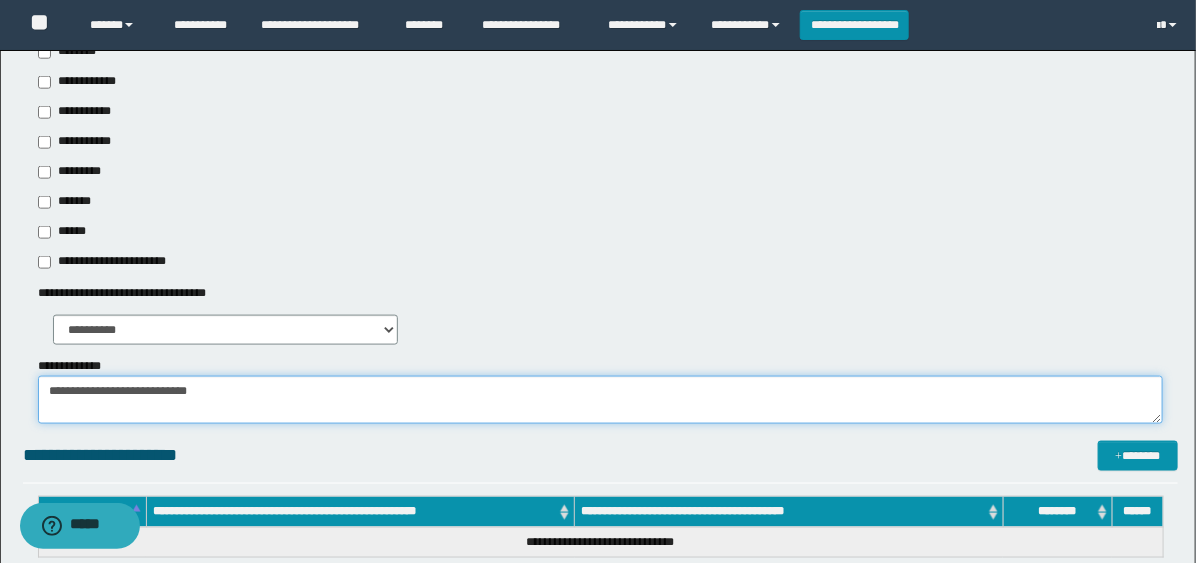 paste on "**********" 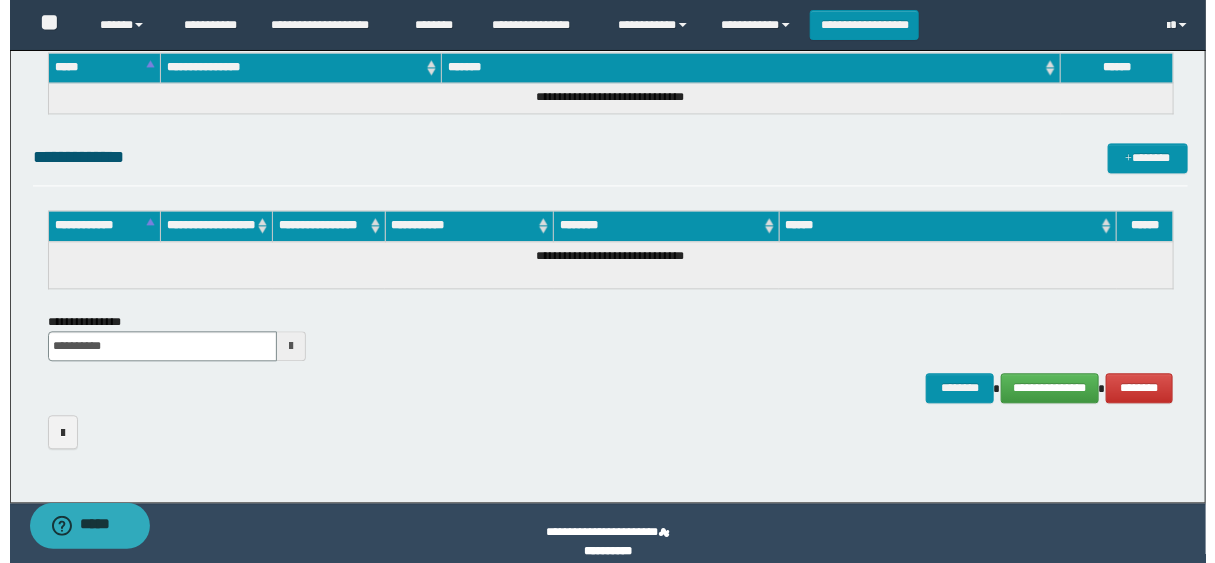 scroll, scrollTop: 1497, scrollLeft: 0, axis: vertical 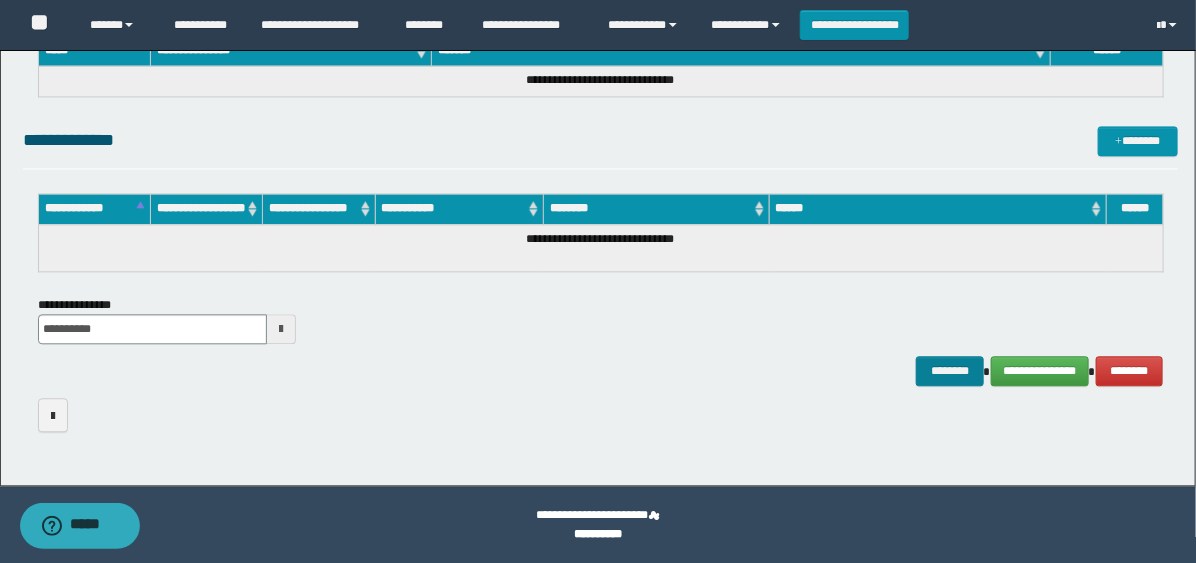 type on "**********" 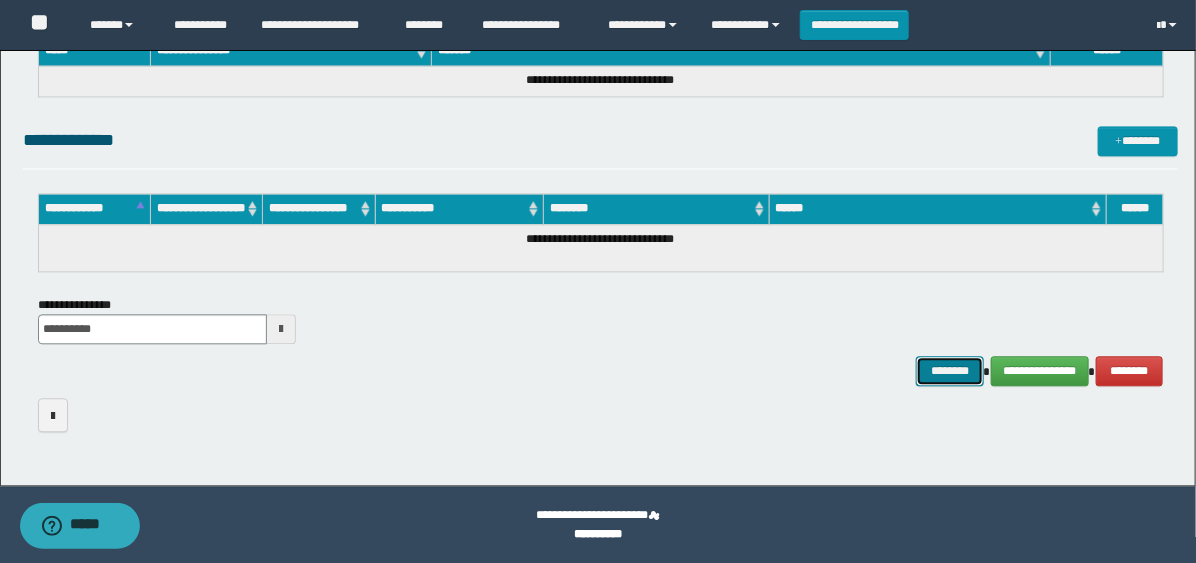 click on "********" at bounding box center [950, 371] 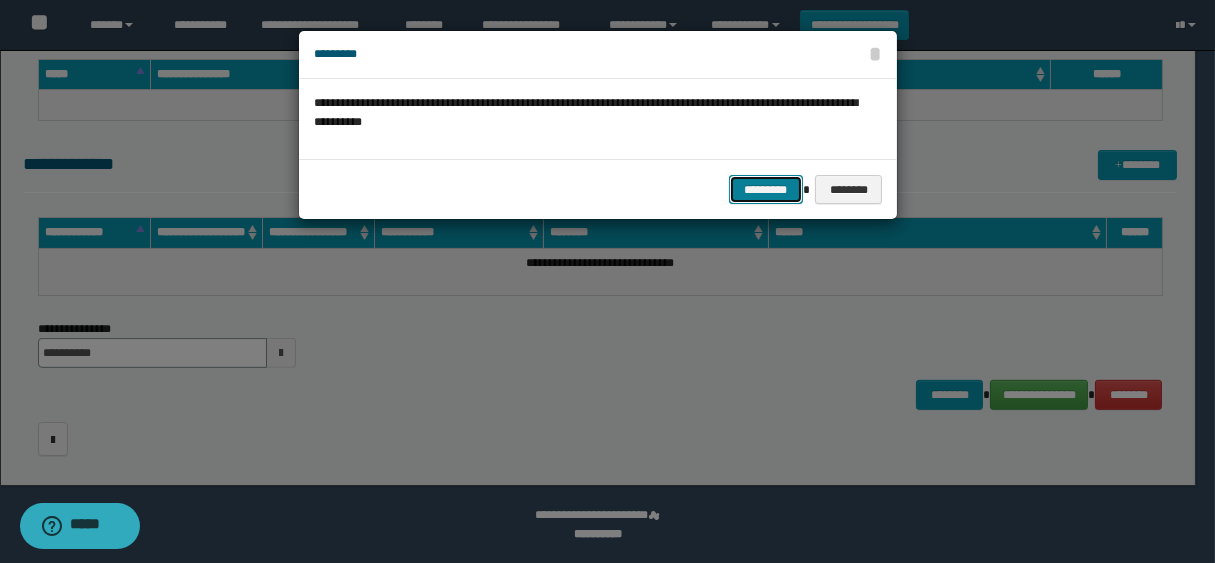 click on "*********" at bounding box center (766, 190) 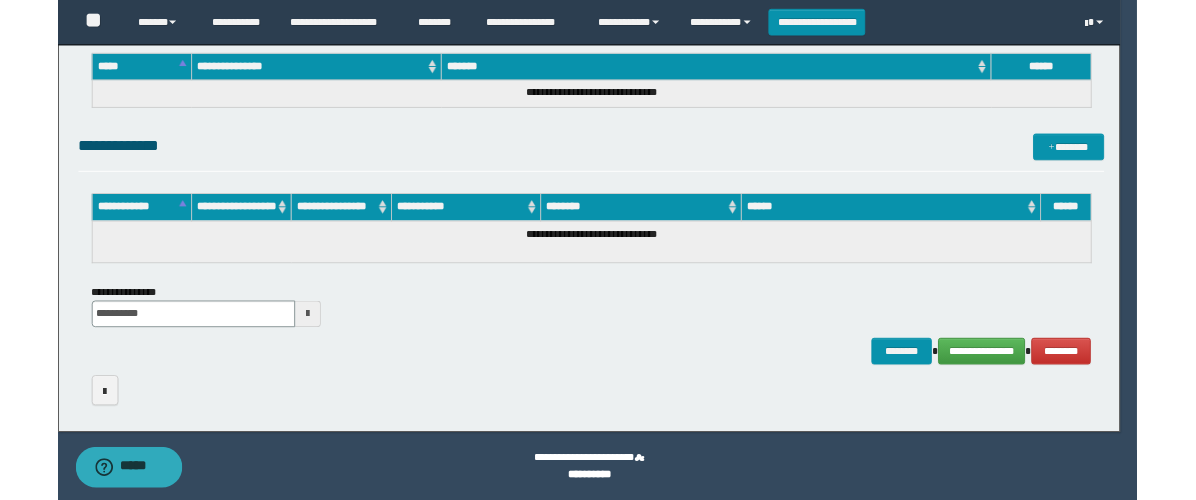 scroll, scrollTop: 1480, scrollLeft: 0, axis: vertical 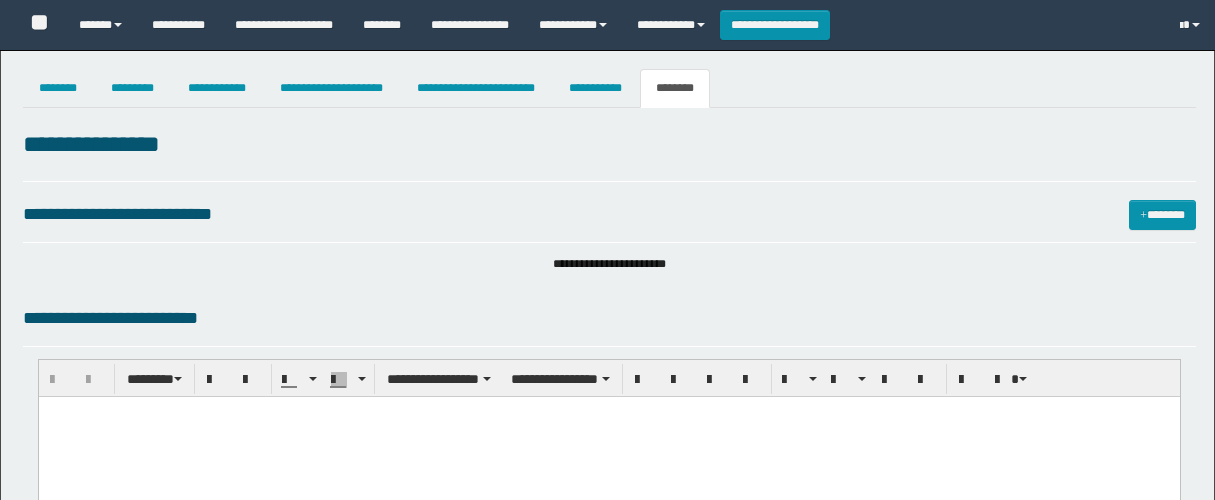 select on "***" 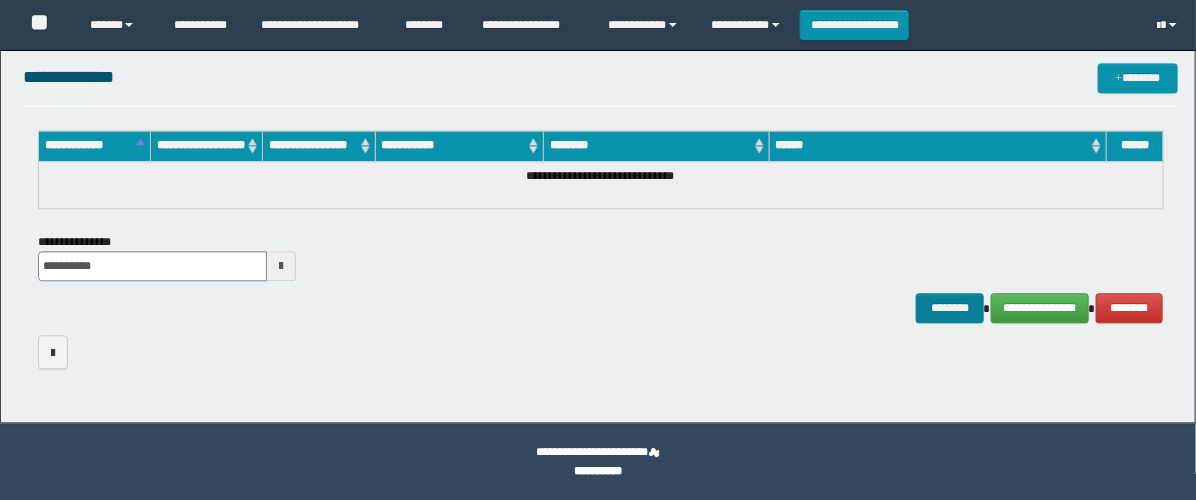 scroll, scrollTop: 1560, scrollLeft: 0, axis: vertical 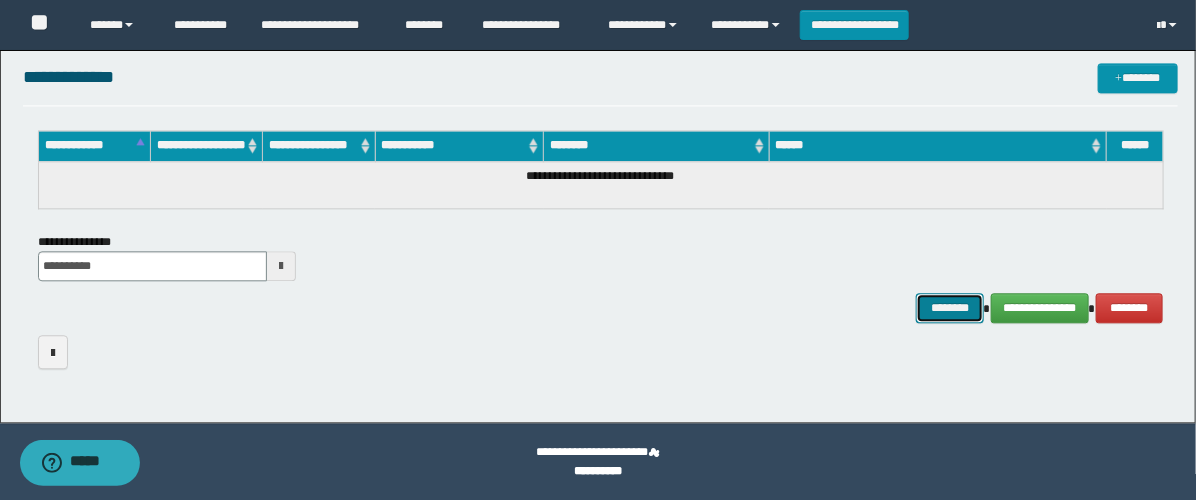 click on "********" at bounding box center [950, 308] 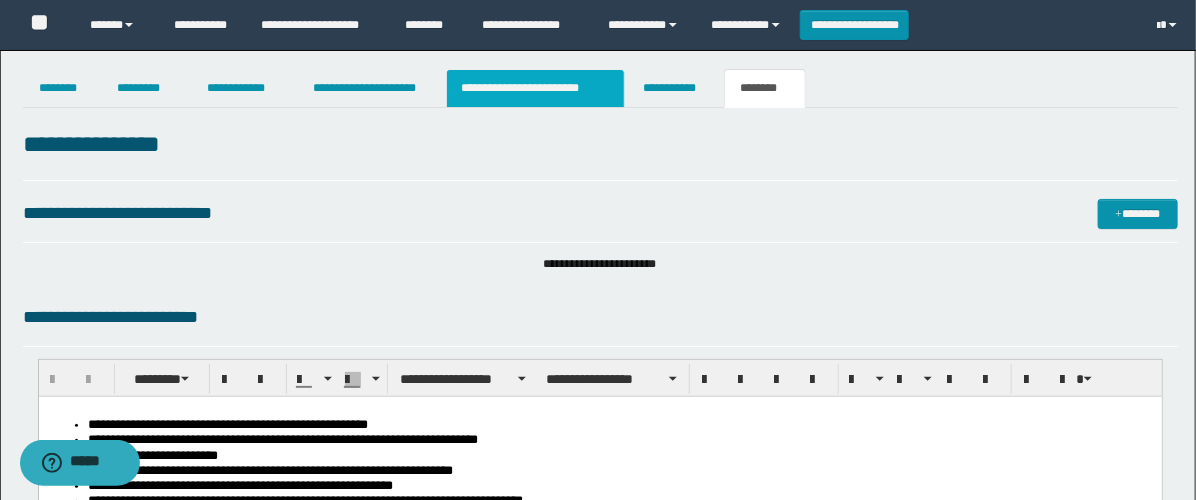 scroll, scrollTop: 0, scrollLeft: 0, axis: both 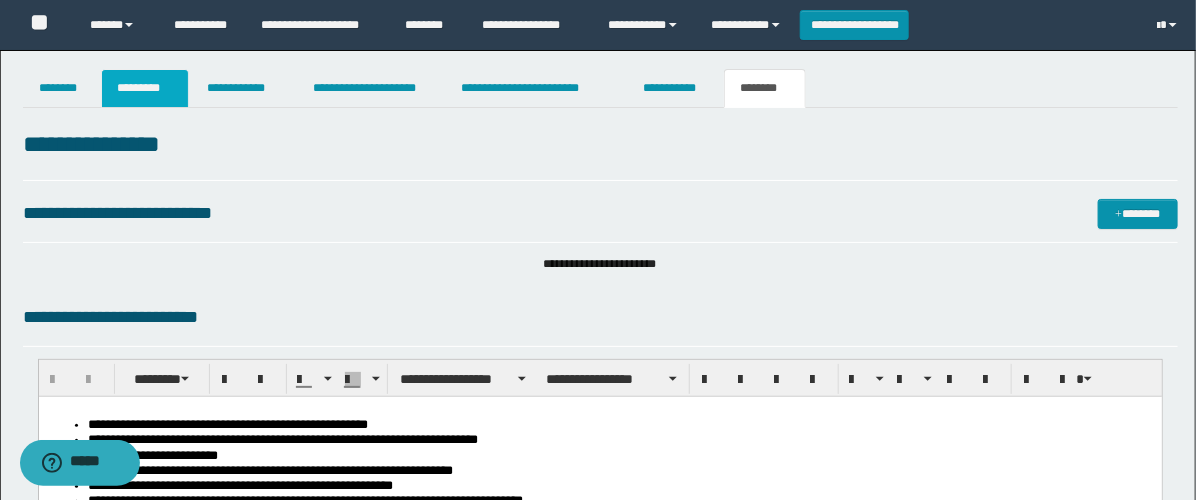 click on "*********" at bounding box center (145, 88) 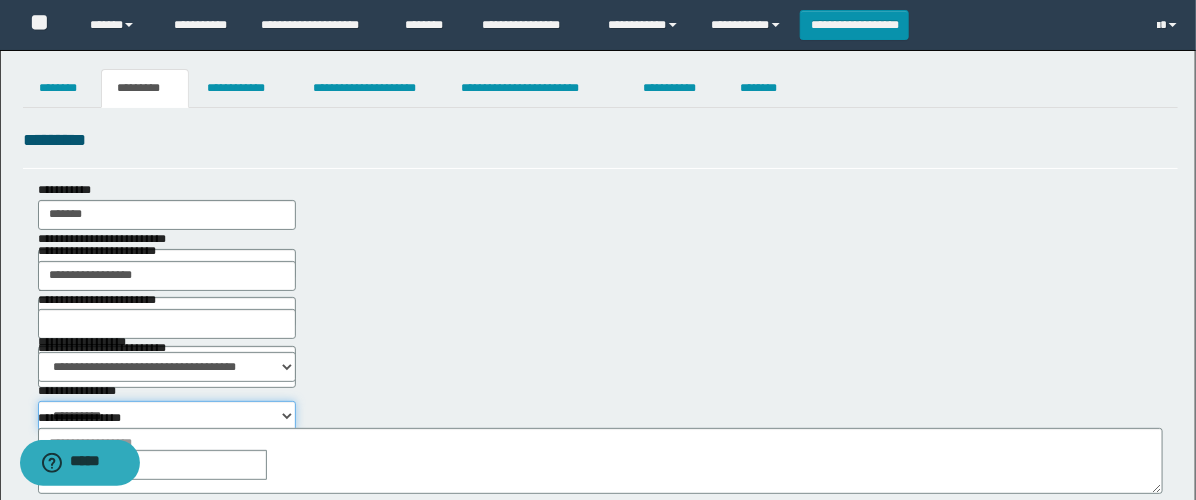click on "**********" at bounding box center [167, 416] 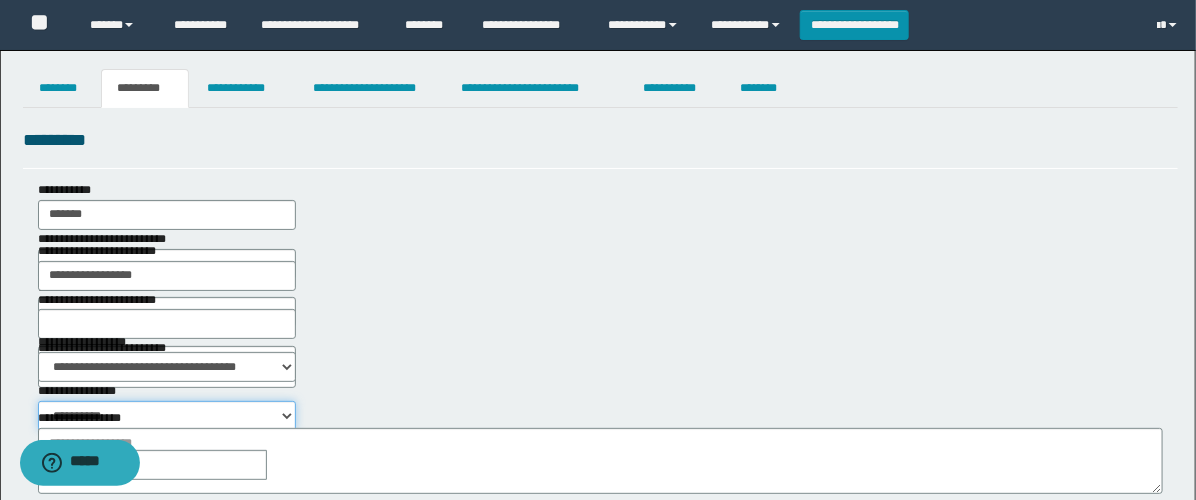 select on "****" 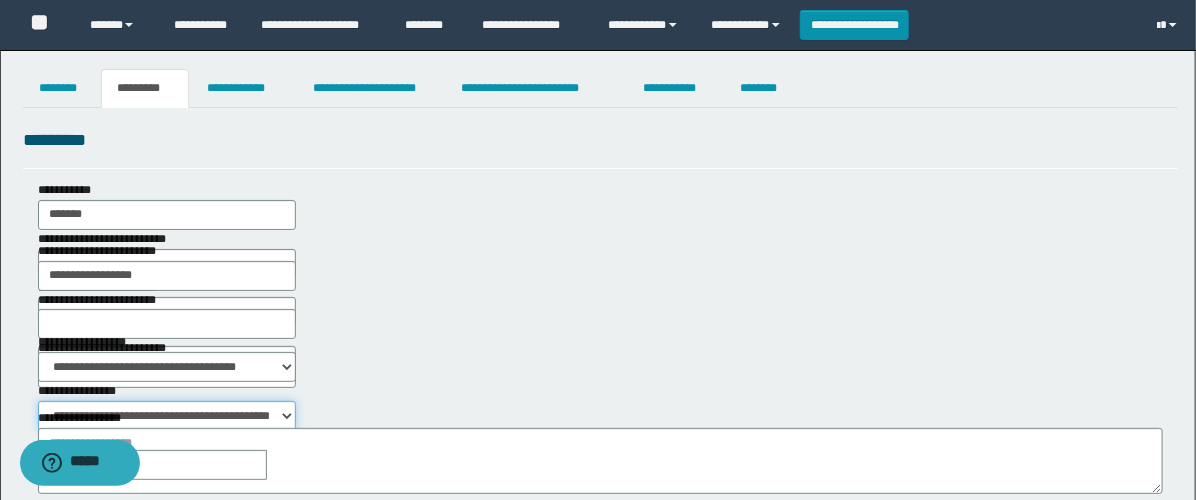 click on "**********" at bounding box center [167, 416] 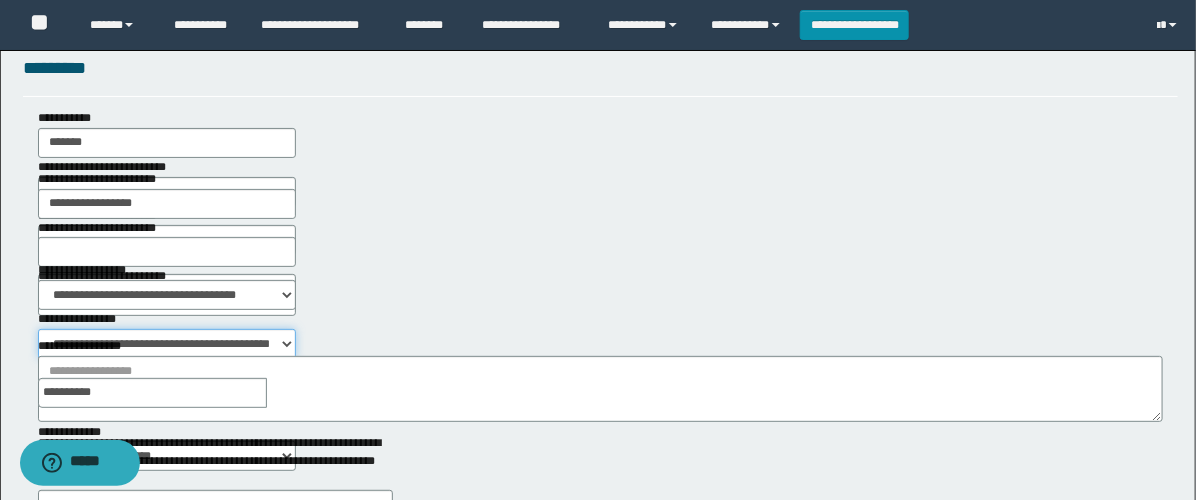 scroll, scrollTop: 111, scrollLeft: 0, axis: vertical 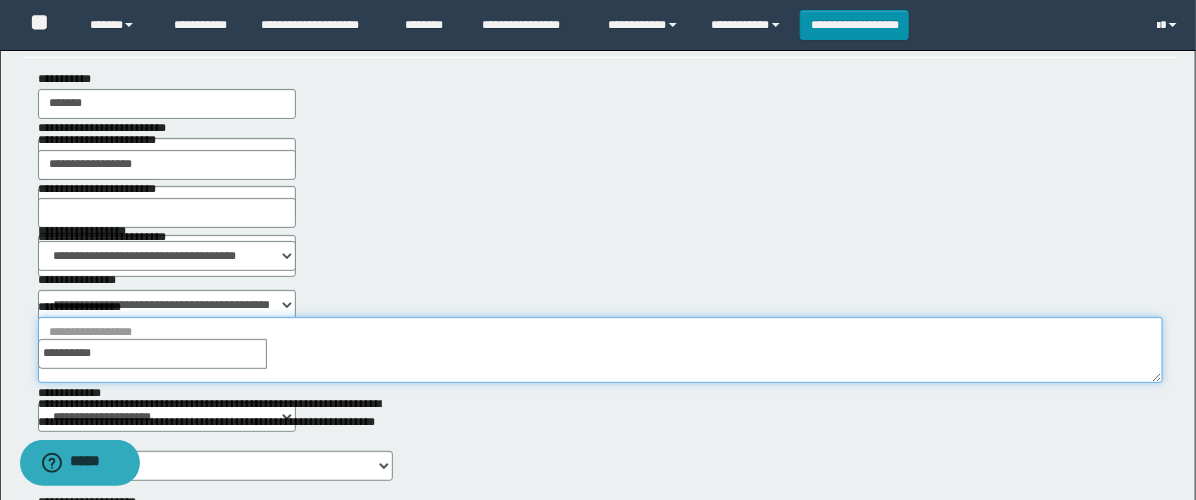 click on "**********" at bounding box center [600, 350] 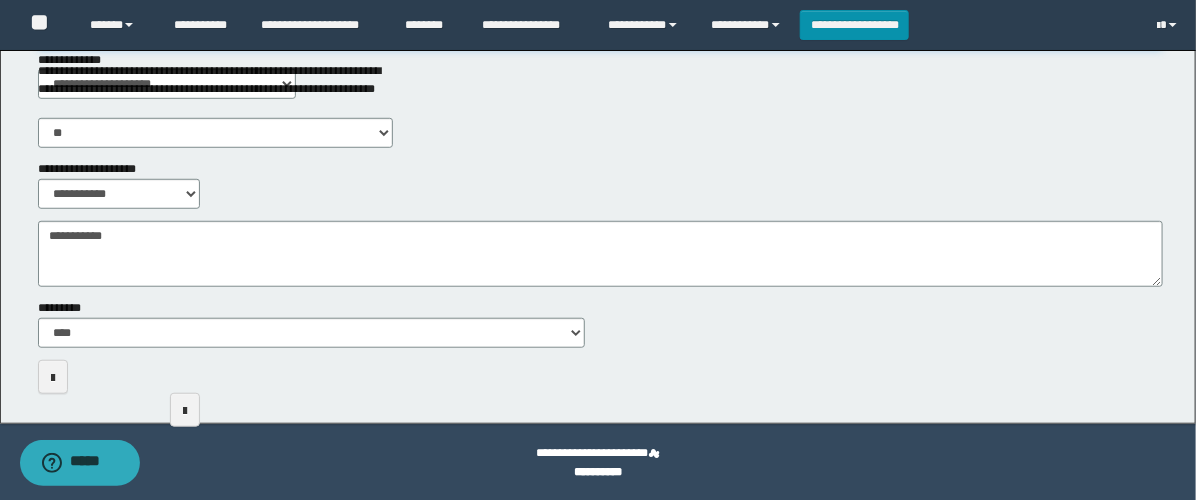 scroll, scrollTop: 446, scrollLeft: 0, axis: vertical 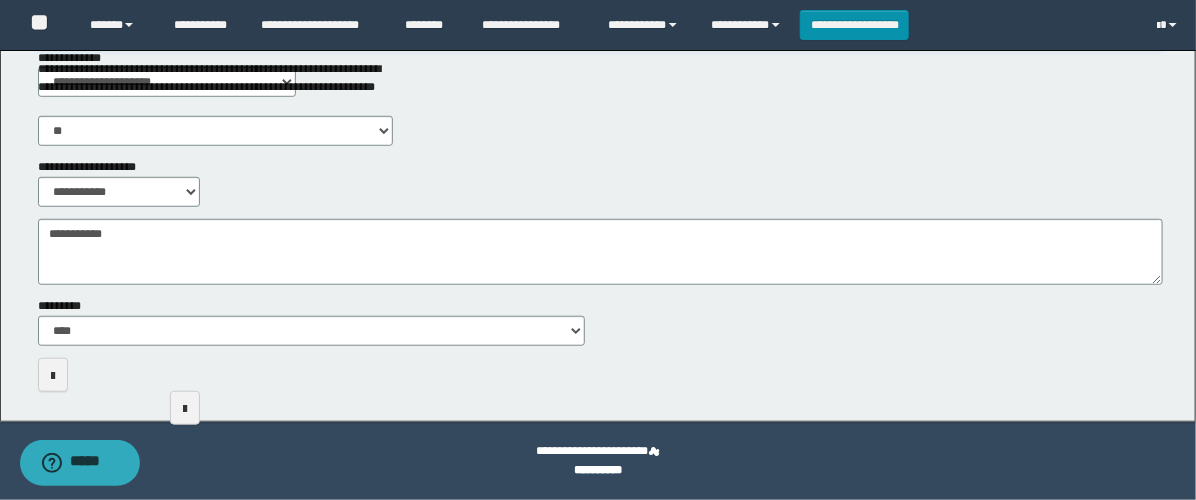 type on "**********" 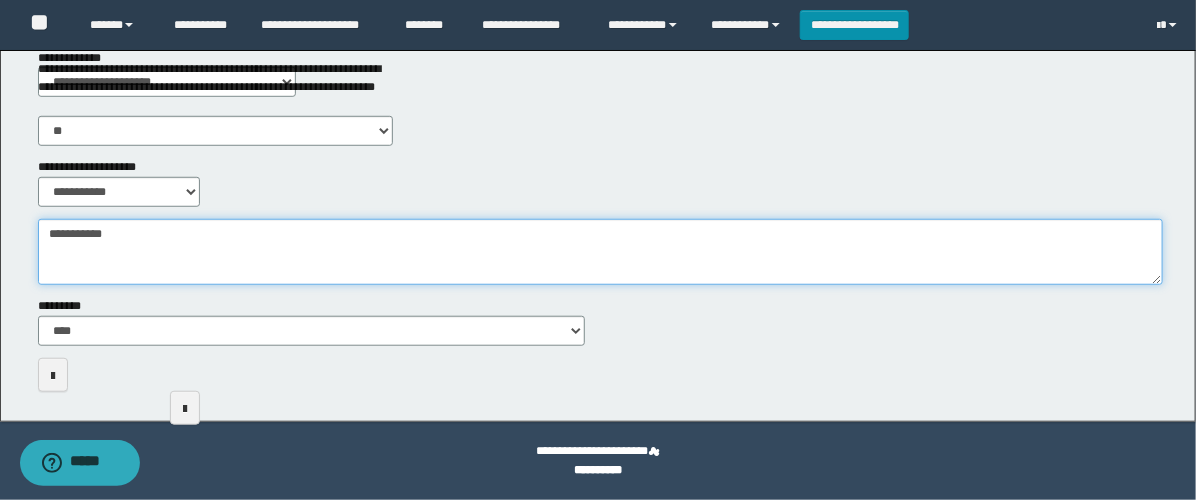 drag, startPoint x: 230, startPoint y: 262, endPoint x: 232, endPoint y: 251, distance: 11.18034 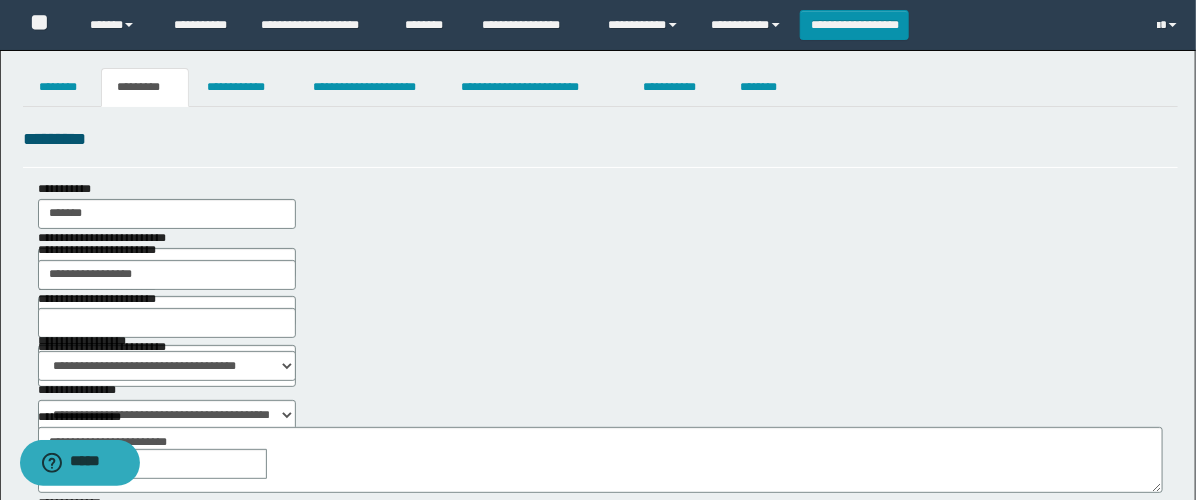 scroll, scrollTop: 0, scrollLeft: 0, axis: both 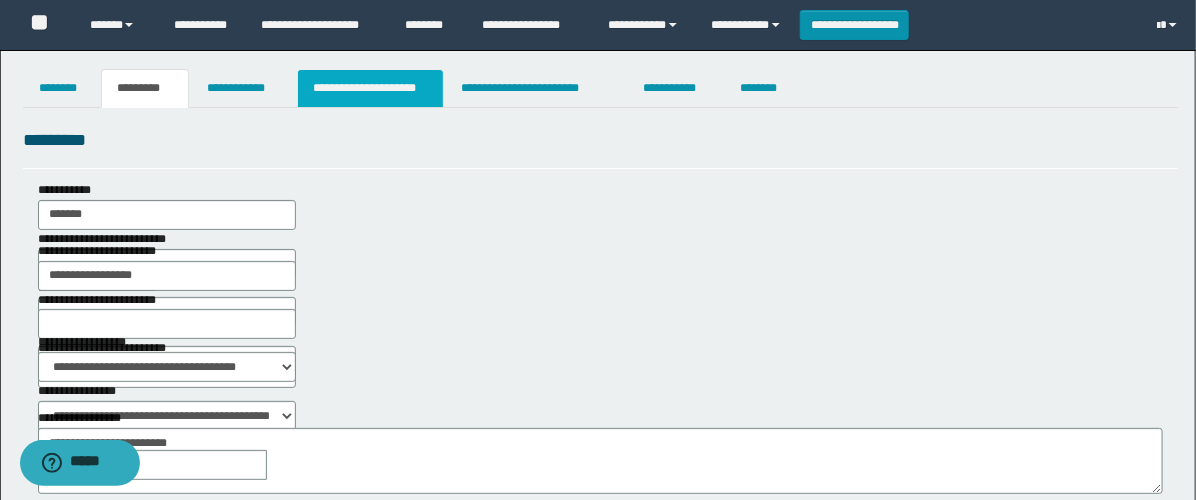 type on "****" 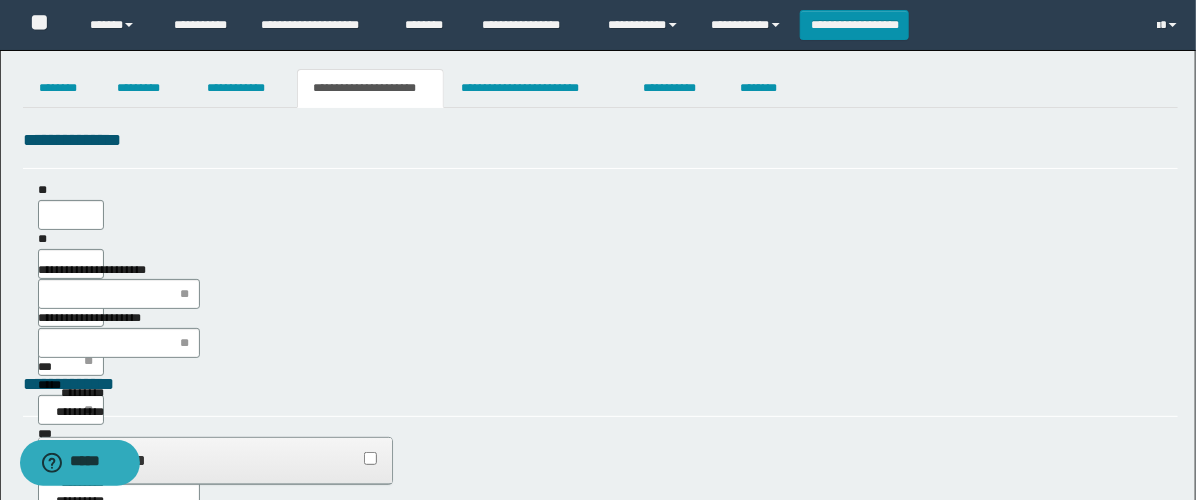 scroll, scrollTop: 0, scrollLeft: 0, axis: both 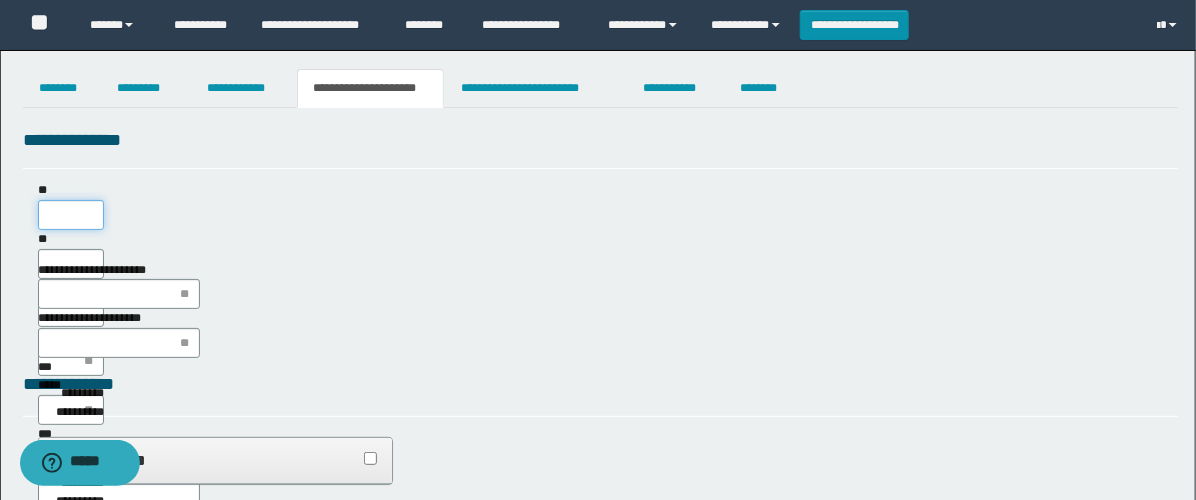 click on "**" at bounding box center [71, 215] 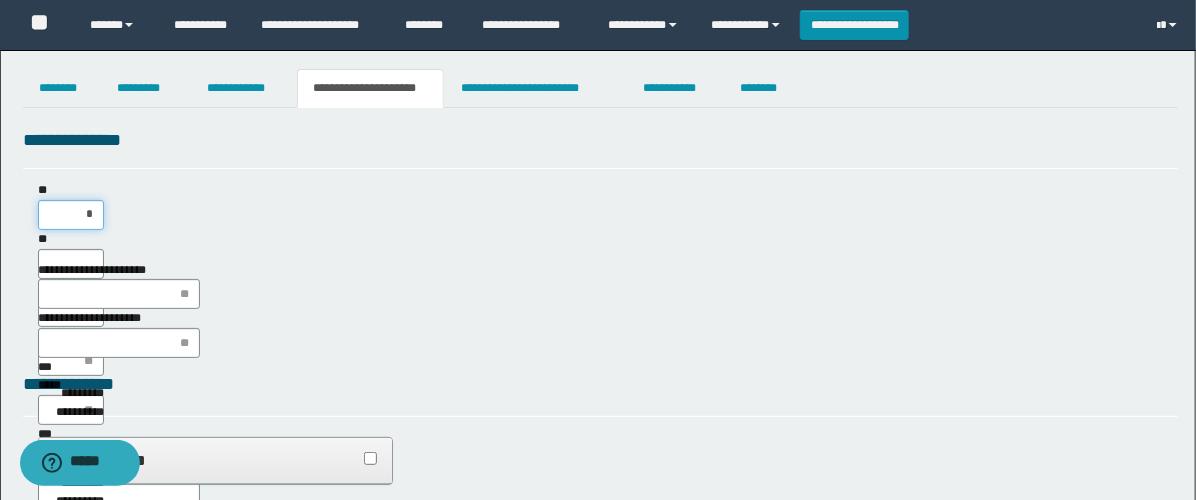 type on "**" 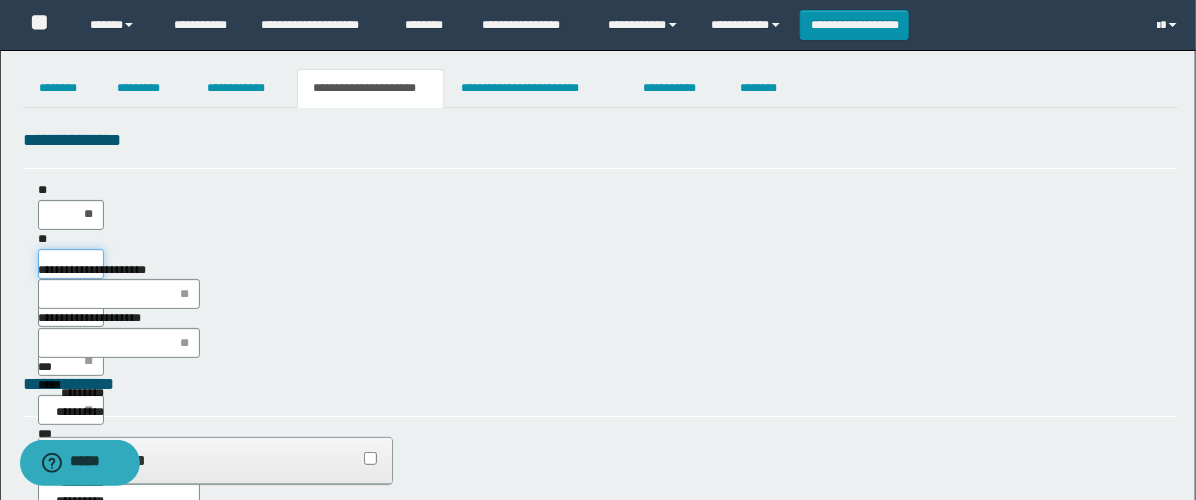 click on "**" at bounding box center [71, 264] 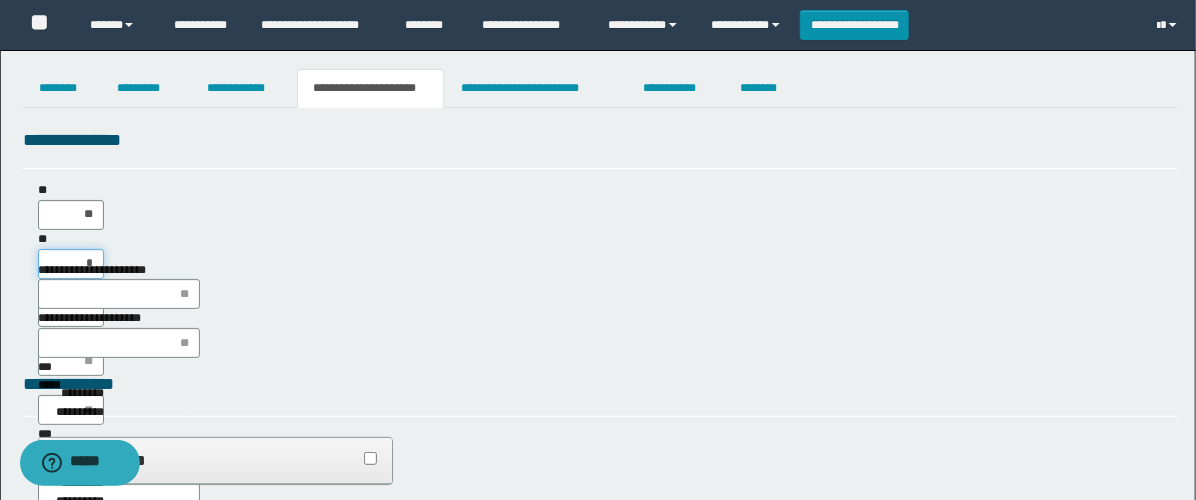 type on "**" 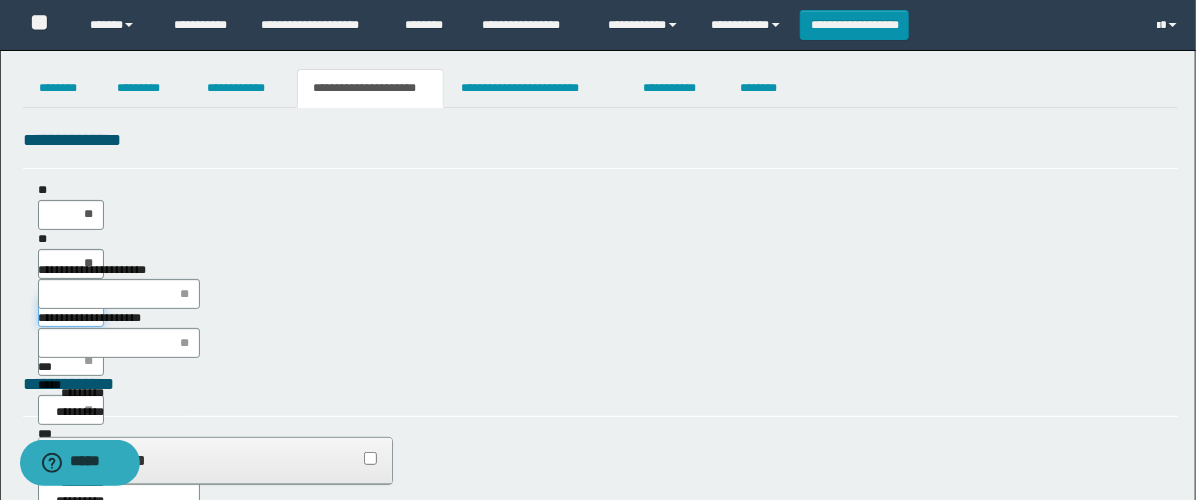 click on "**" at bounding box center (71, 312) 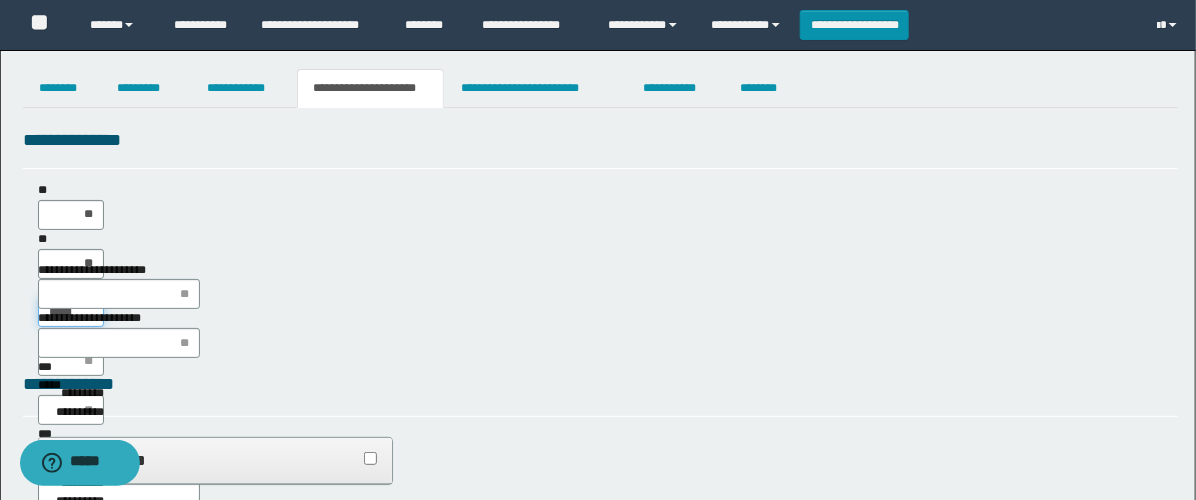type on "******" 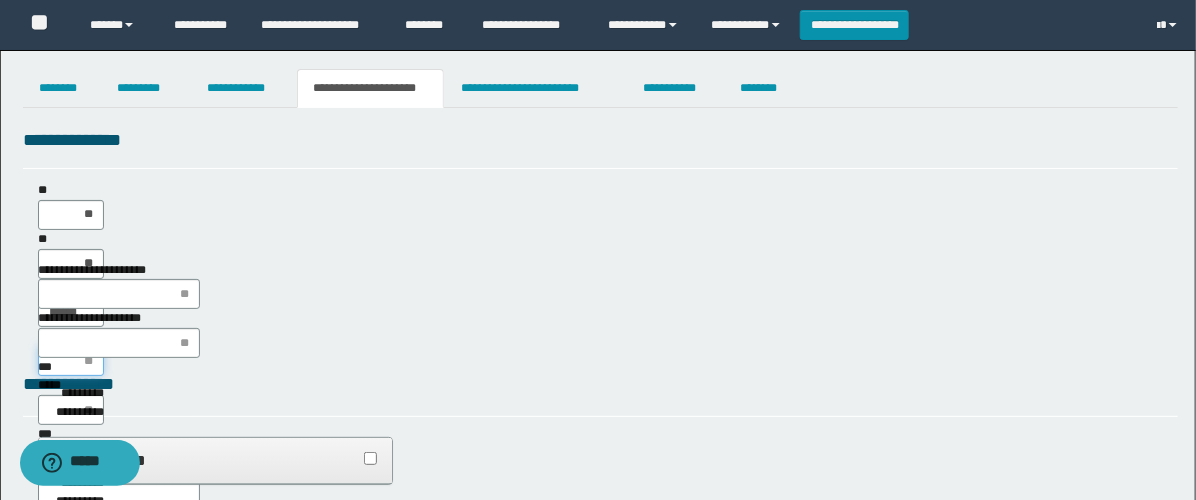 click on "****" at bounding box center [71, 361] 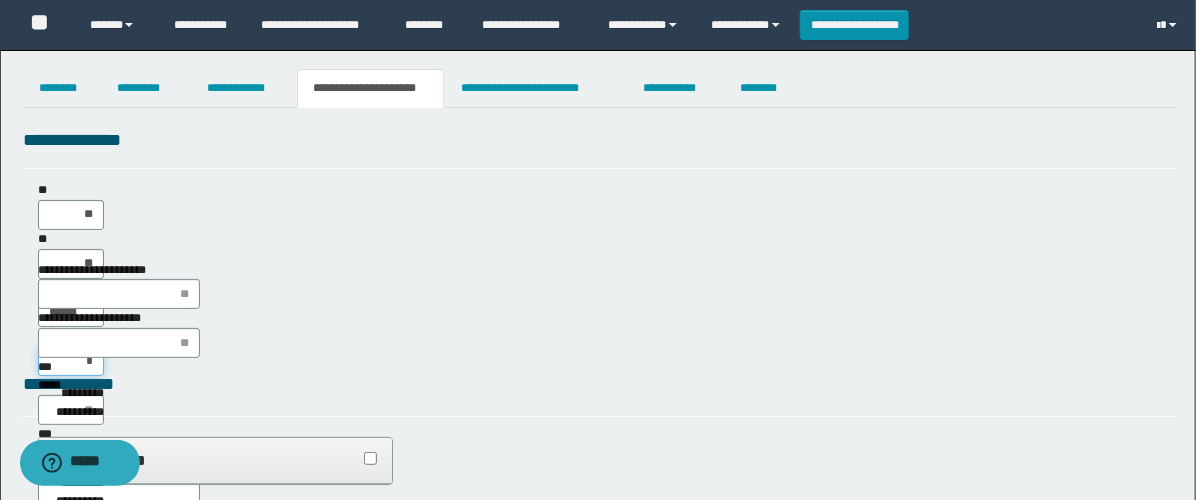 type on "**" 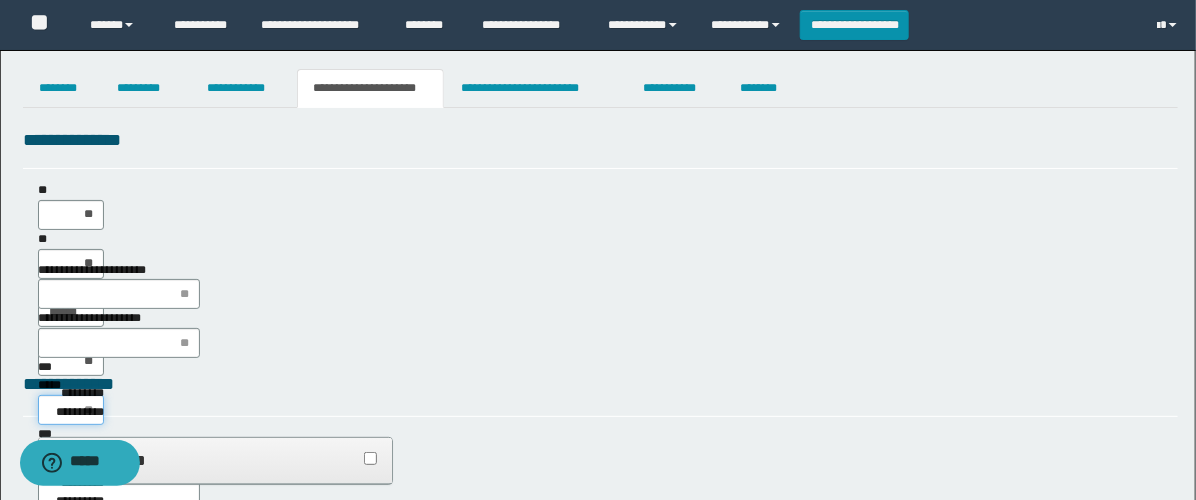 click on "*****" at bounding box center [71, 410] 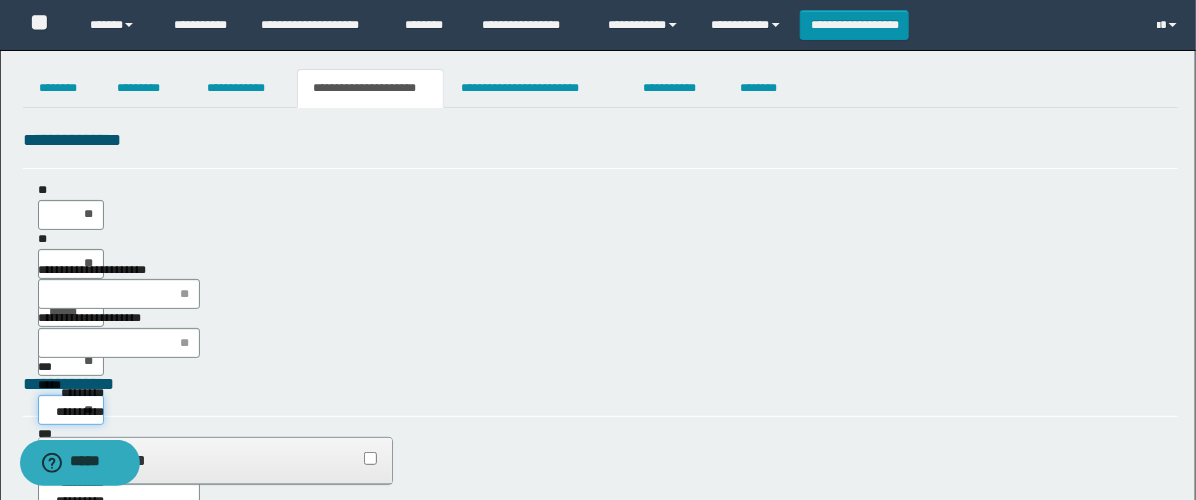 type on "***" 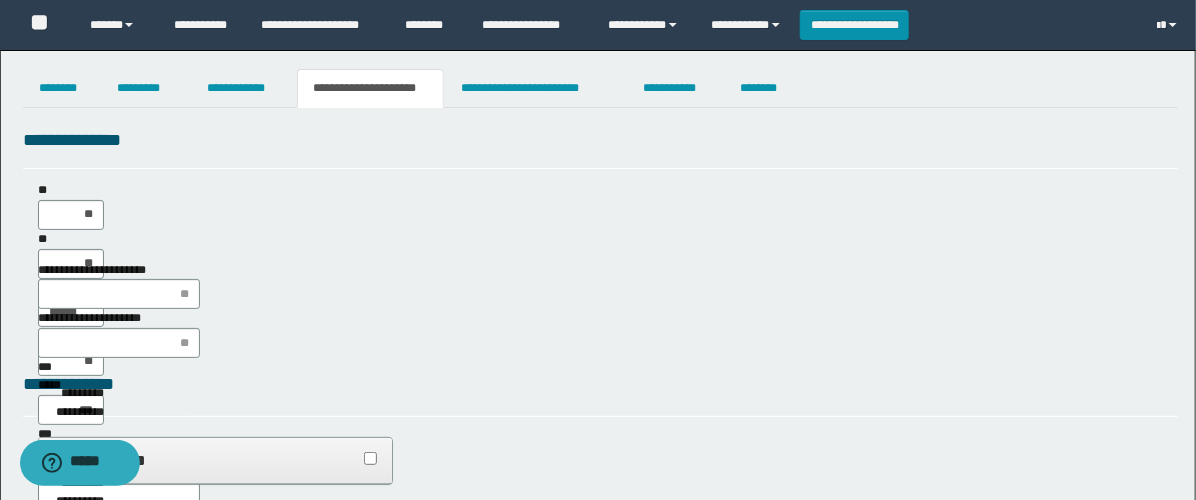 click on "*********" at bounding box center (71, 541) 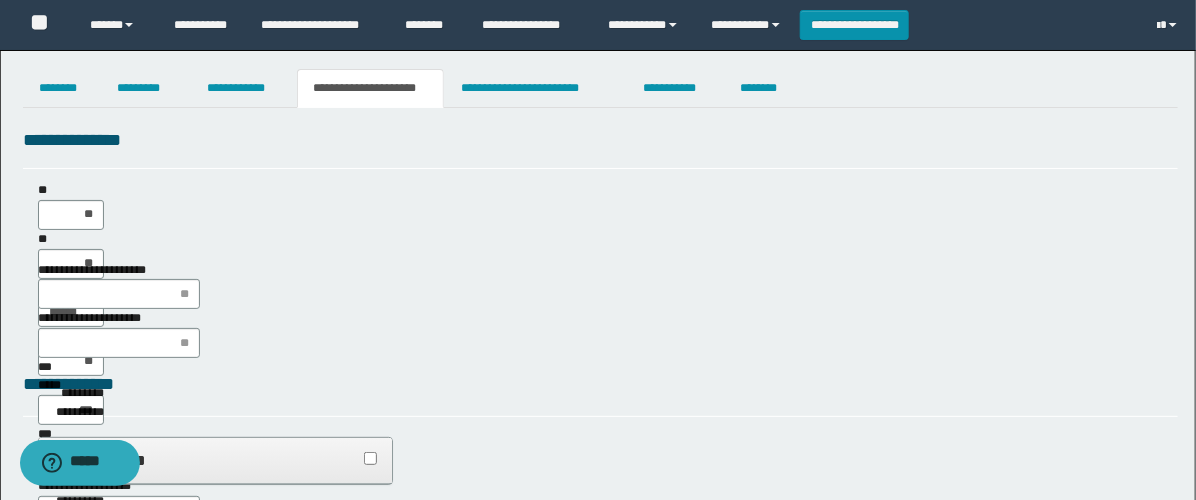 type on "**" 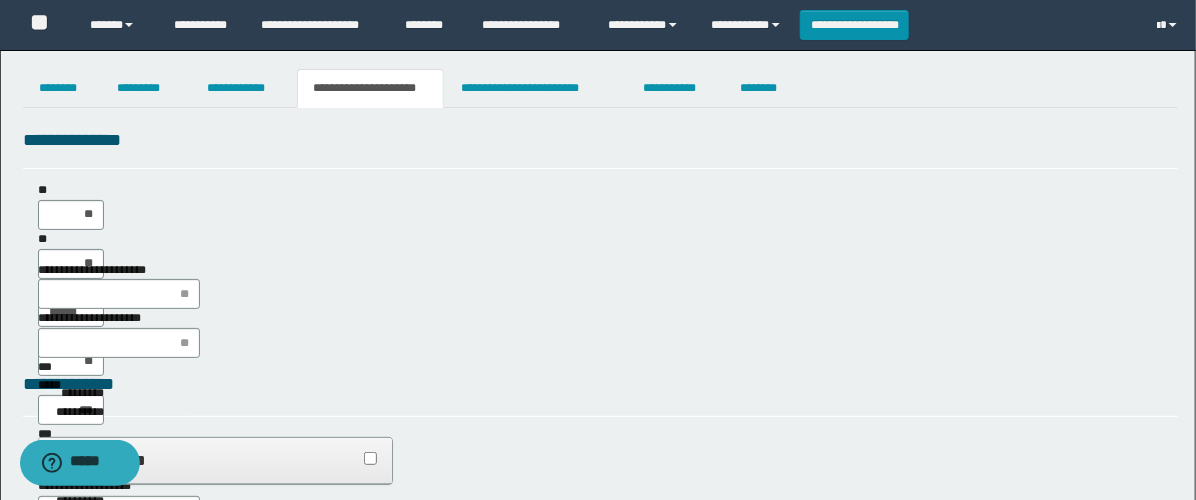 click on "**********" at bounding box center (71, 627) 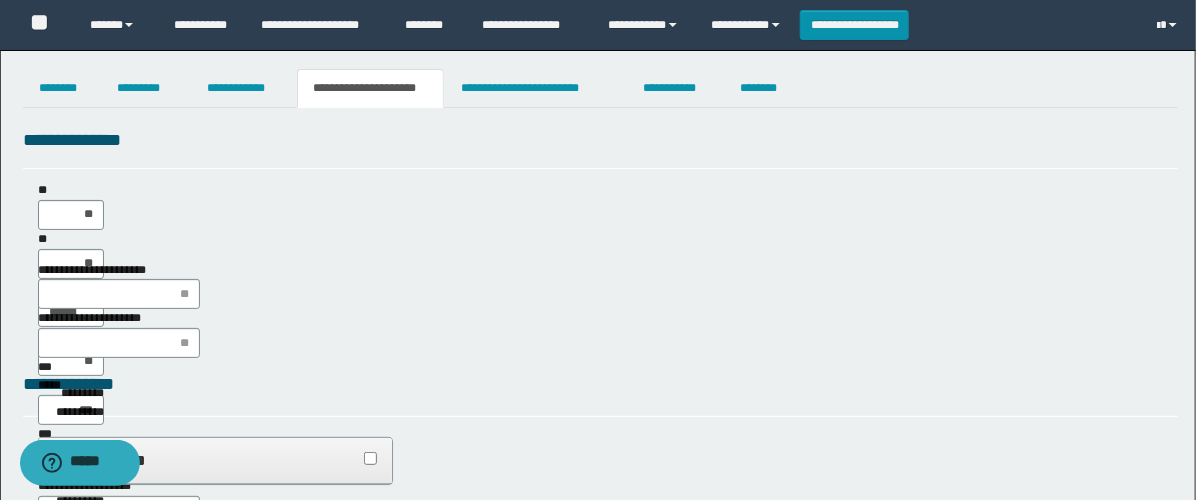 type on "**" 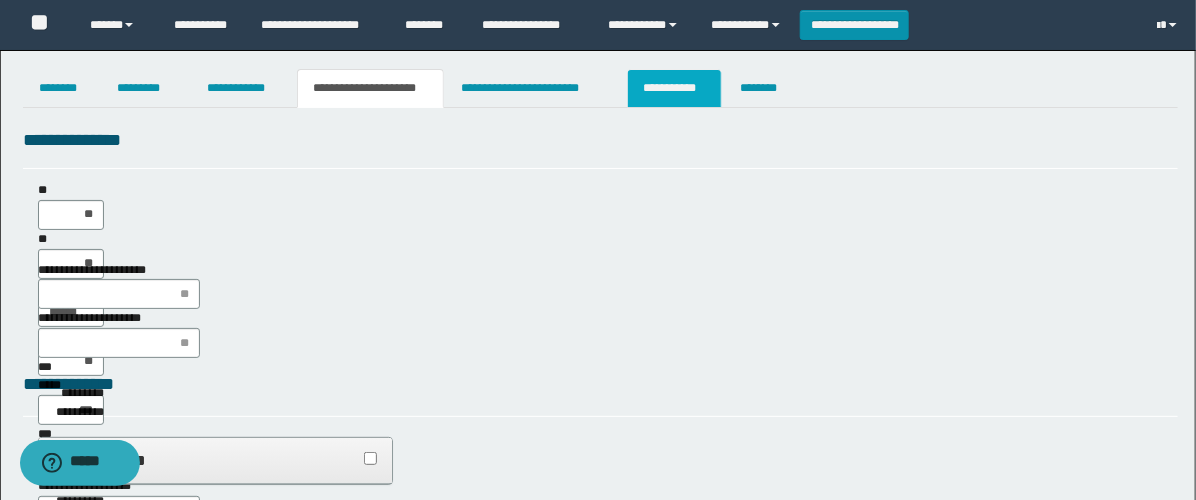 click on "**********" at bounding box center [674, 88] 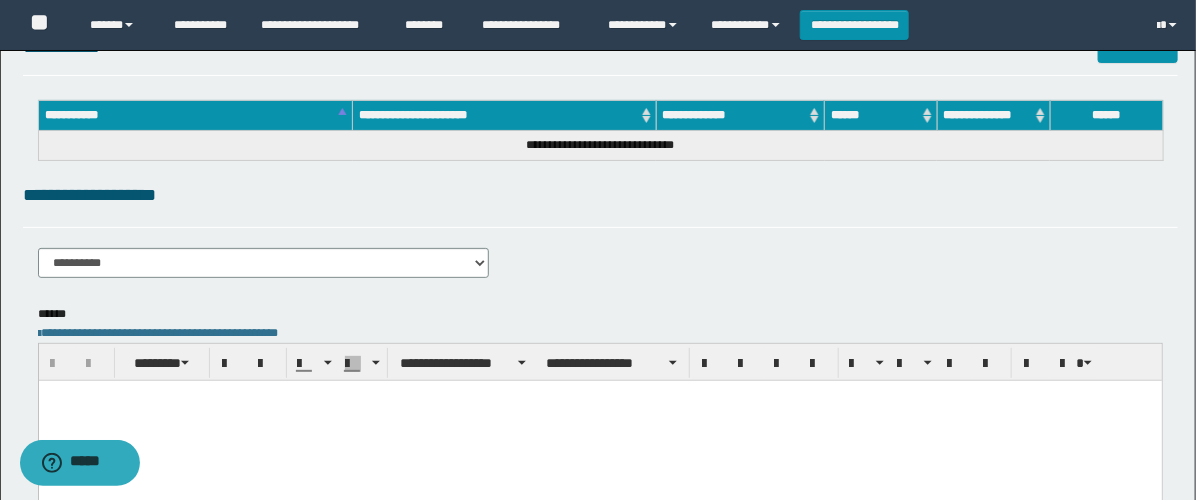 scroll, scrollTop: 111, scrollLeft: 0, axis: vertical 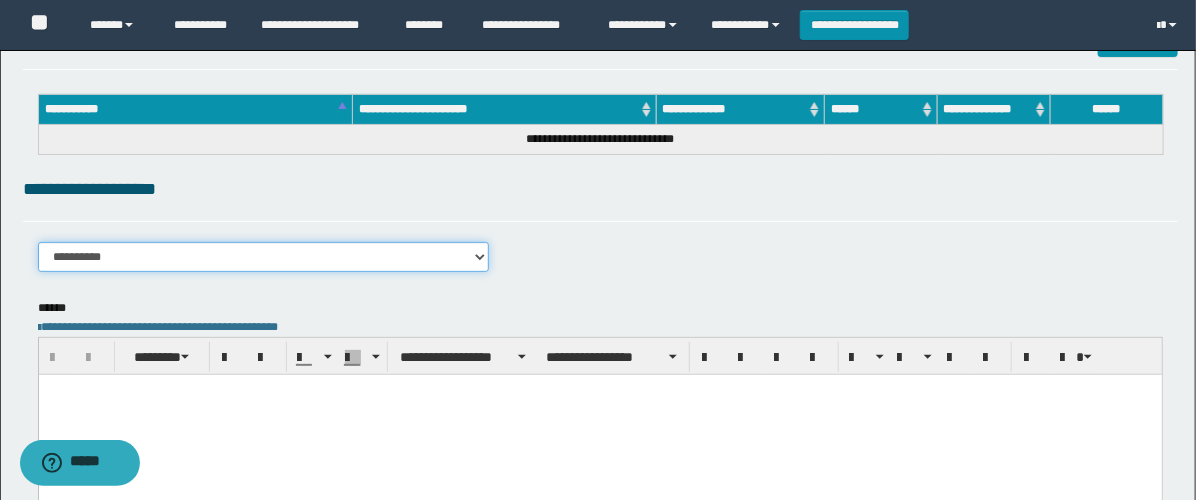 click on "**********" at bounding box center [263, 257] 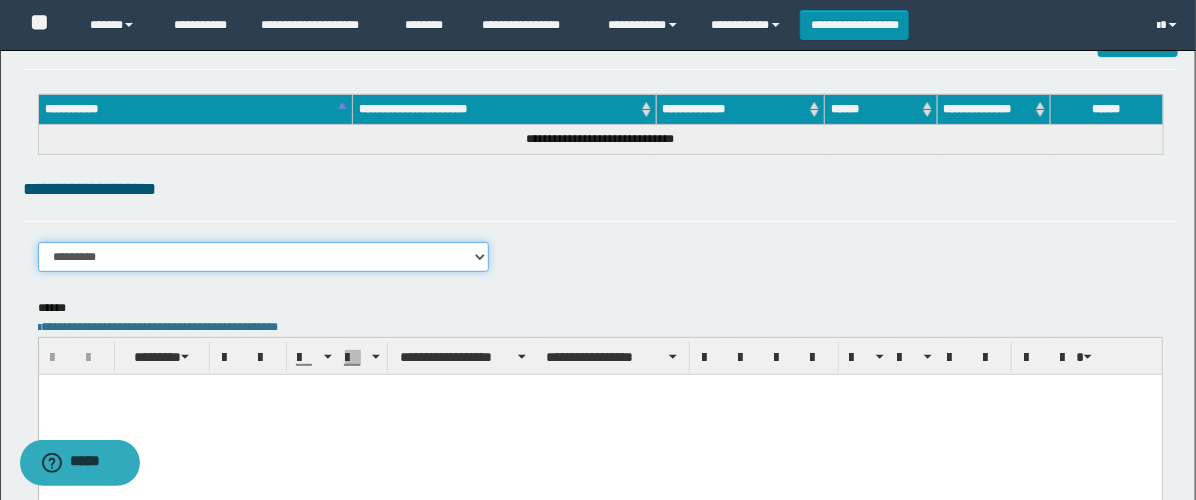click on "**********" at bounding box center (263, 257) 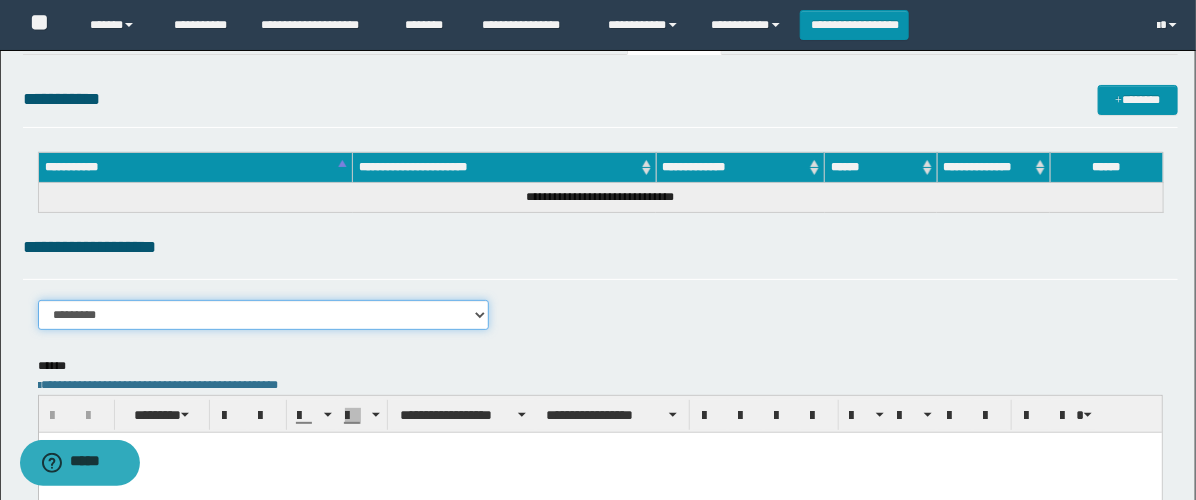 scroll, scrollTop: 0, scrollLeft: 0, axis: both 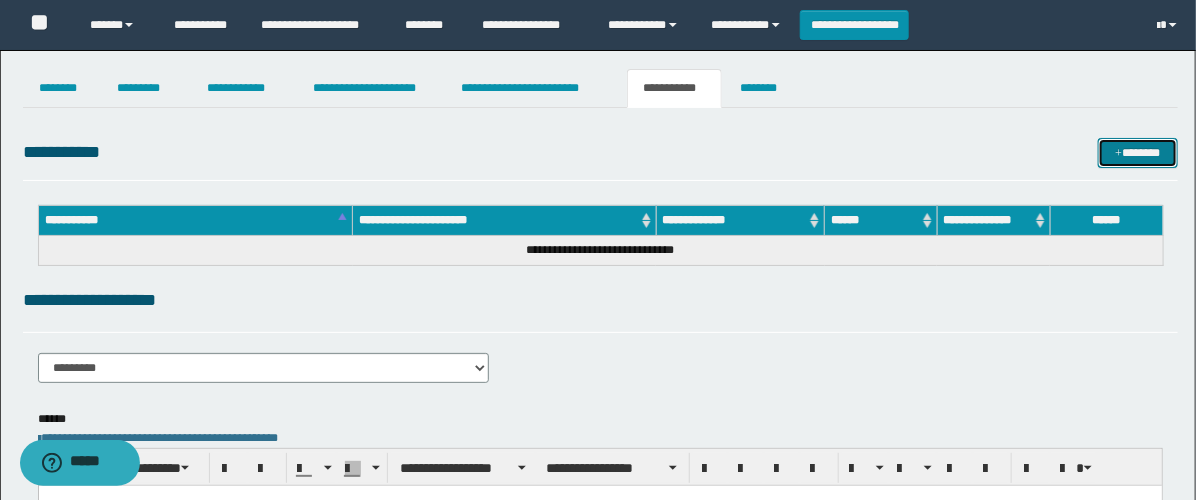click on "*******" at bounding box center [1138, 153] 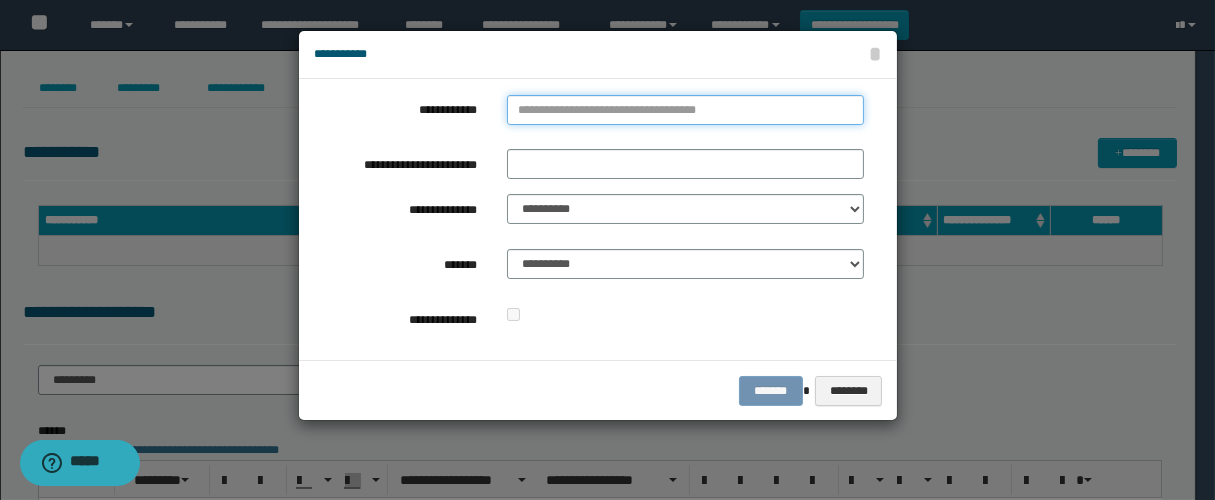 click on "**********" at bounding box center [685, 110] 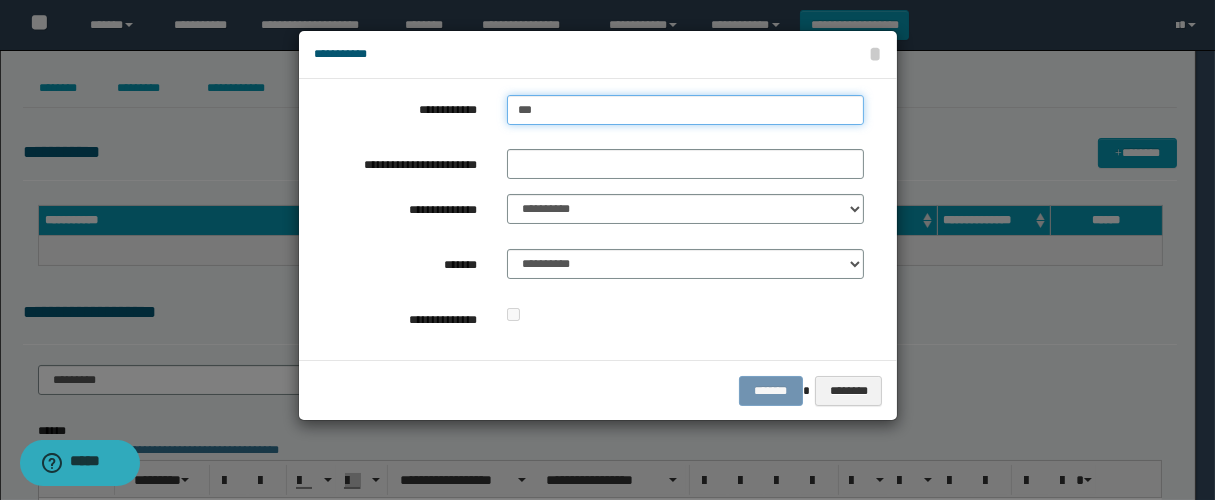 type on "****" 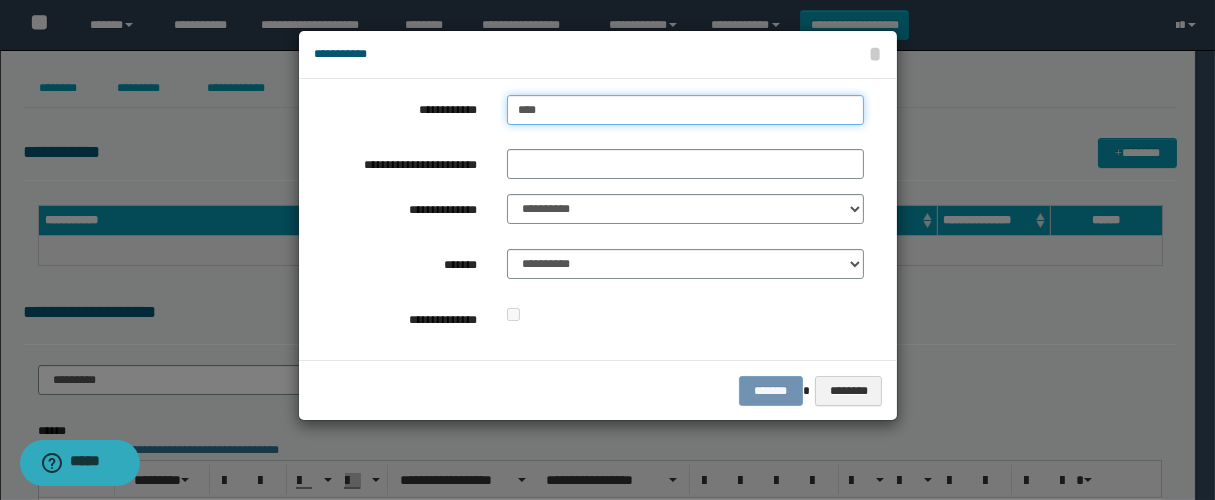 type on "****" 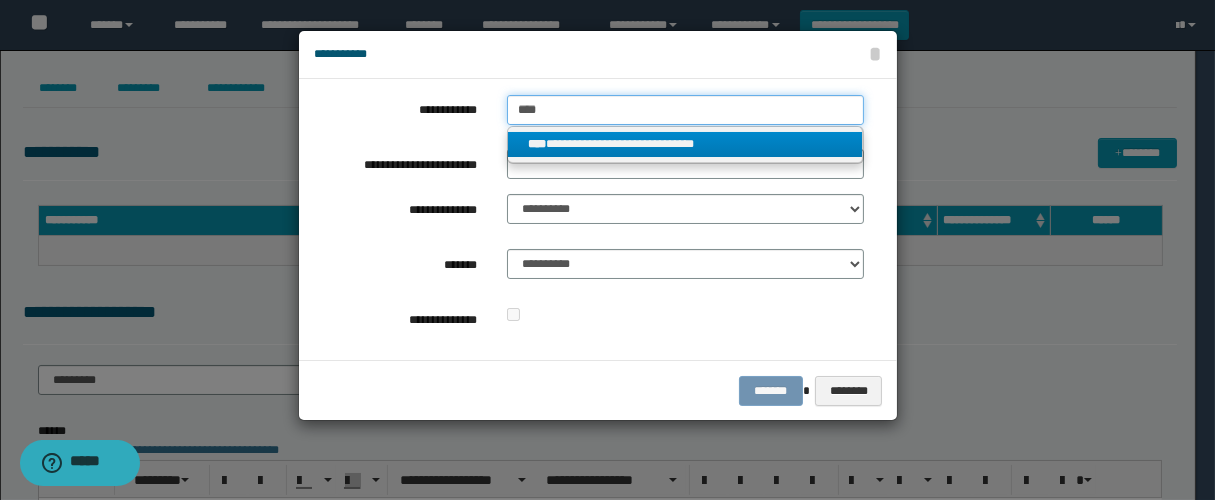 type on "****" 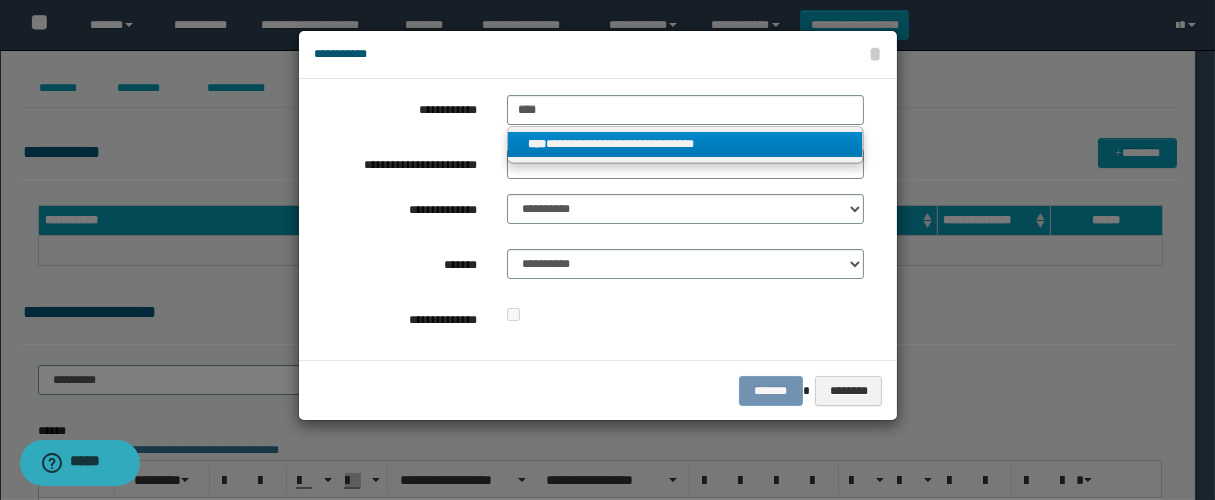 click on "**********" at bounding box center [685, 144] 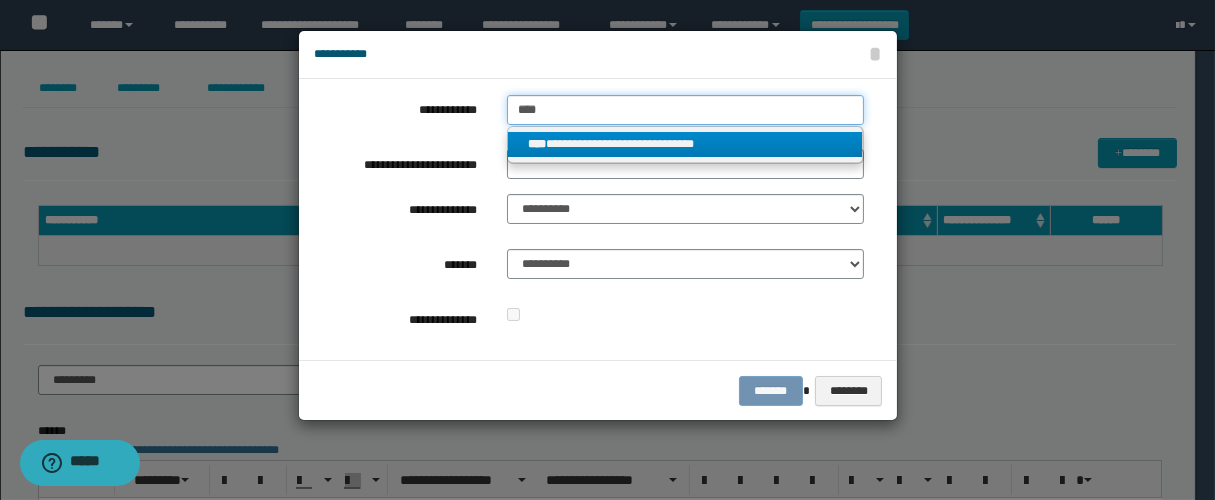 type 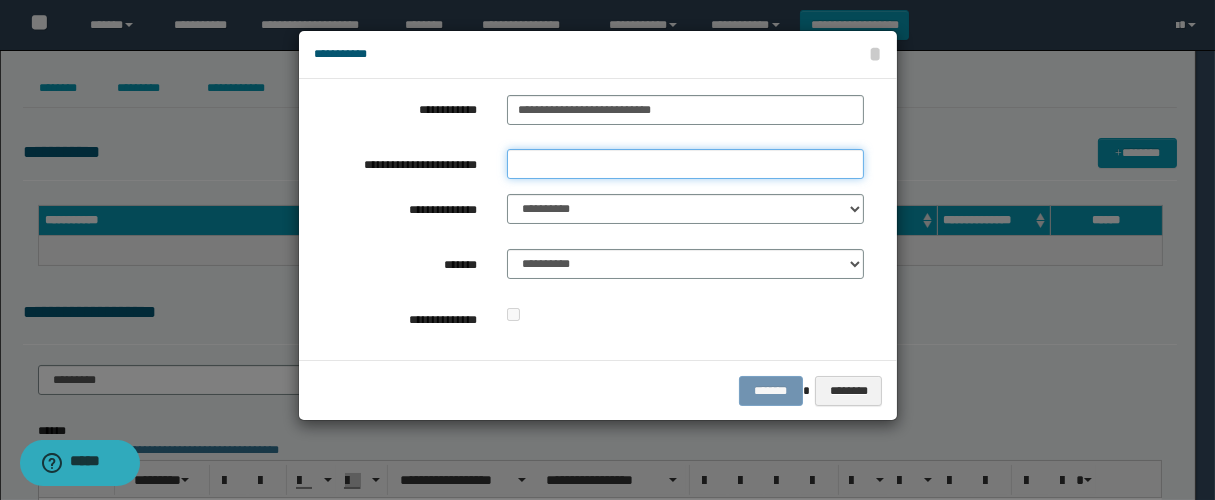 click on "**********" at bounding box center [685, 164] 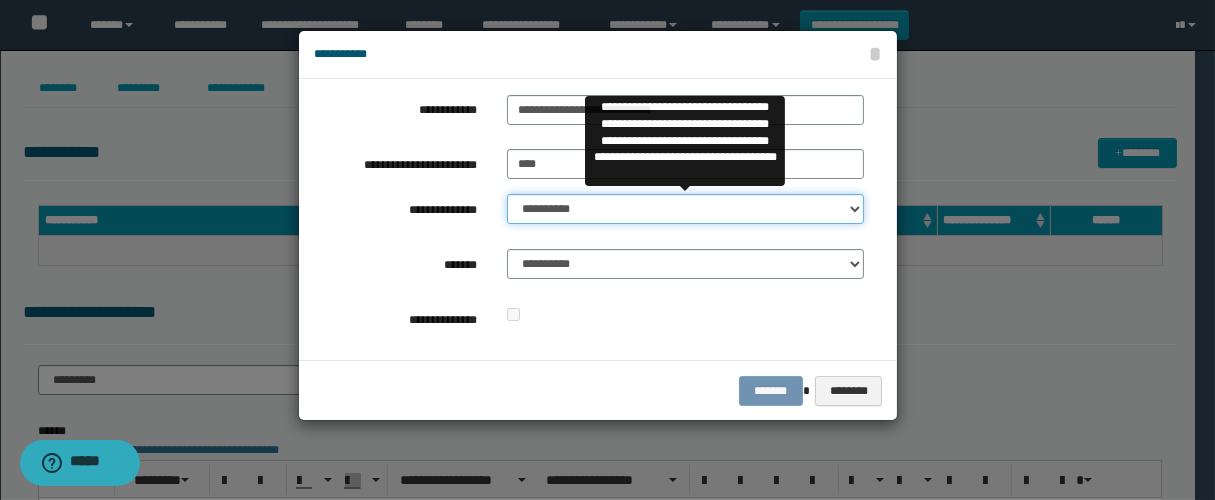 click on "**********" at bounding box center (685, 209) 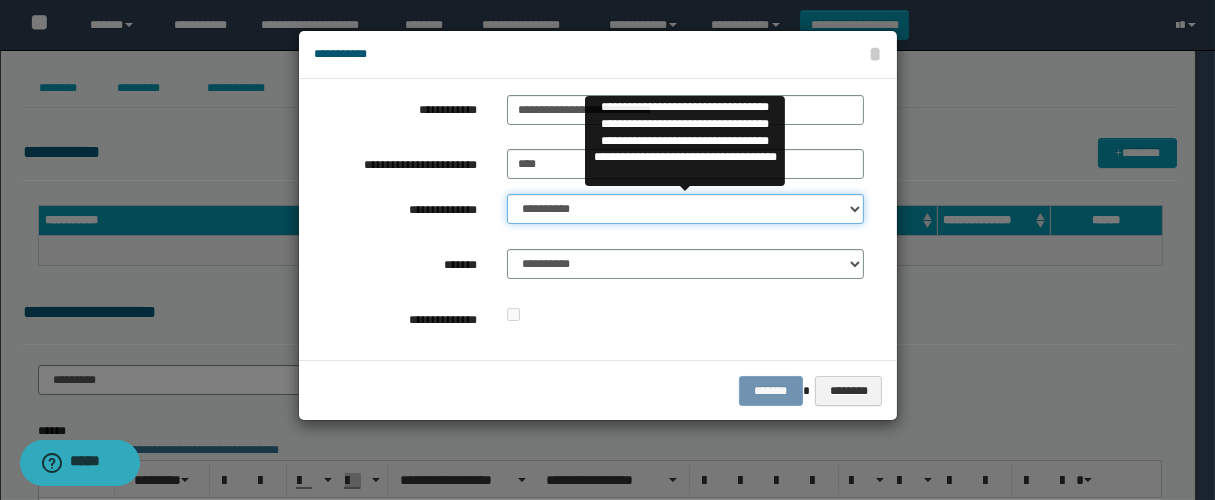 select on "**" 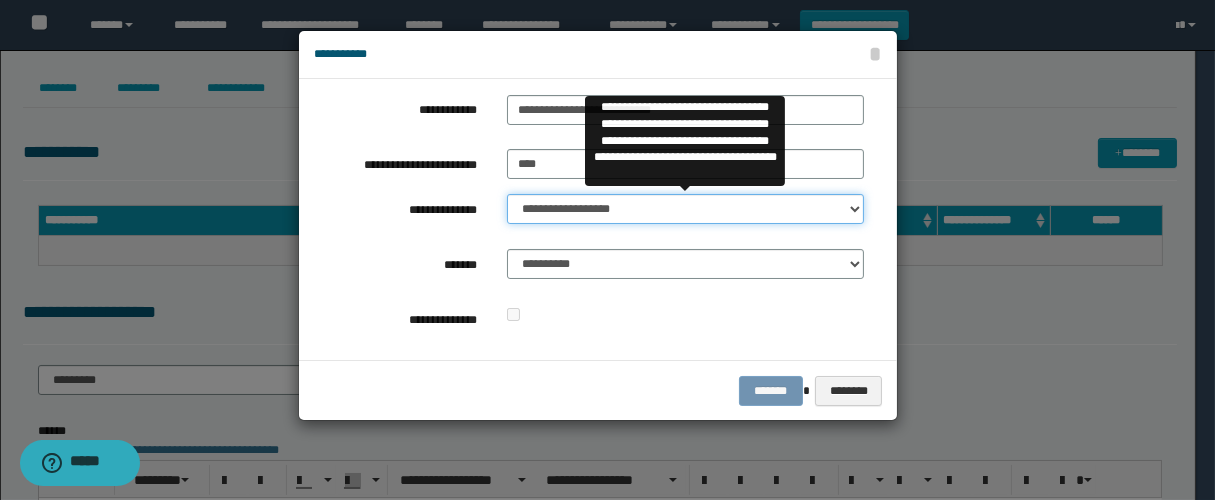 click on "**********" at bounding box center [685, 209] 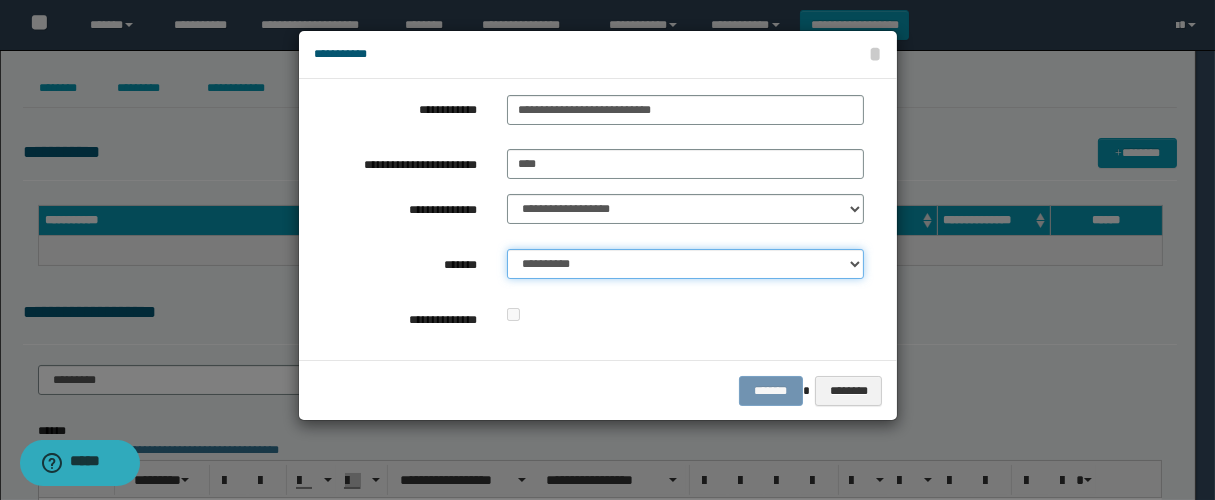 click on "**********" at bounding box center (685, 264) 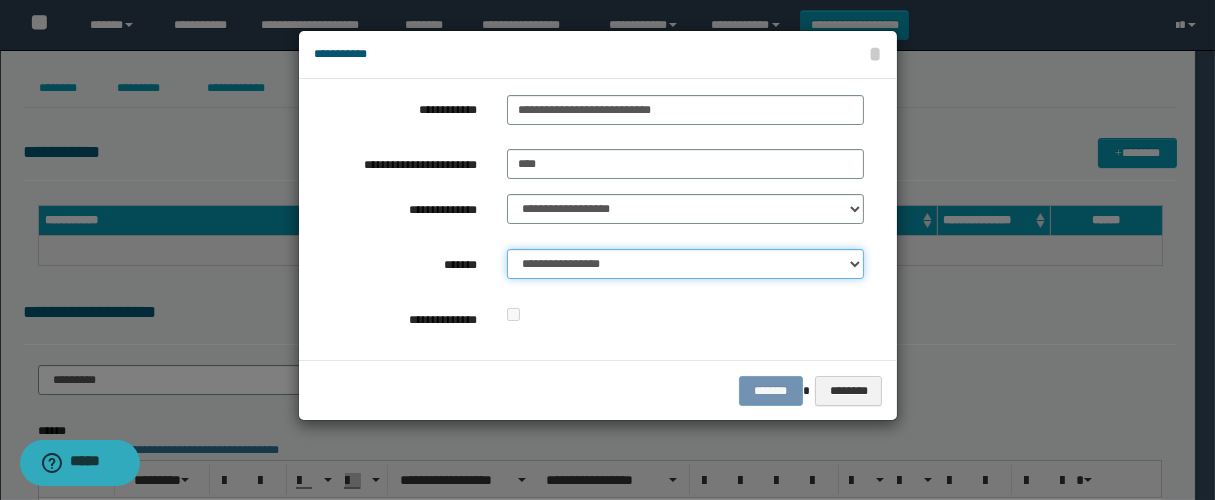 click on "**********" at bounding box center [685, 264] 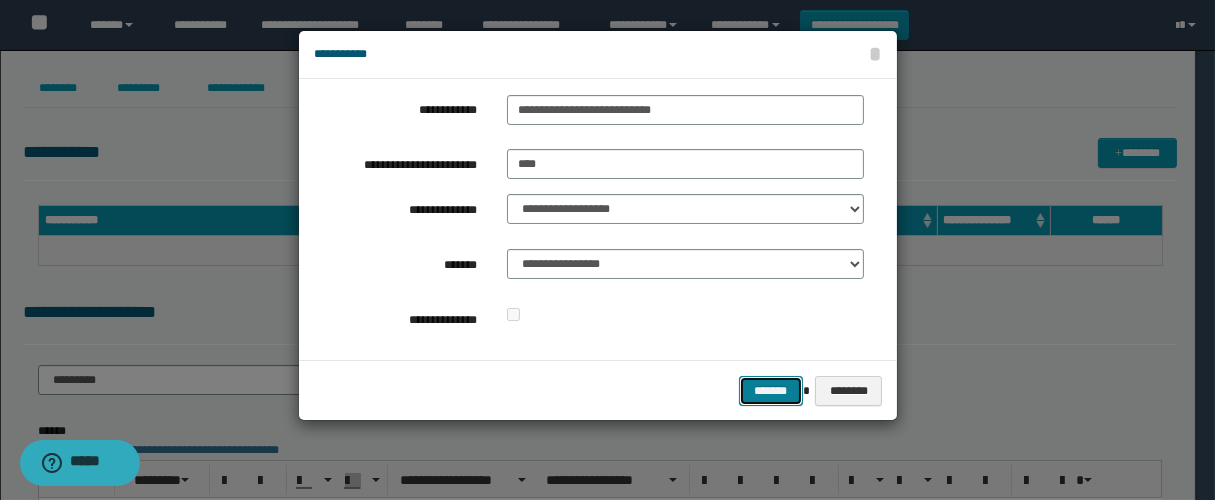 click on "*******" at bounding box center (771, 391) 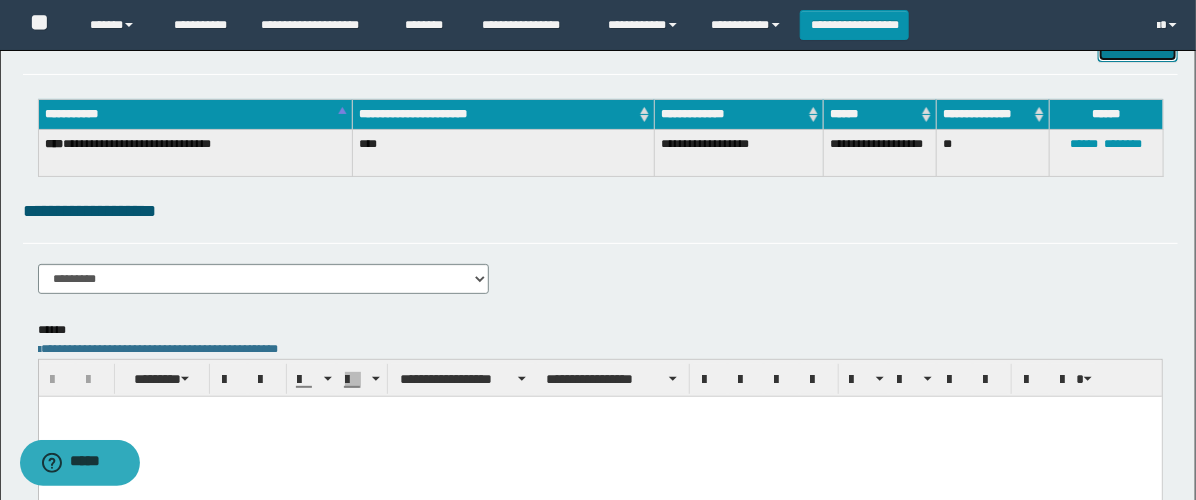 scroll, scrollTop: 222, scrollLeft: 0, axis: vertical 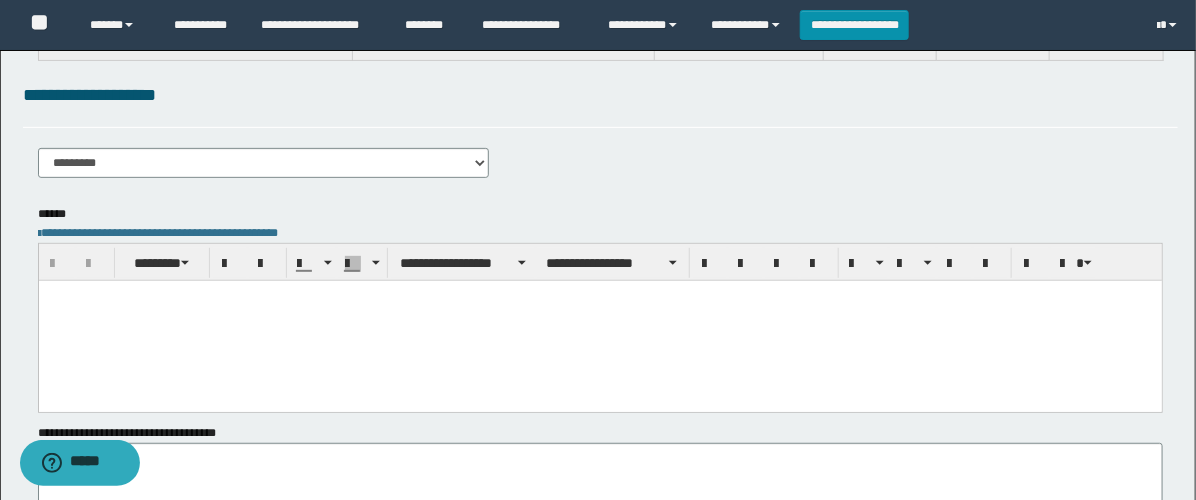 click at bounding box center (599, 320) 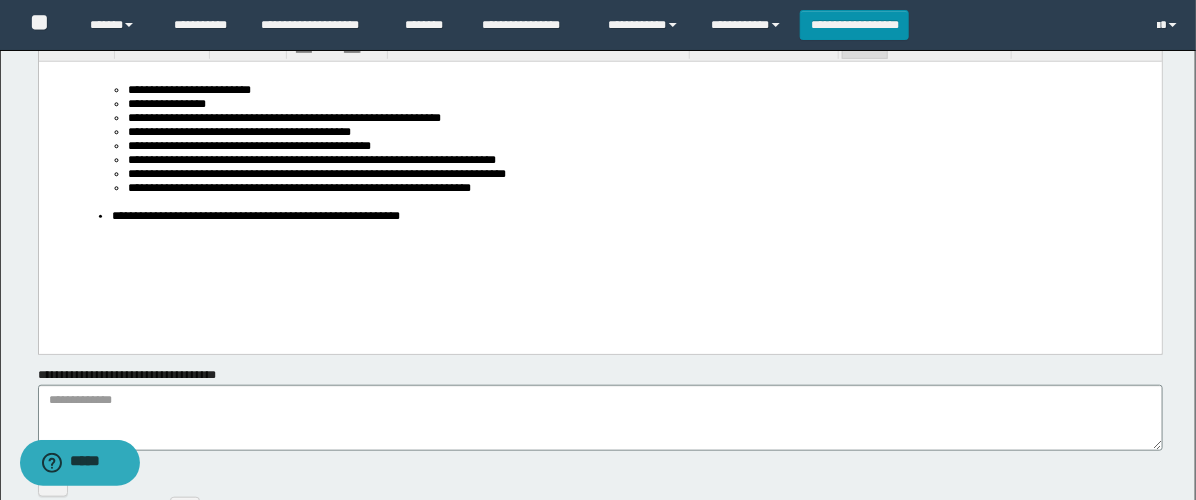 scroll, scrollTop: 444, scrollLeft: 0, axis: vertical 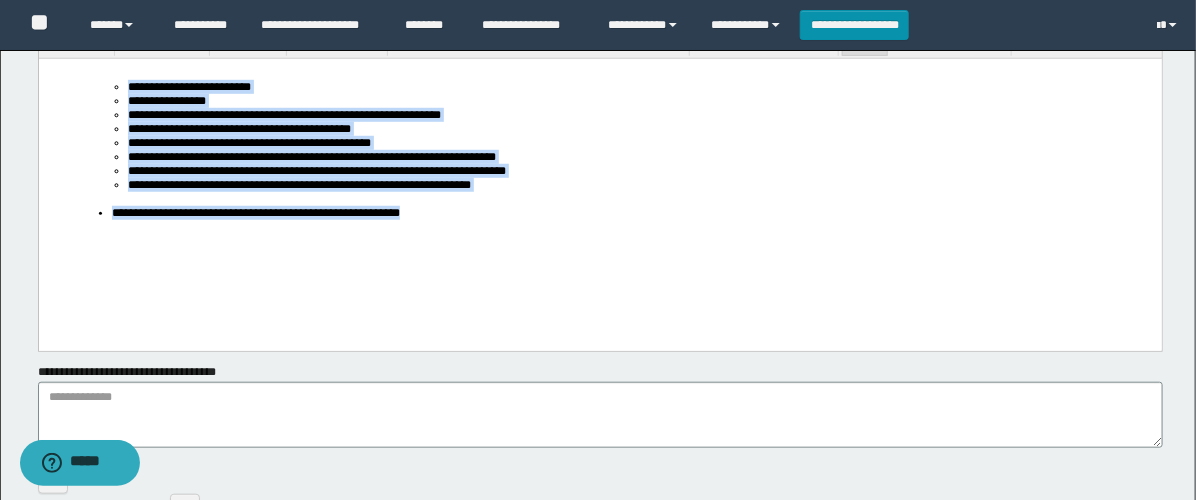 drag, startPoint x: 444, startPoint y: 235, endPoint x: 38, endPoint y: 70, distance: 438.24765 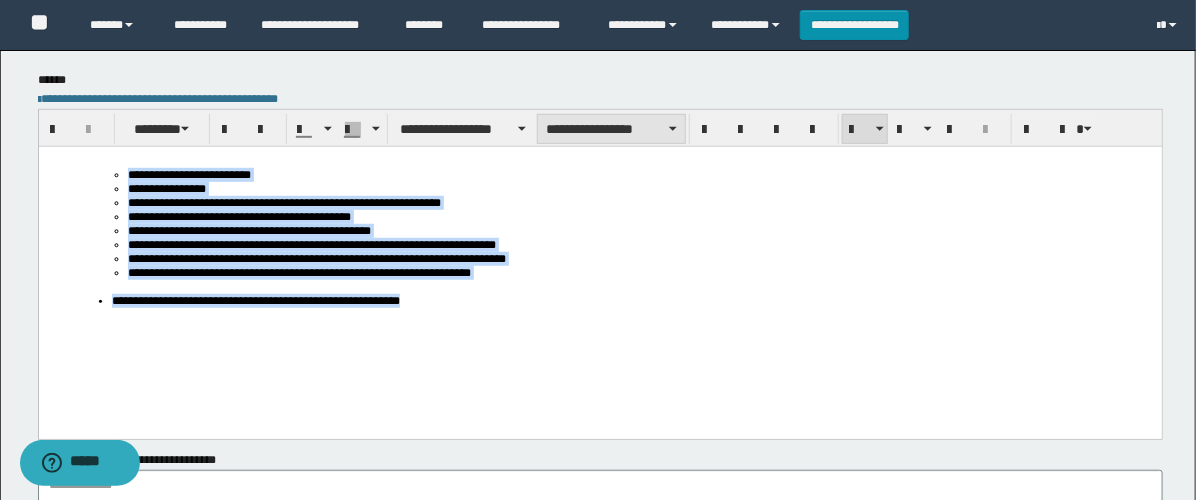 scroll, scrollTop: 333, scrollLeft: 0, axis: vertical 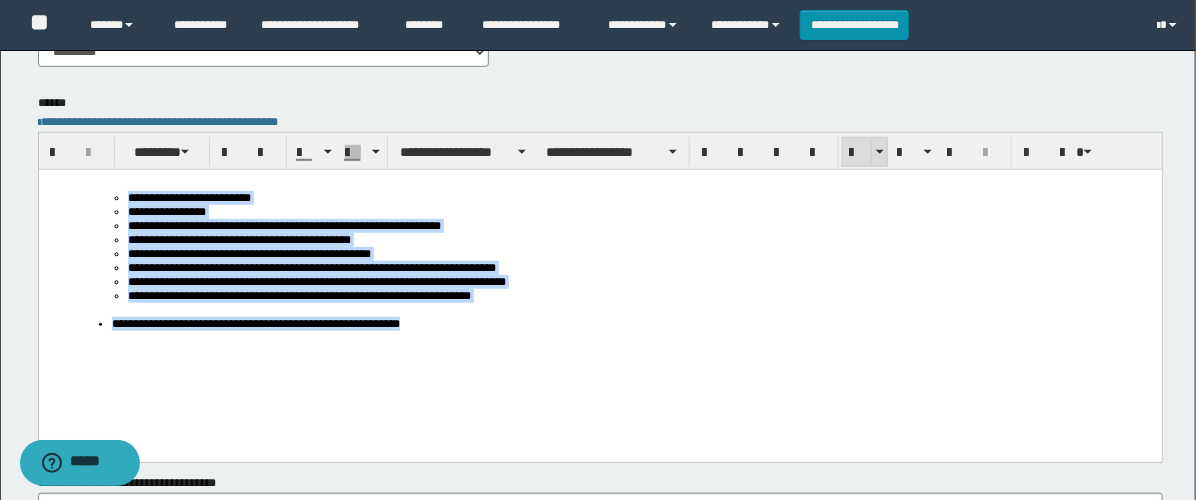 click at bounding box center (857, 153) 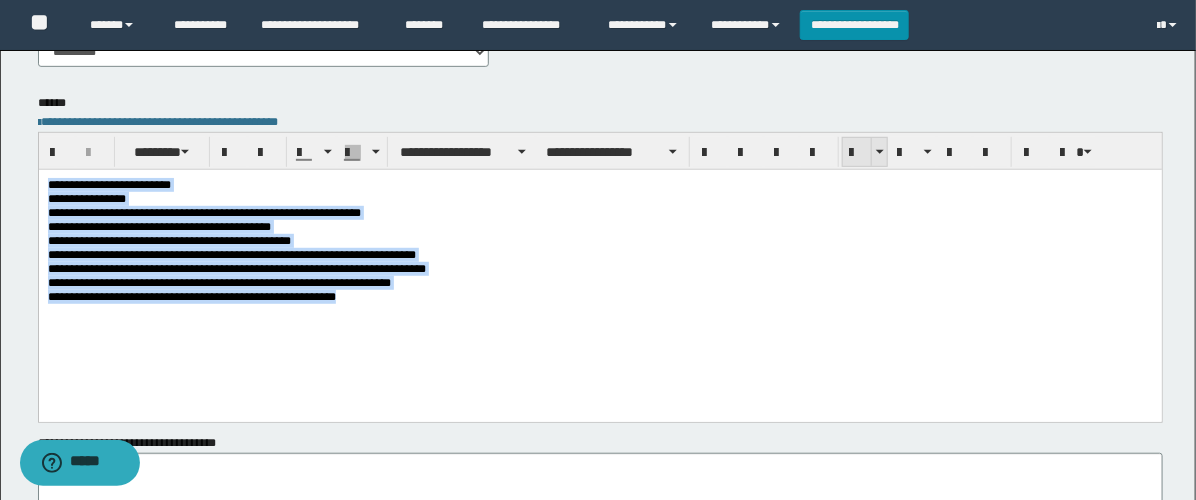 click at bounding box center (857, 153) 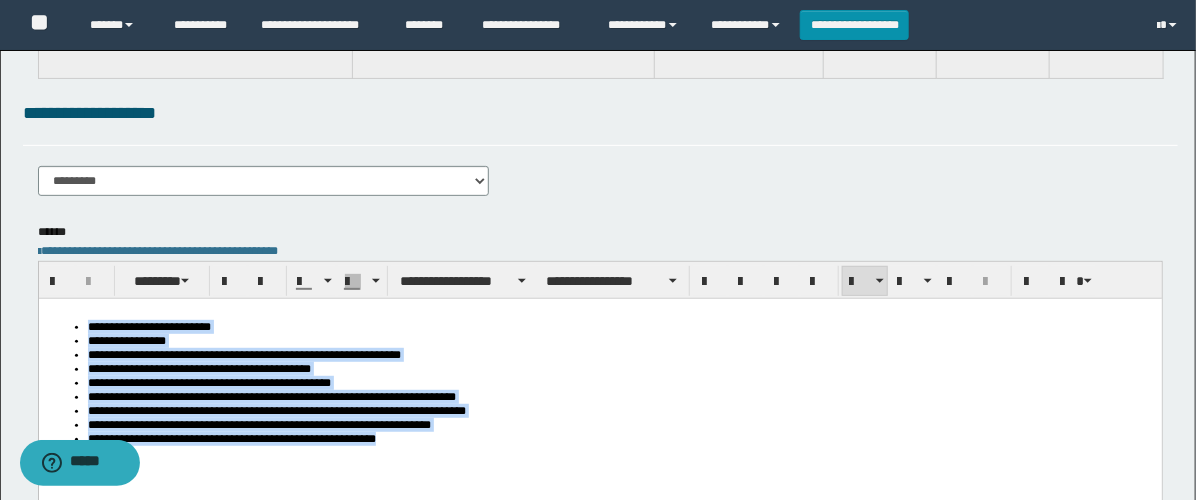 scroll, scrollTop: 0, scrollLeft: 0, axis: both 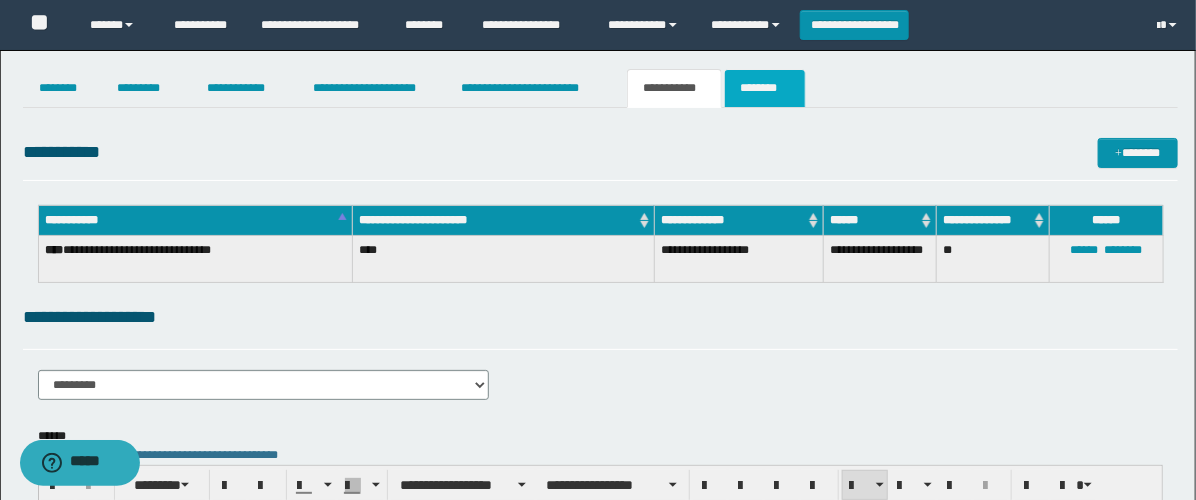 click on "********" at bounding box center [765, 88] 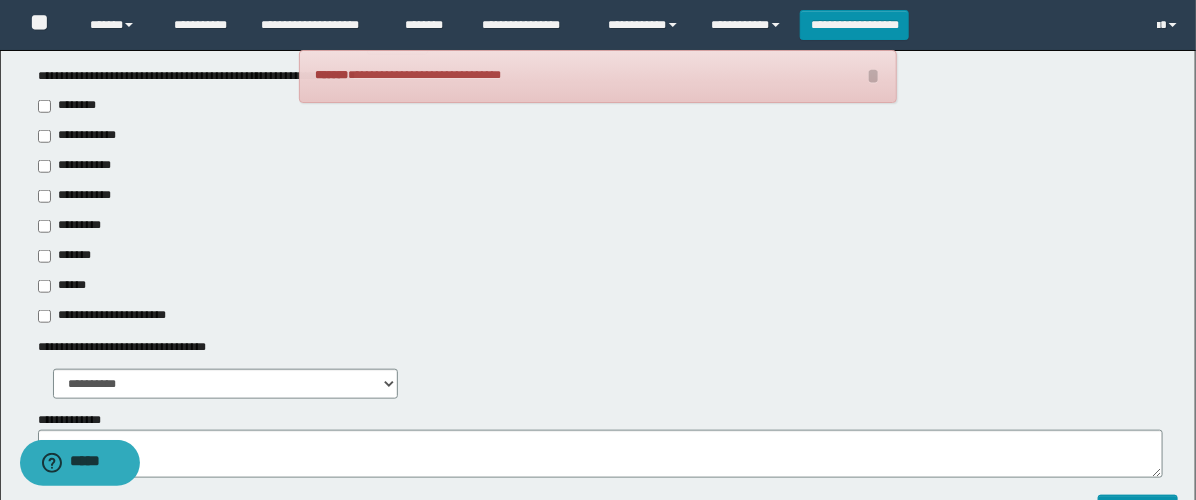 scroll, scrollTop: 666, scrollLeft: 0, axis: vertical 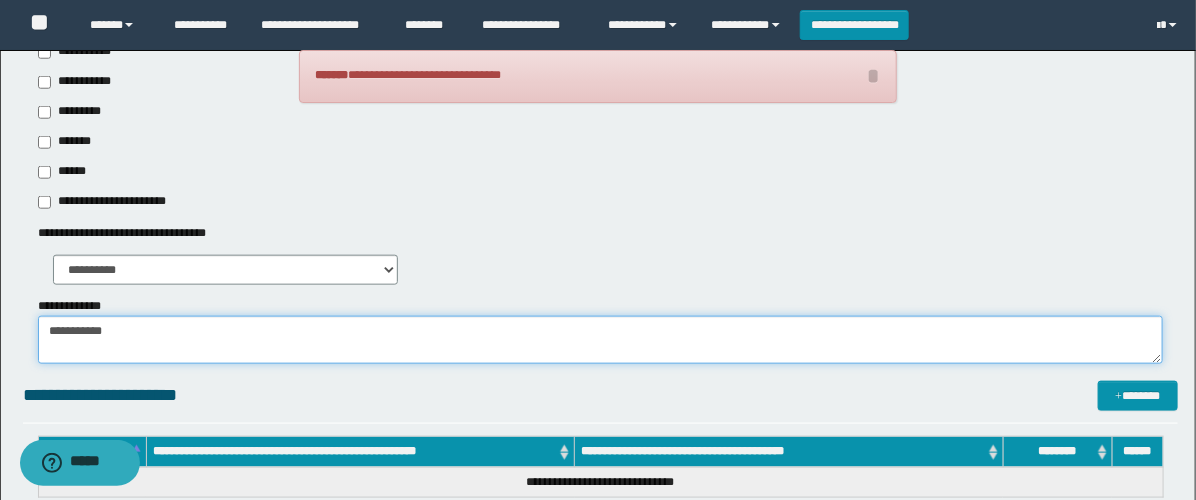 click on "**********" at bounding box center [600, 340] 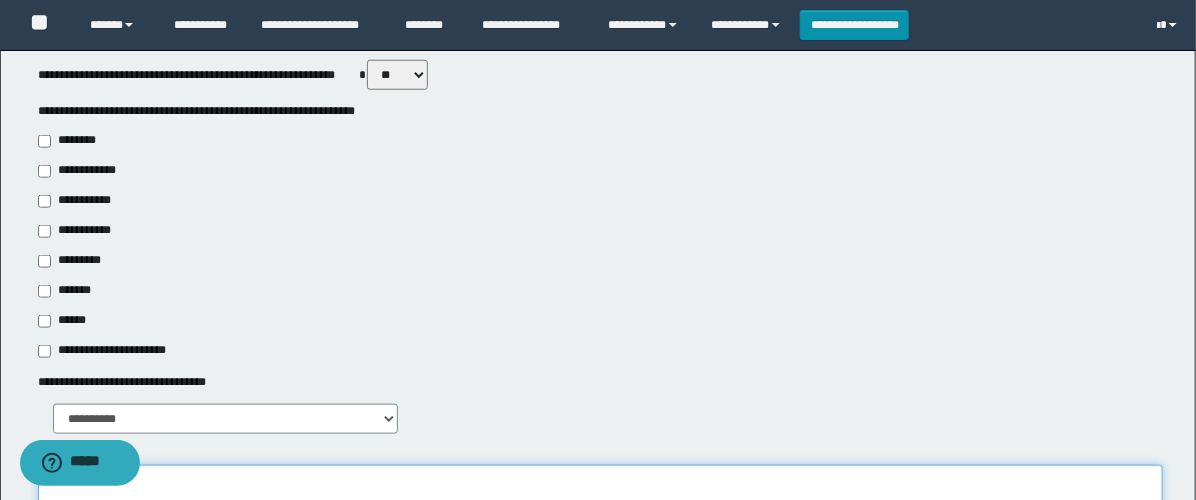 scroll, scrollTop: 815, scrollLeft: 0, axis: vertical 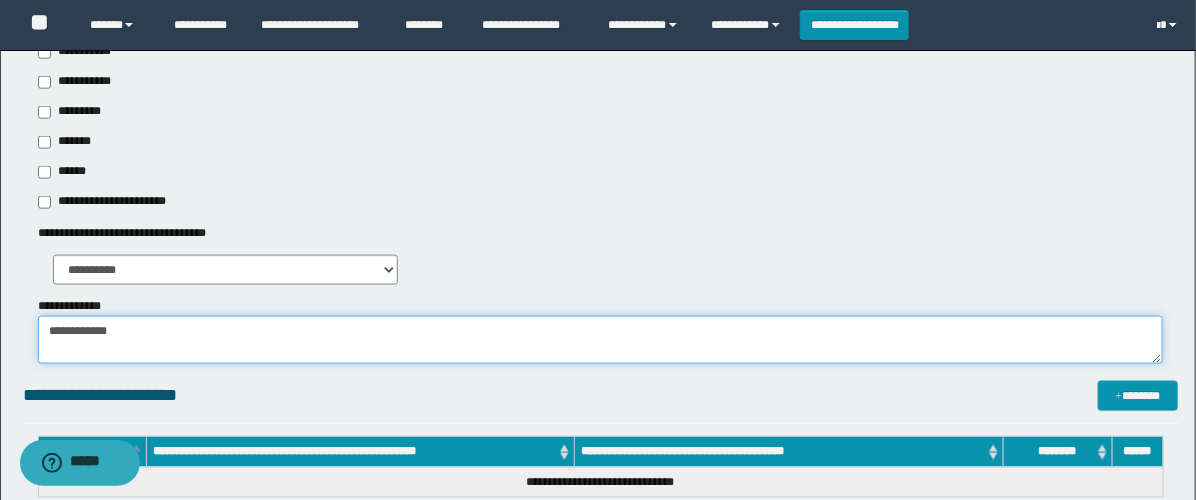 click on "**********" at bounding box center [600, 340] 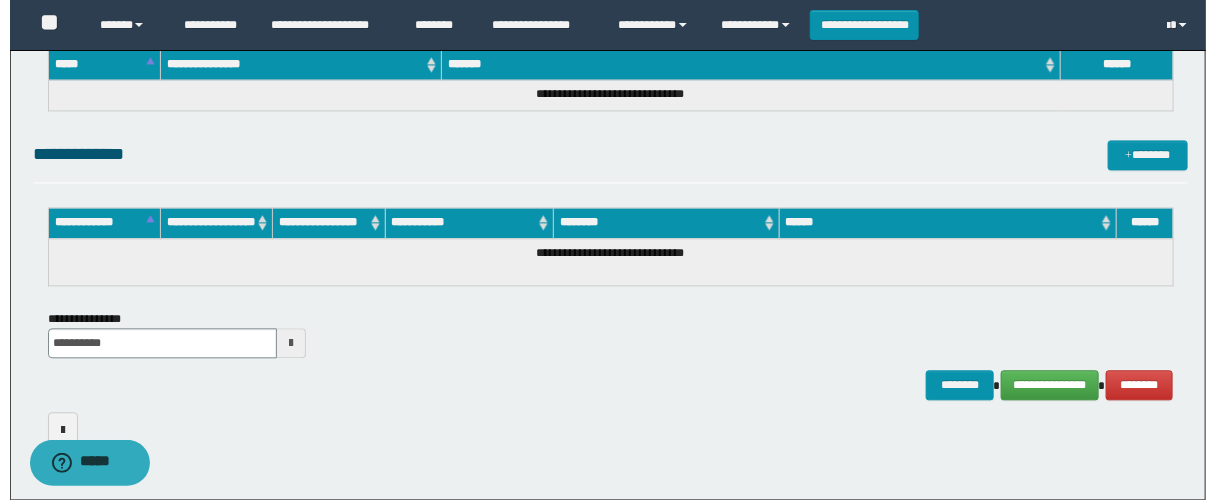 scroll, scrollTop: 1560, scrollLeft: 0, axis: vertical 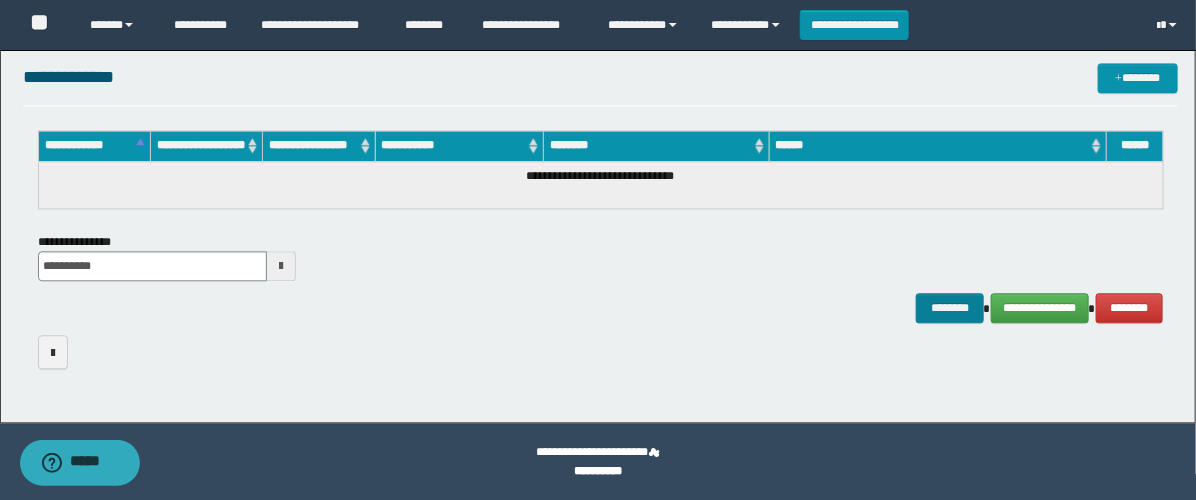 type on "**********" 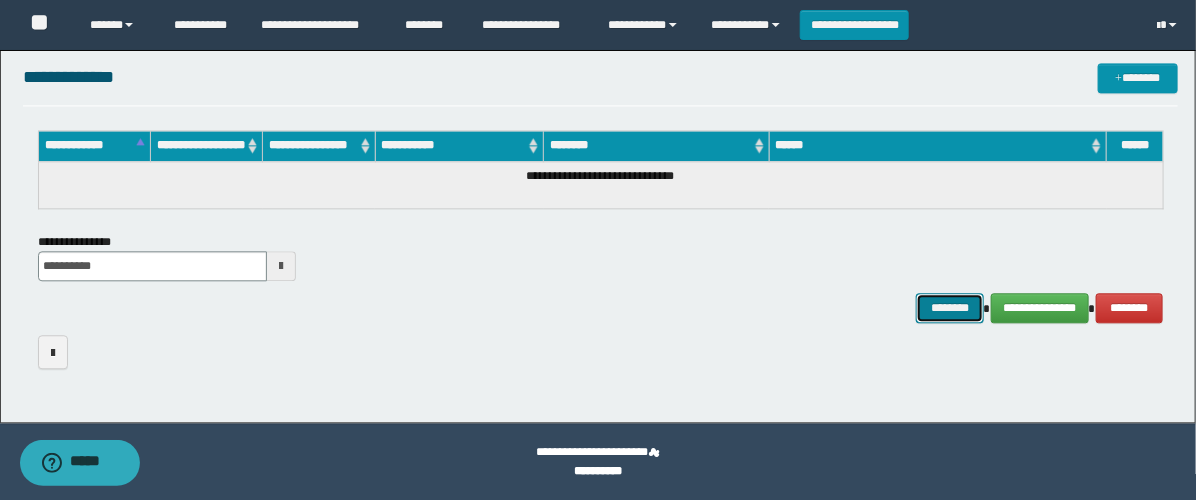 click on "********" at bounding box center (950, 308) 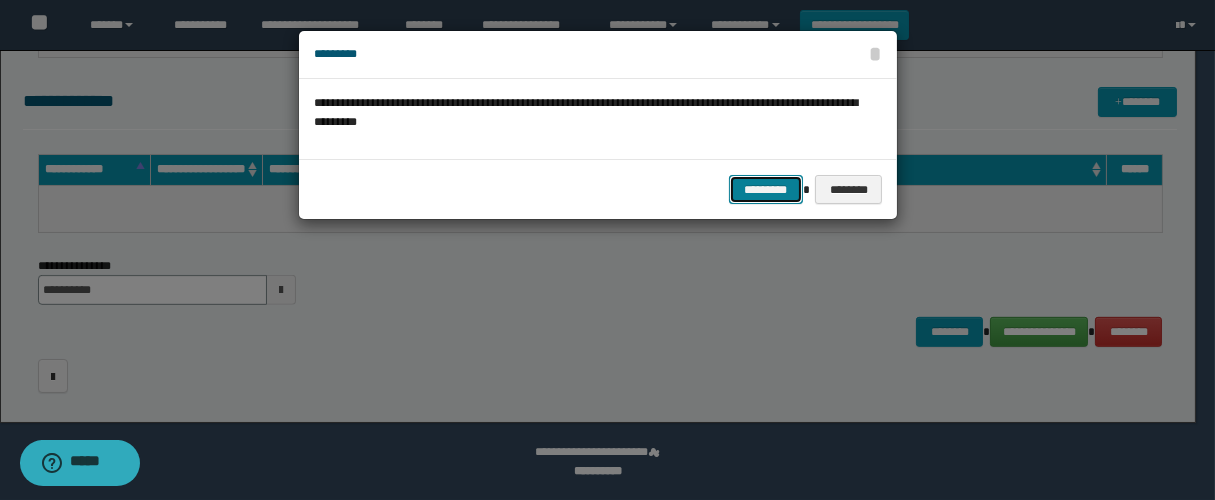 click on "*********" at bounding box center [766, 190] 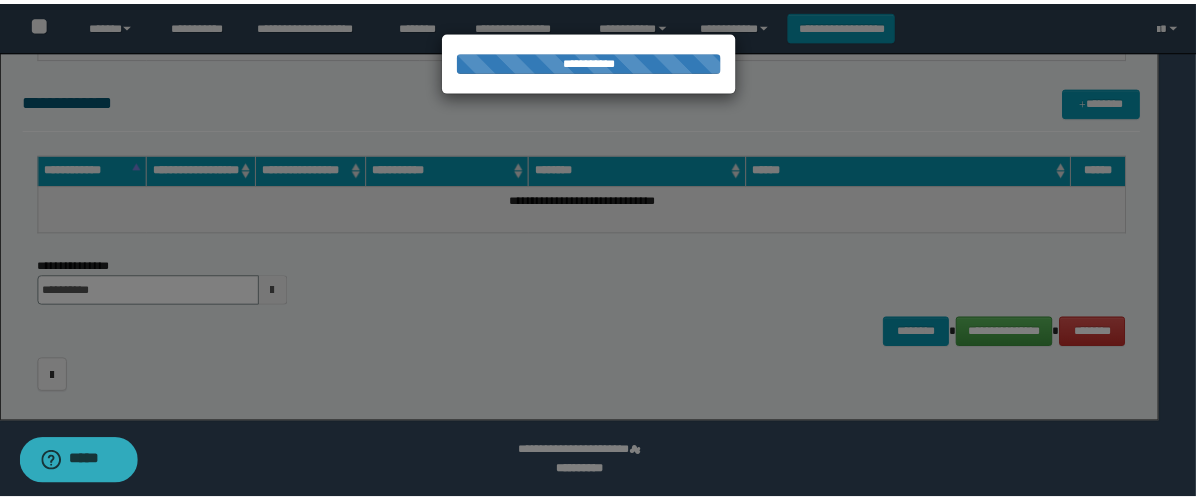 scroll, scrollTop: 1544, scrollLeft: 0, axis: vertical 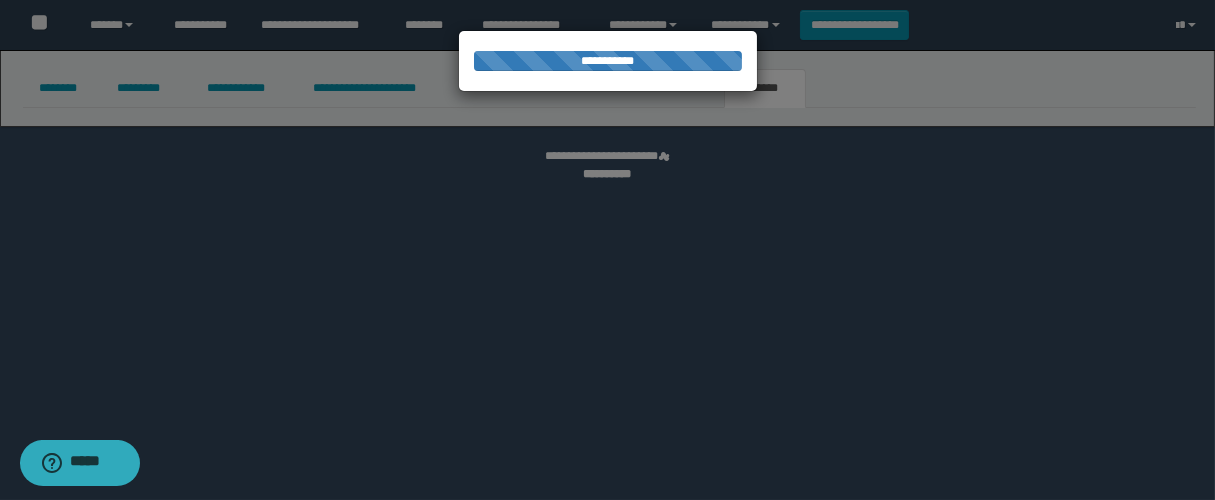 select on "****" 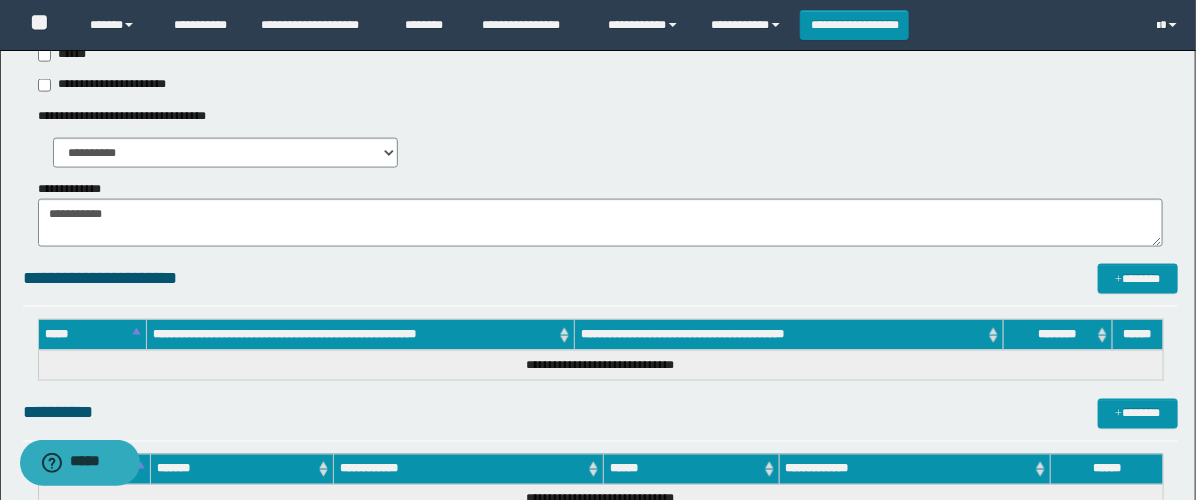 scroll, scrollTop: 0, scrollLeft: 0, axis: both 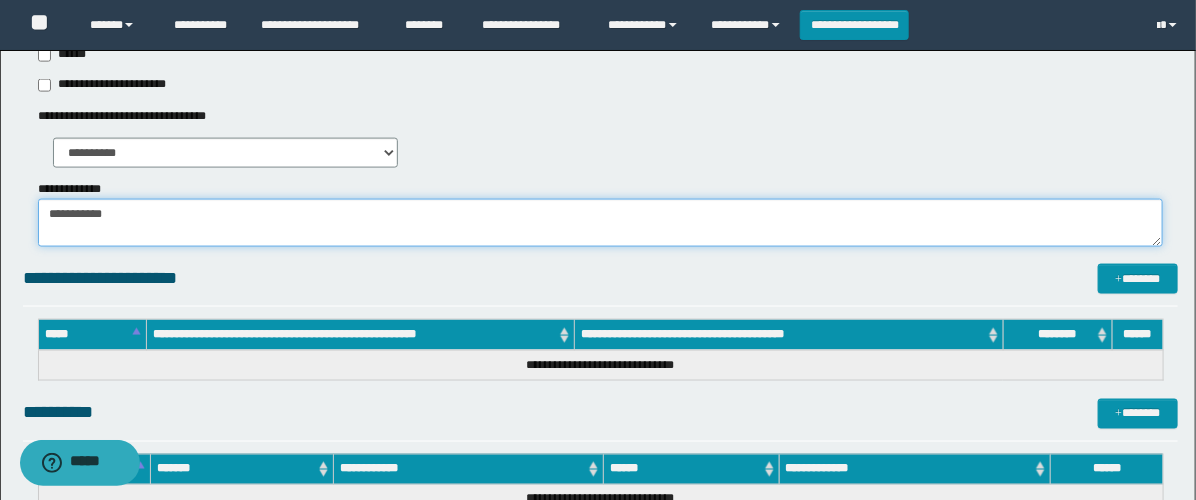 click on "**********" at bounding box center (600, 223) 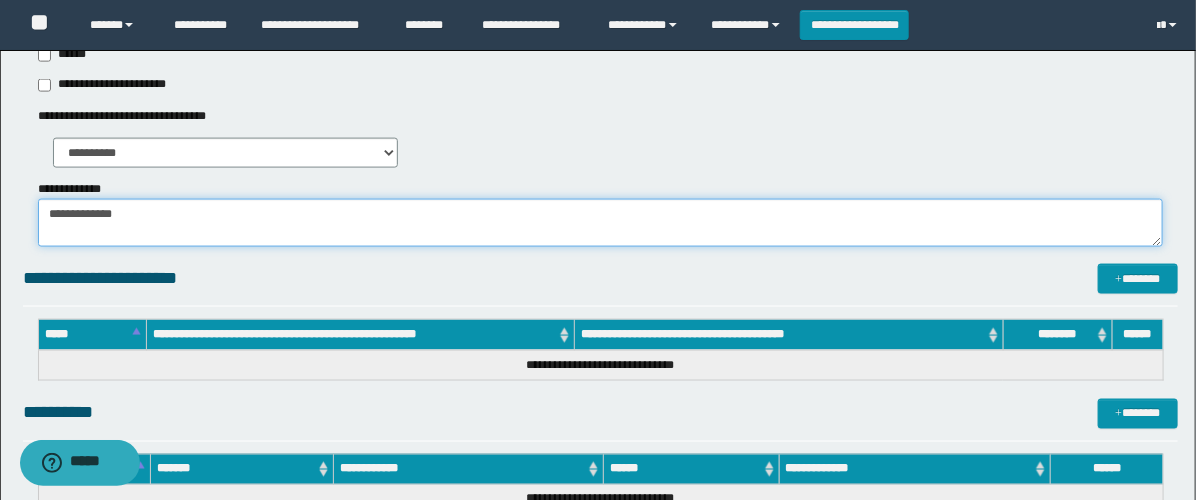 paste on "**********" 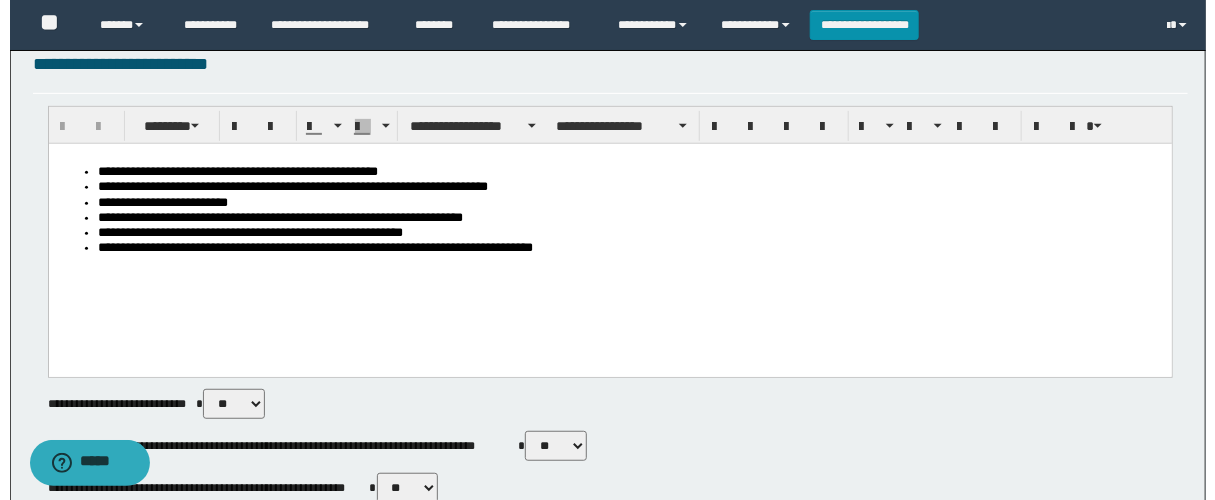 scroll, scrollTop: 0, scrollLeft: 0, axis: both 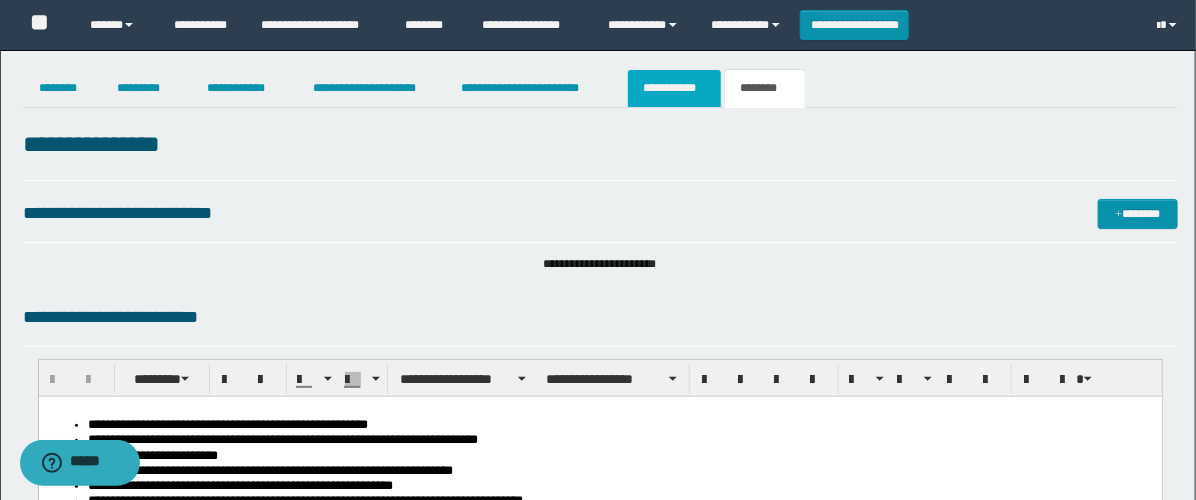 click on "**********" at bounding box center (674, 88) 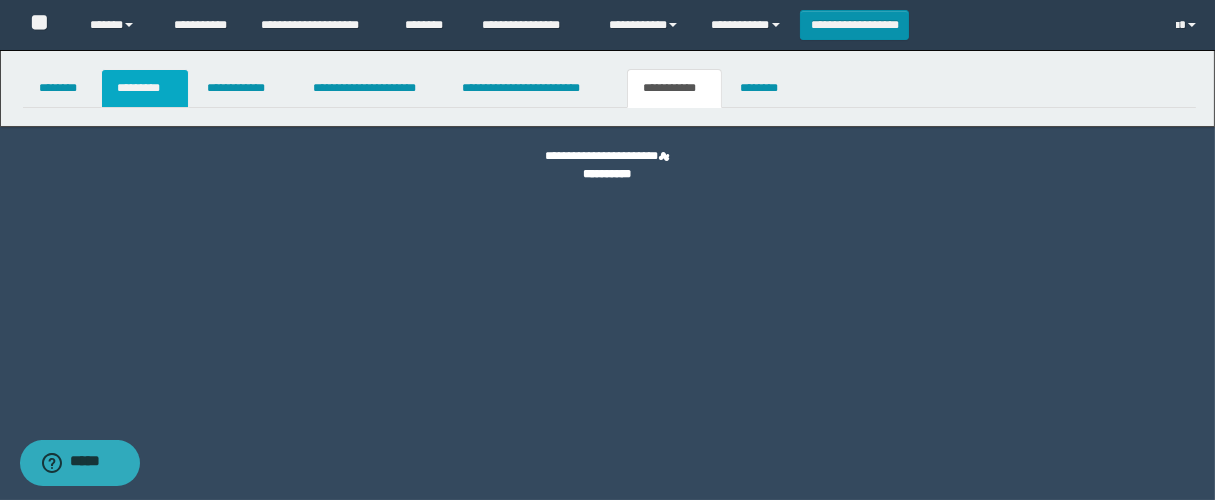 click on "*********" at bounding box center (145, 88) 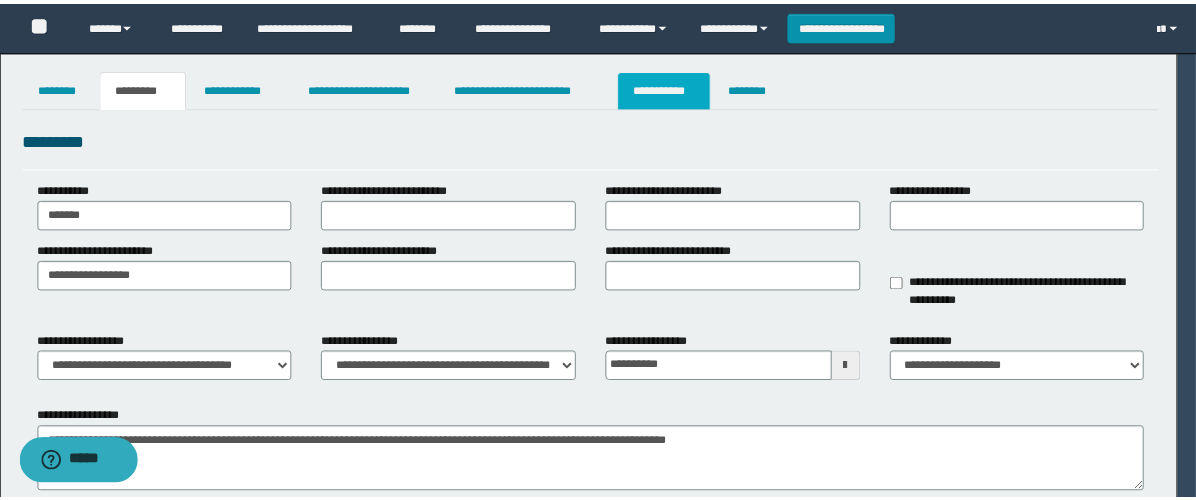 scroll, scrollTop: 0, scrollLeft: 0, axis: both 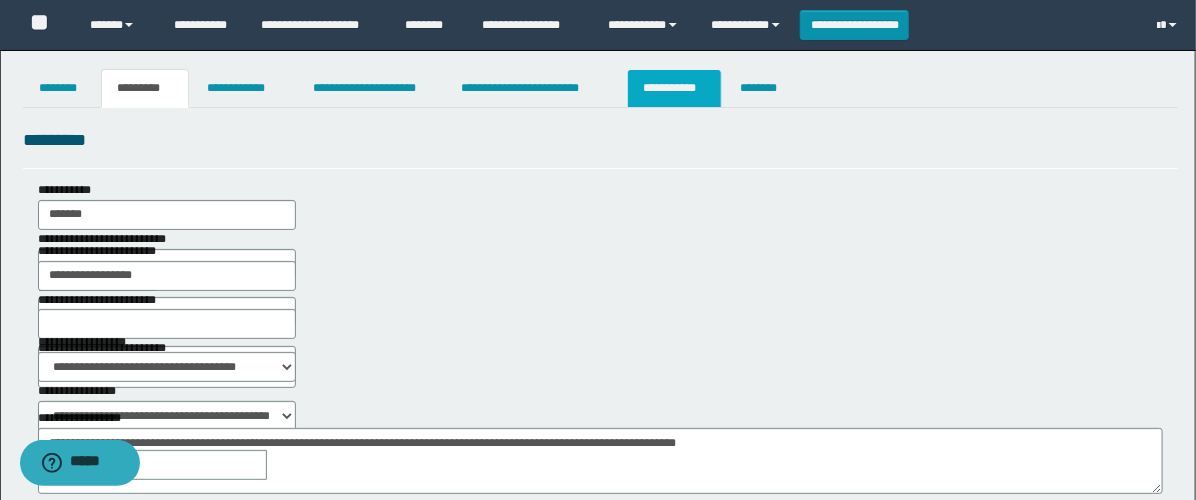 click on "**********" at bounding box center (674, 88) 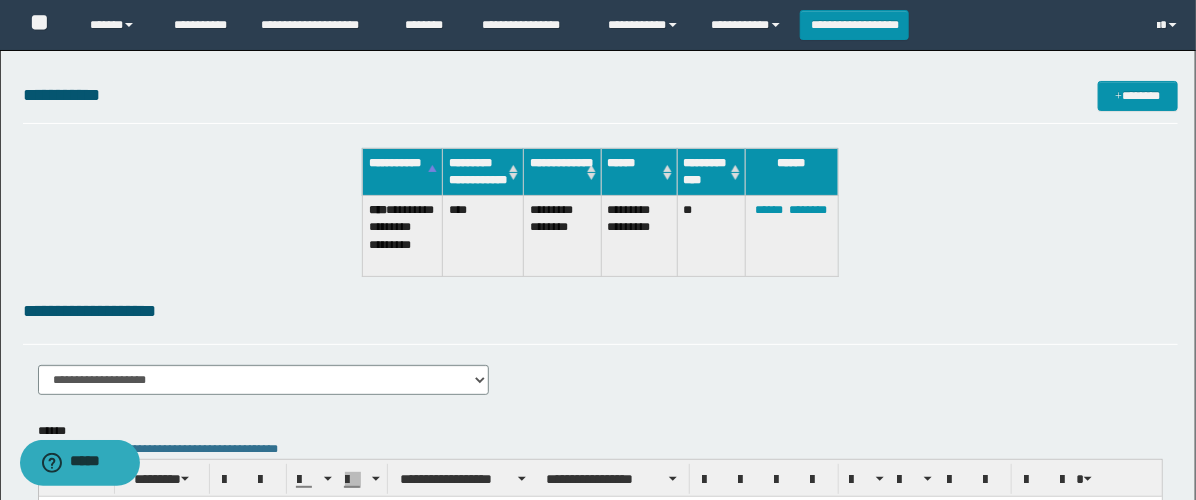 scroll, scrollTop: 111, scrollLeft: 0, axis: vertical 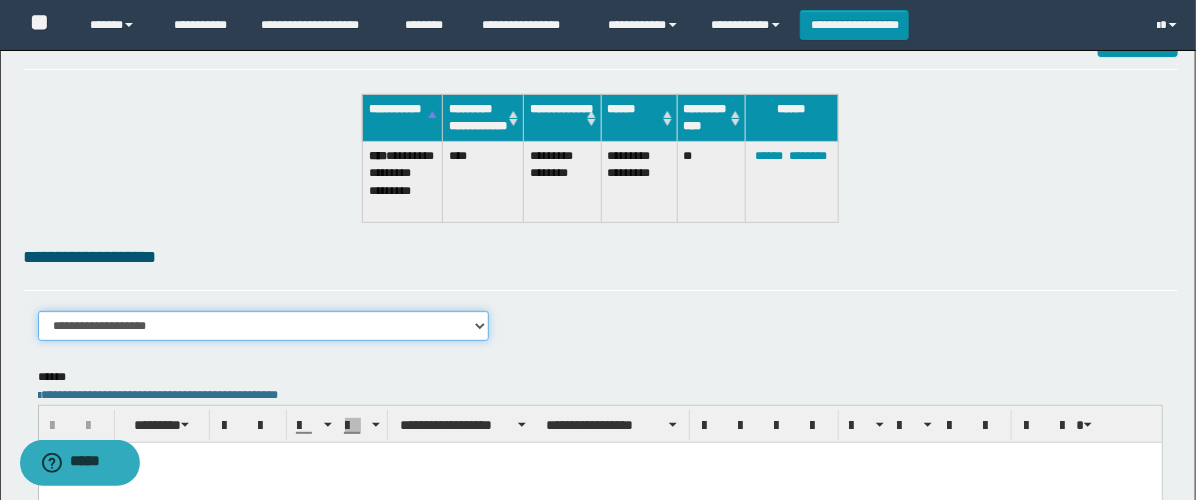 drag, startPoint x: 243, startPoint y: 335, endPoint x: 244, endPoint y: 345, distance: 10.049875 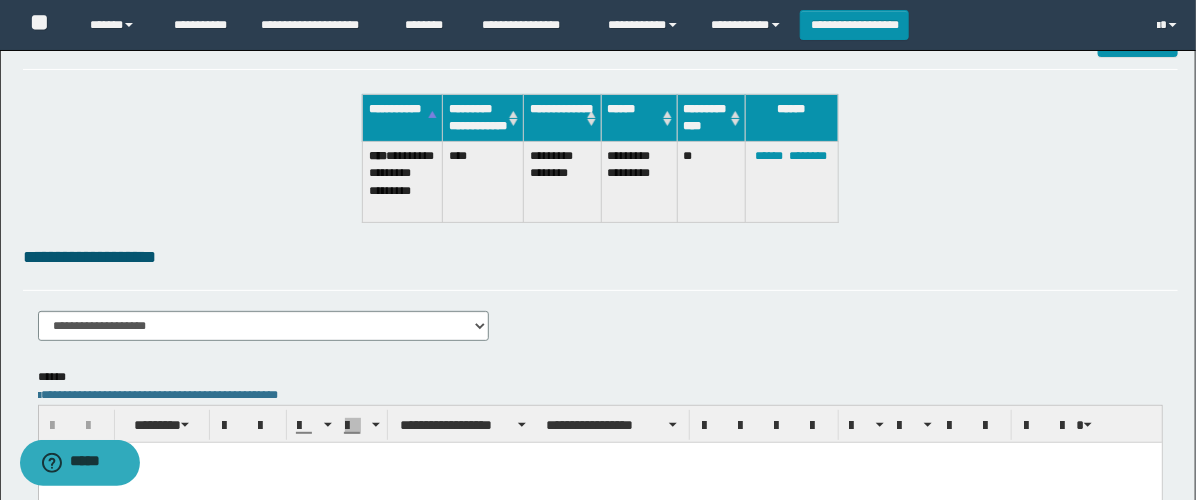 click on "**********" at bounding box center [600, 266] 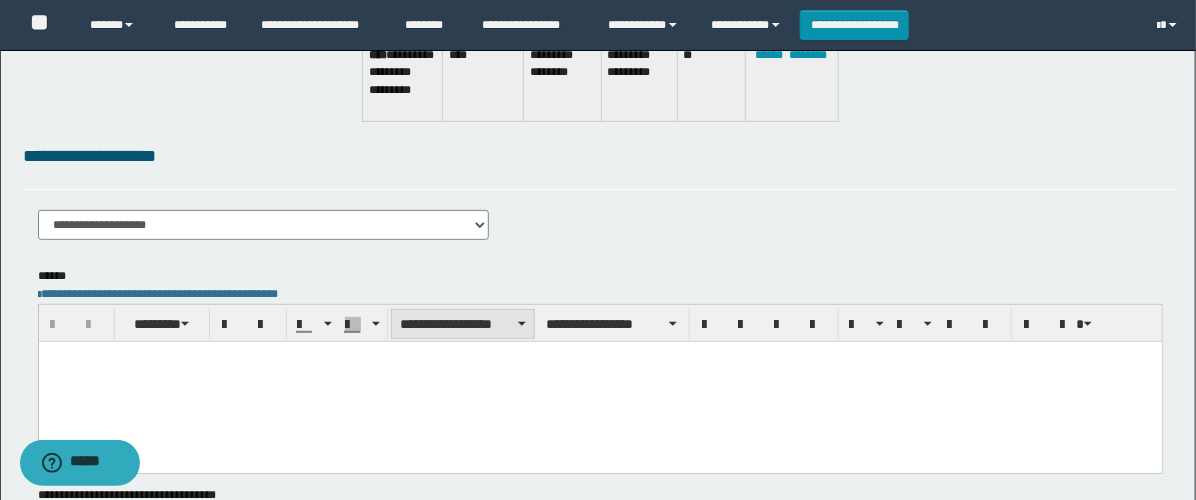scroll, scrollTop: 333, scrollLeft: 0, axis: vertical 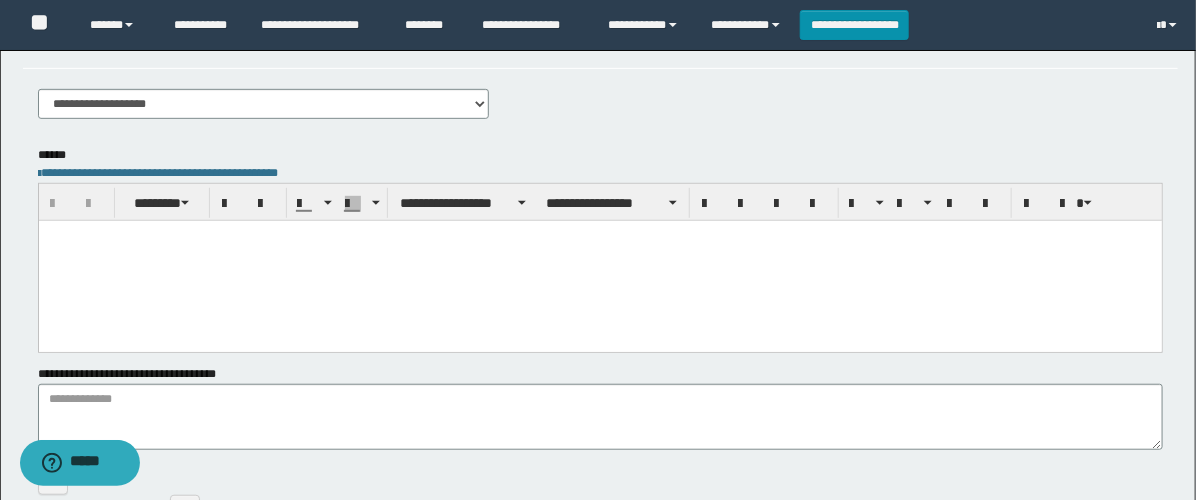 click at bounding box center (599, 261) 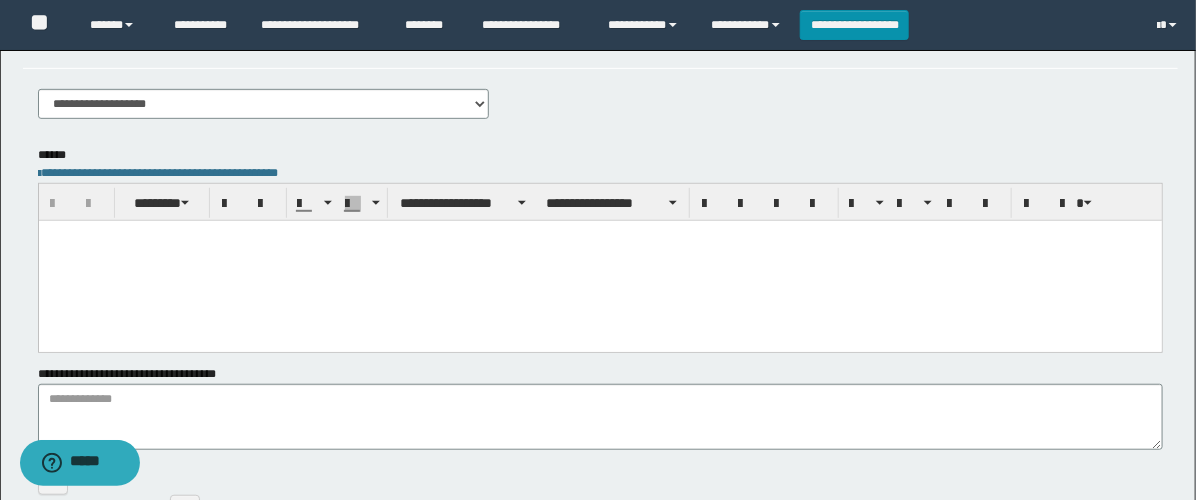 click at bounding box center [599, 261] 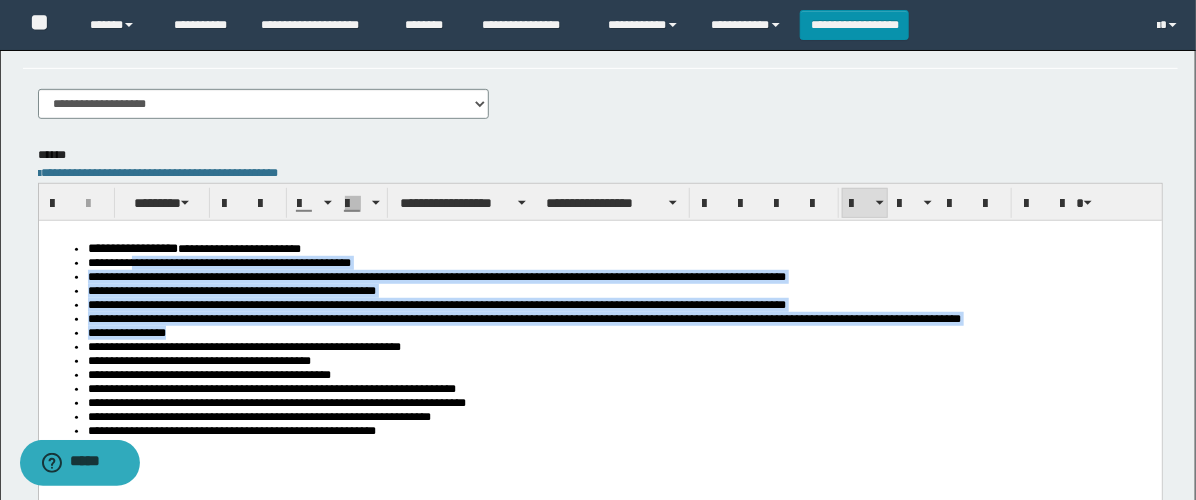drag, startPoint x: 996, startPoint y: 333, endPoint x: 137, endPoint y: 272, distance: 861.16315 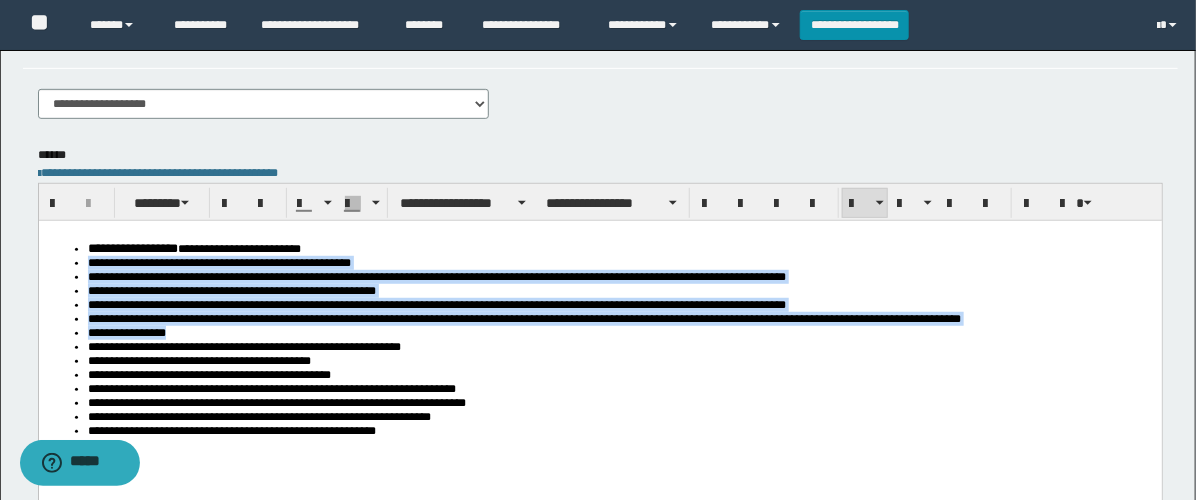 drag, startPoint x: 182, startPoint y: 336, endPoint x: 77, endPoint y: 269, distance: 124.55521 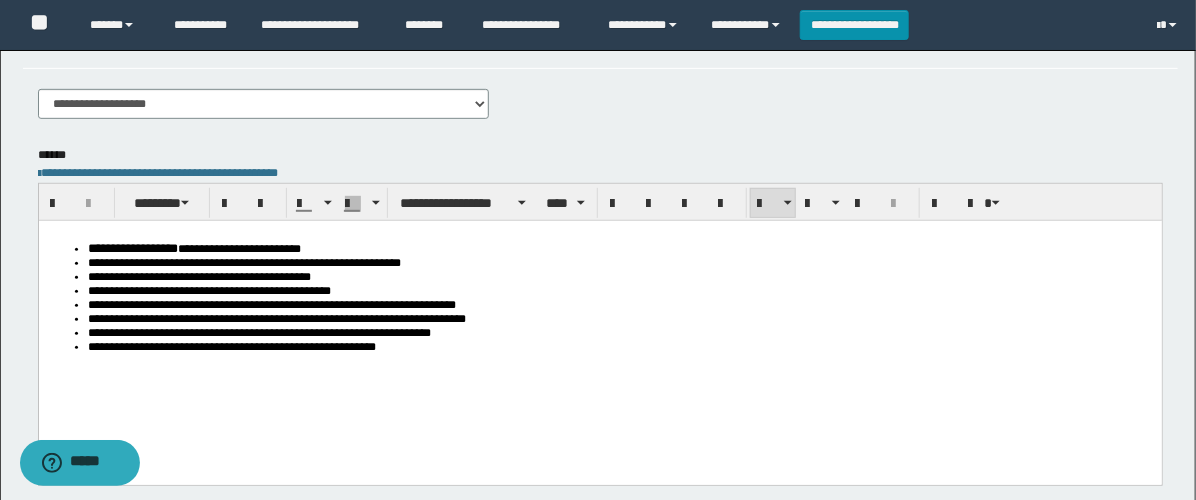 click on "**********" at bounding box center [238, 249] 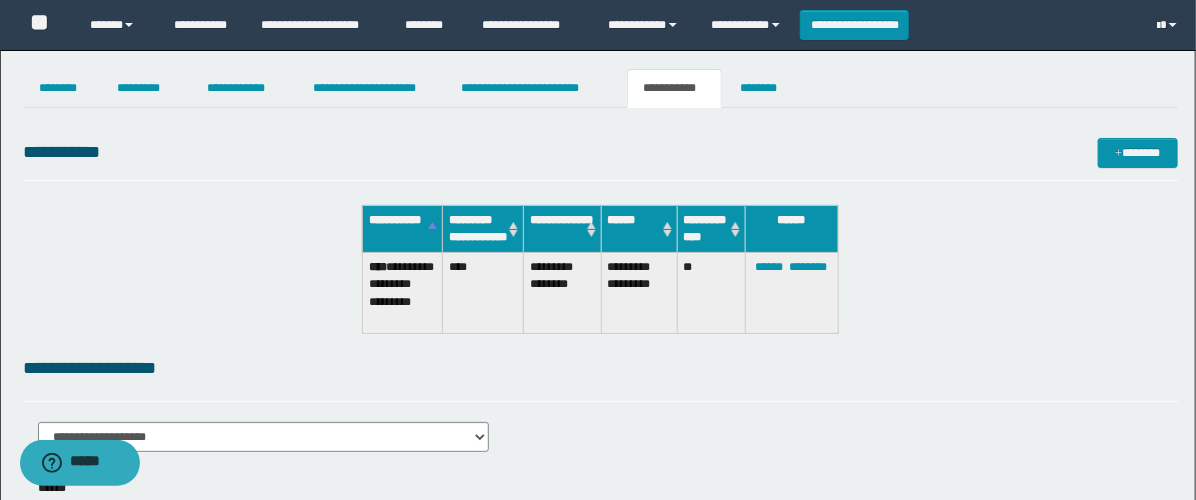 scroll, scrollTop: 0, scrollLeft: 0, axis: both 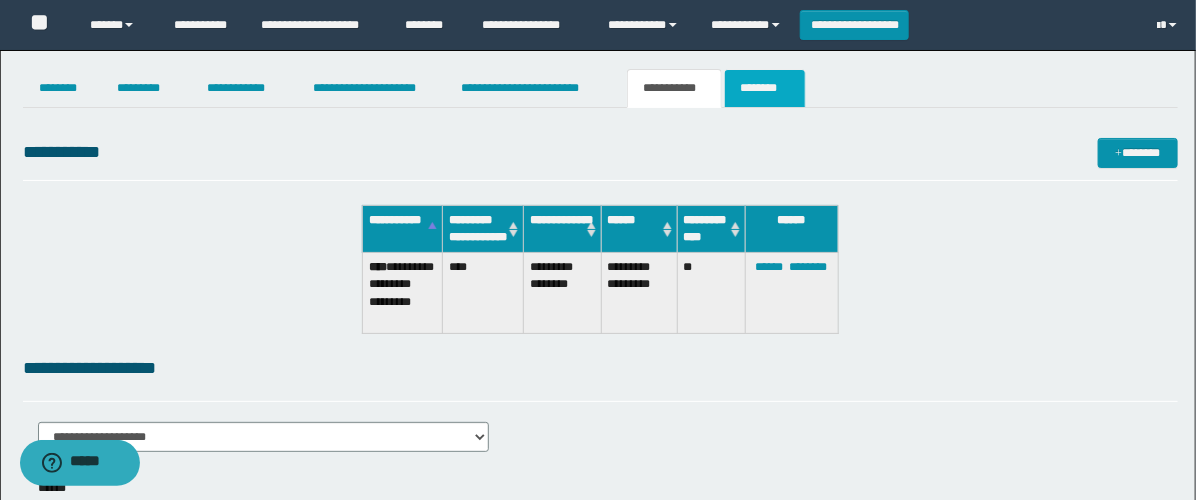 click on "********" at bounding box center (765, 88) 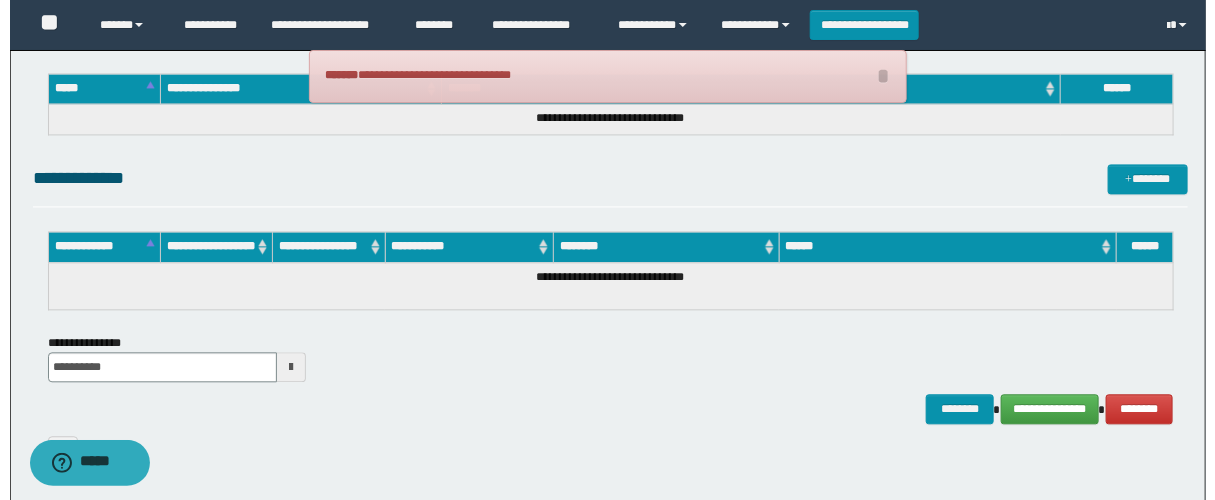 scroll, scrollTop: 1560, scrollLeft: 0, axis: vertical 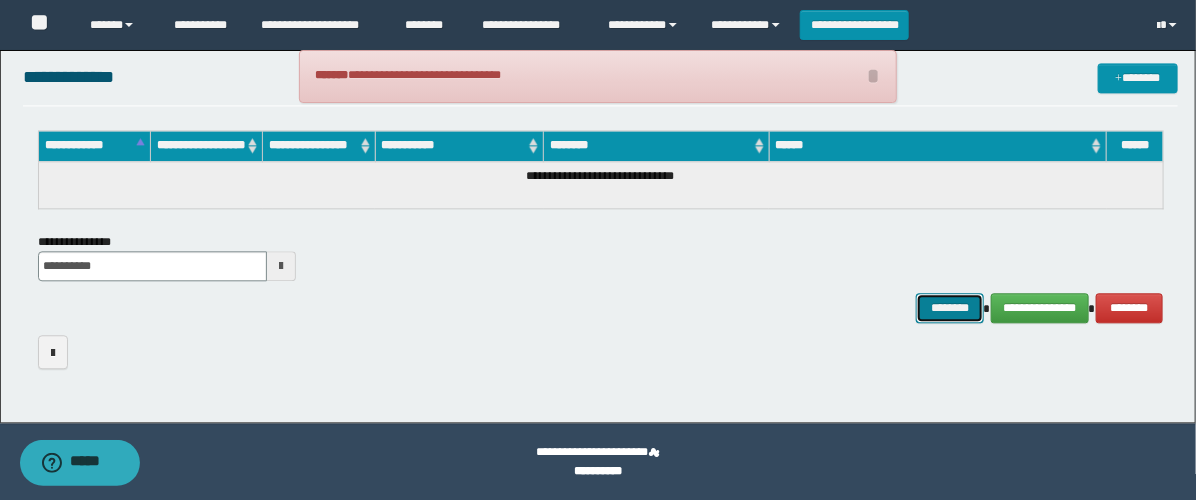 click on "********" at bounding box center (950, 308) 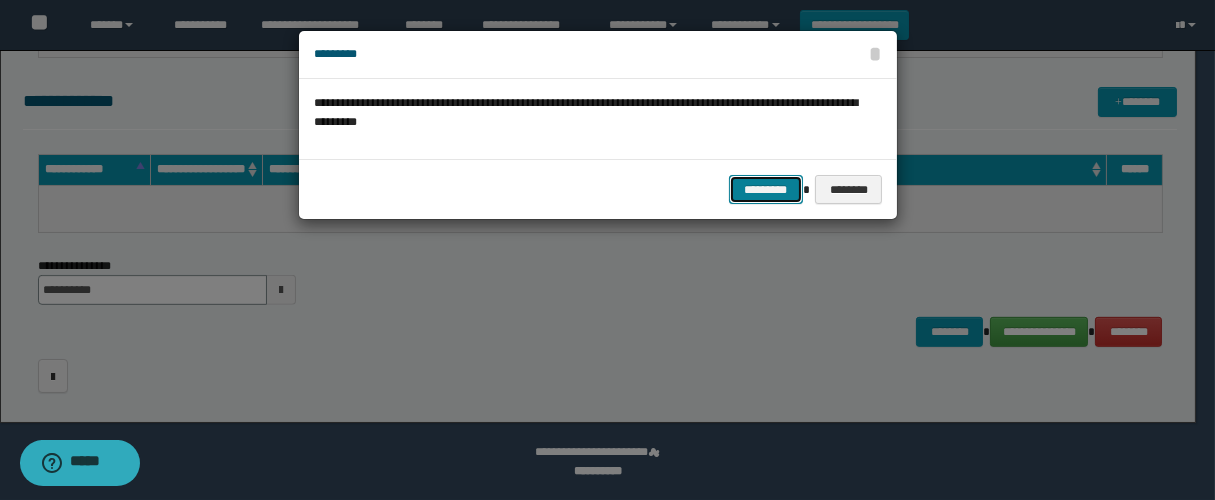 click on "*********" at bounding box center [766, 190] 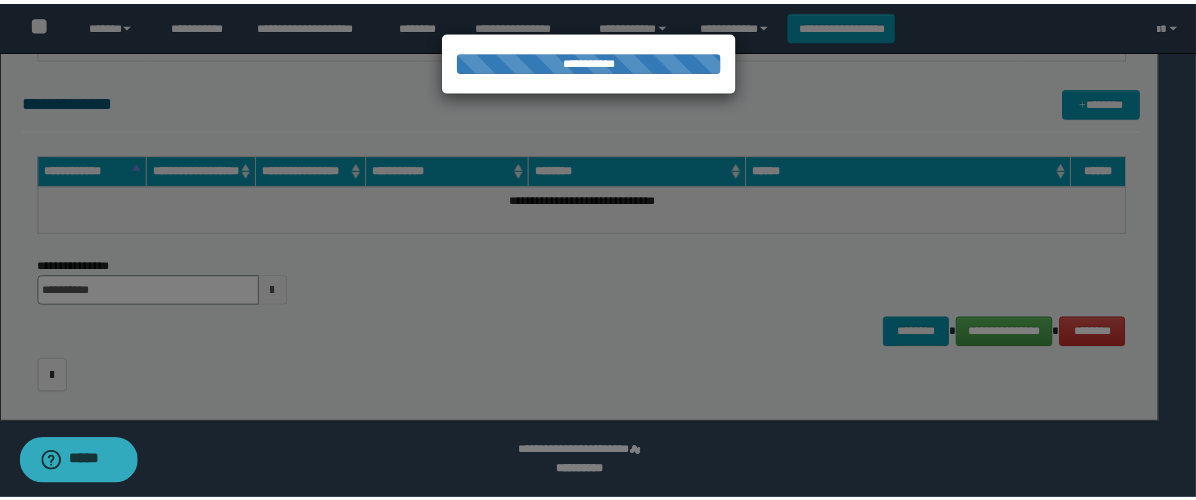 scroll, scrollTop: 1544, scrollLeft: 0, axis: vertical 